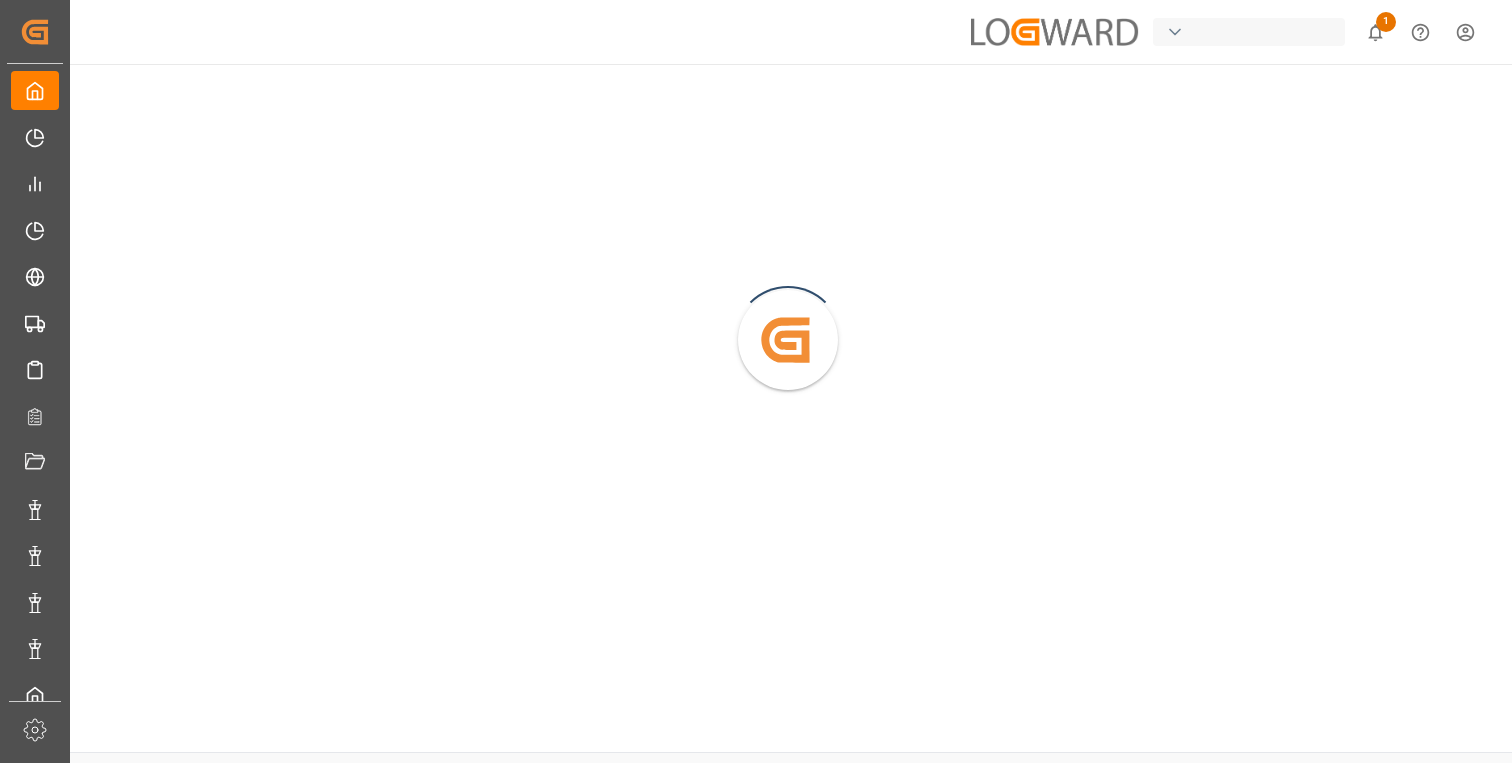 scroll, scrollTop: 0, scrollLeft: 0, axis: both 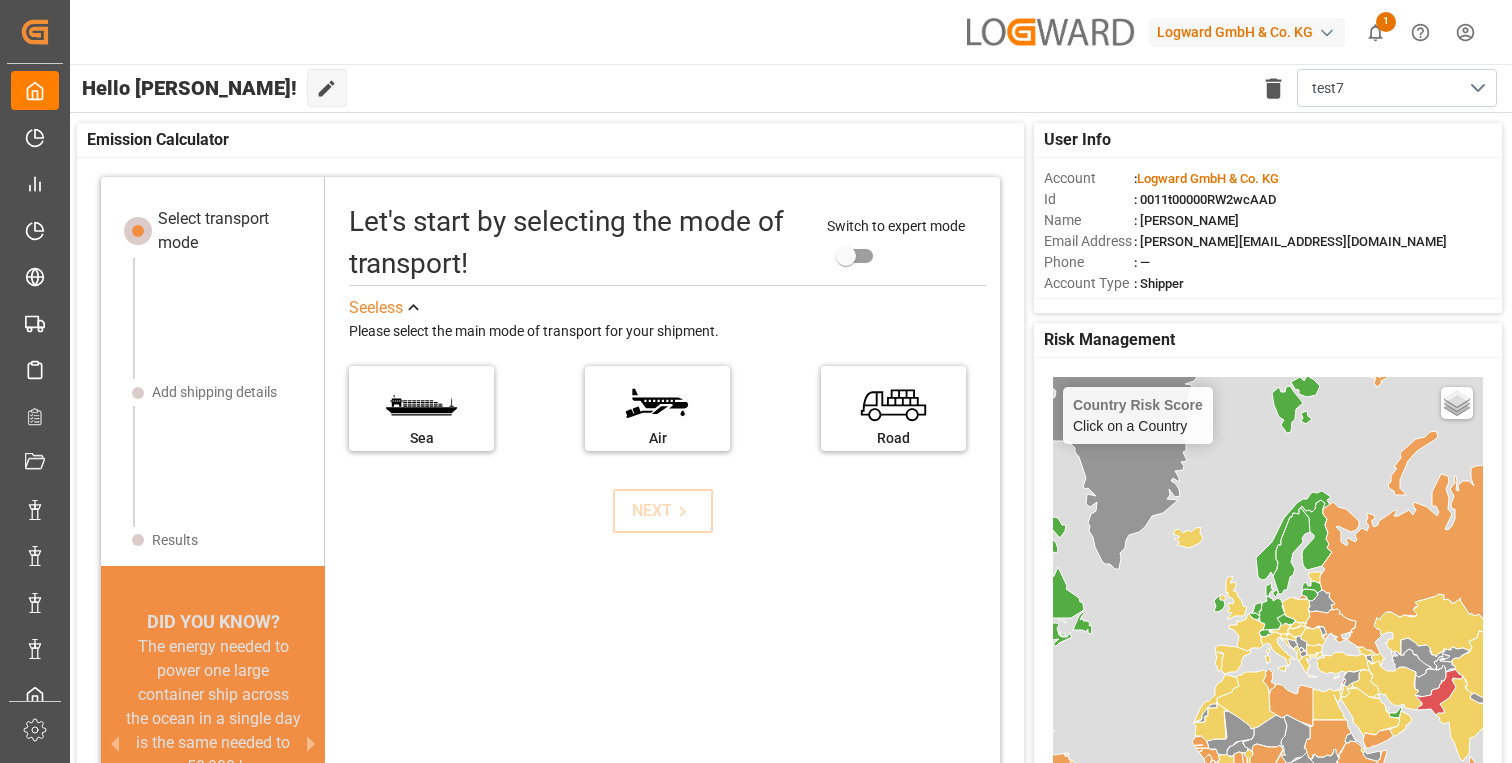 click on "Logward GmbH & Co. KG" at bounding box center [1247, 32] 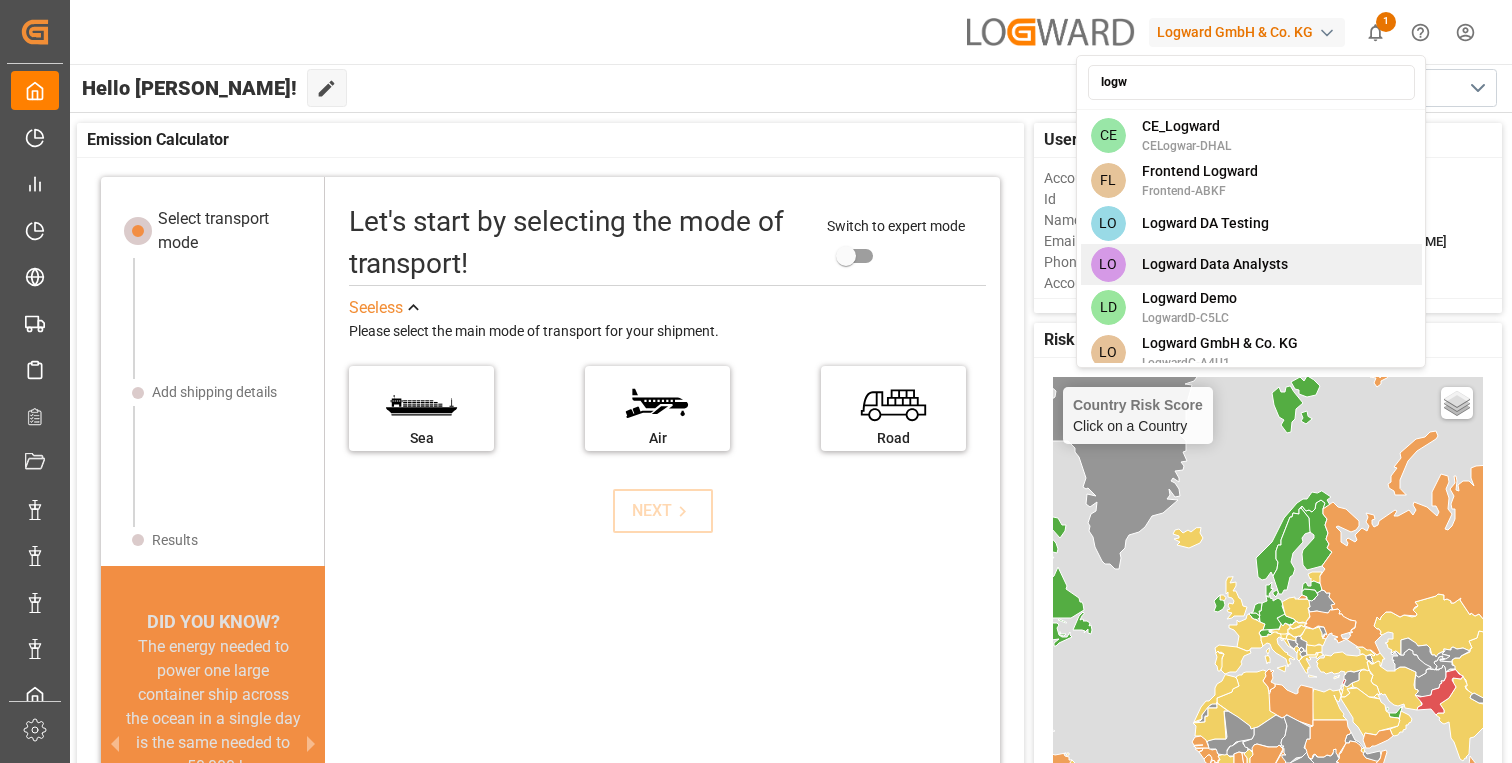 type on "logw" 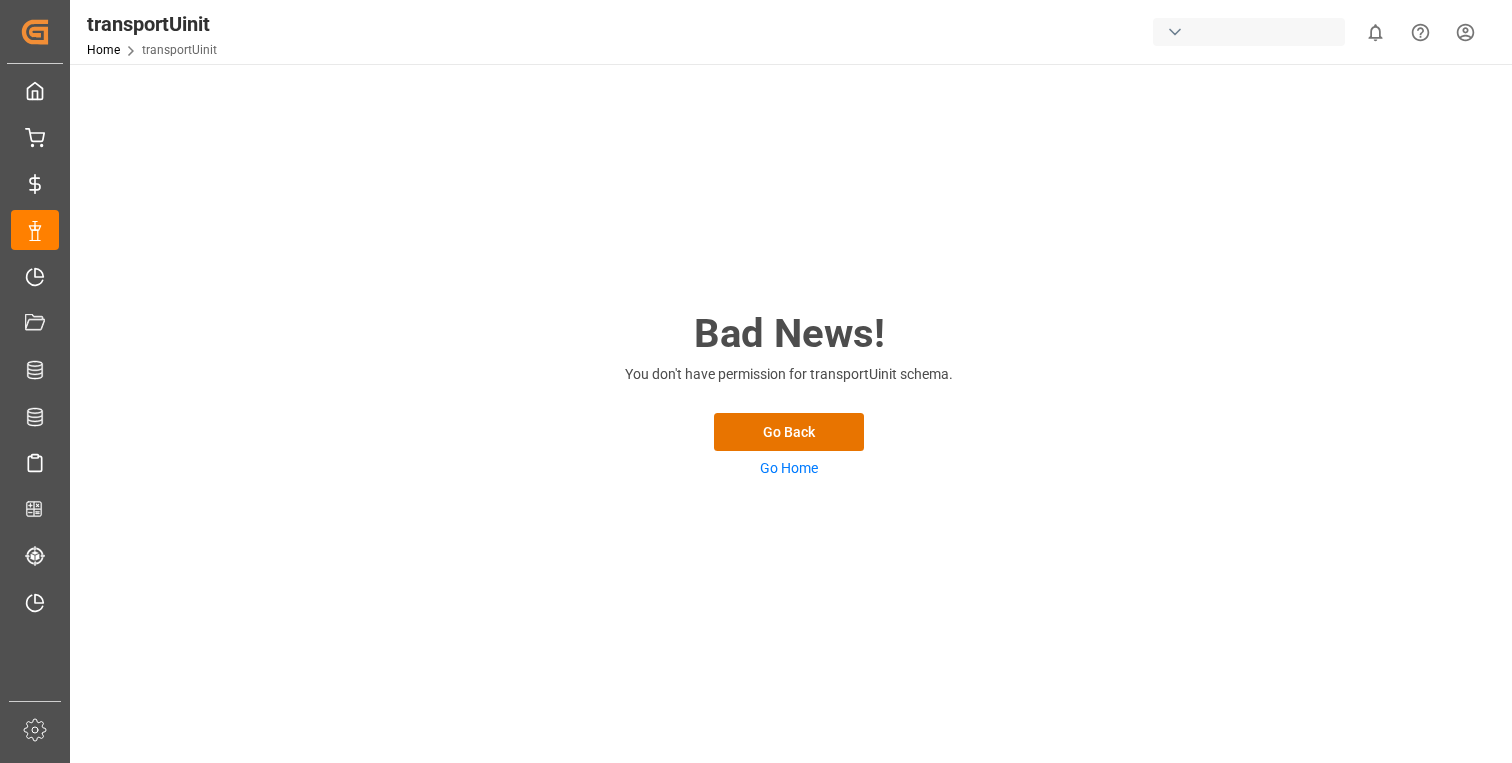 scroll, scrollTop: 0, scrollLeft: 0, axis: both 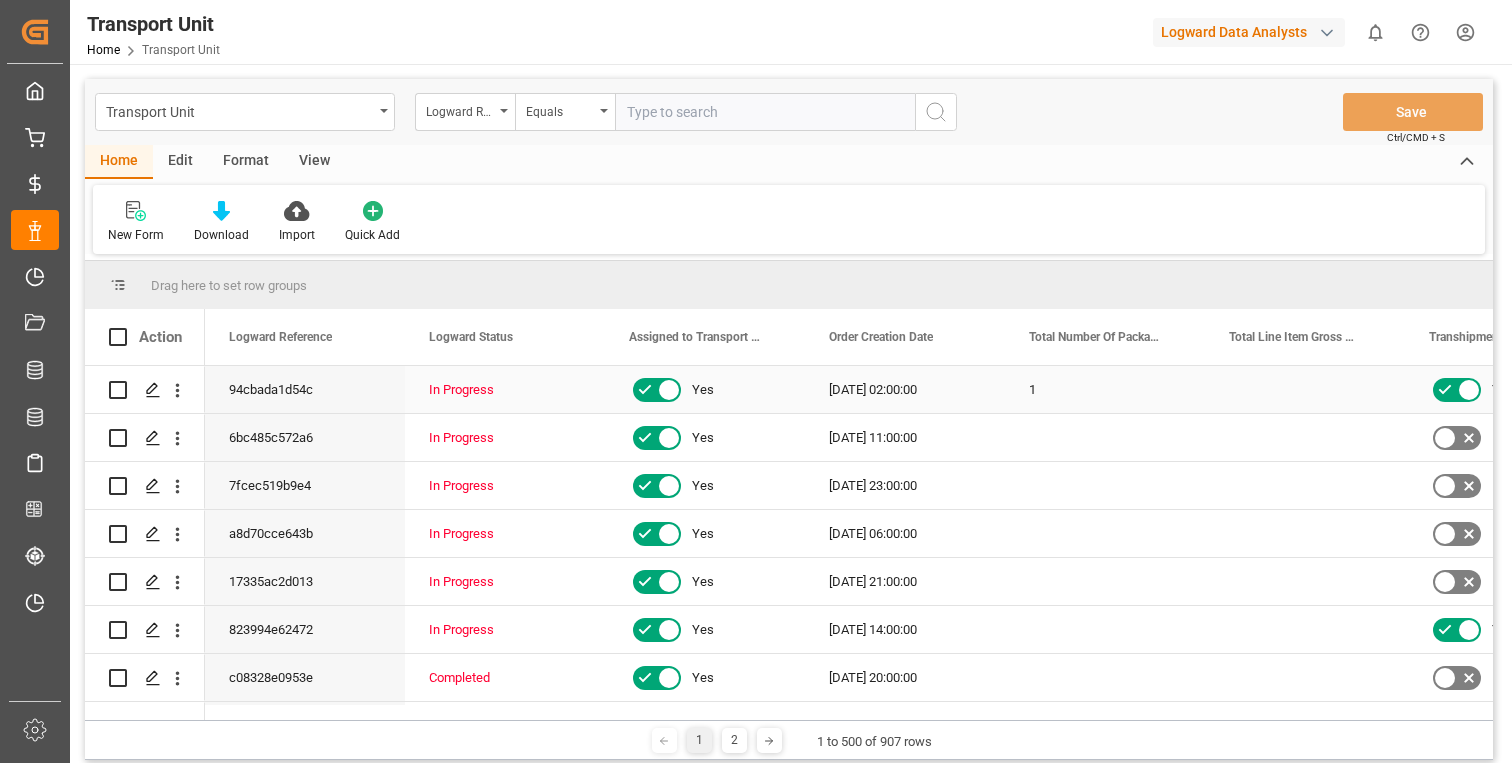 click 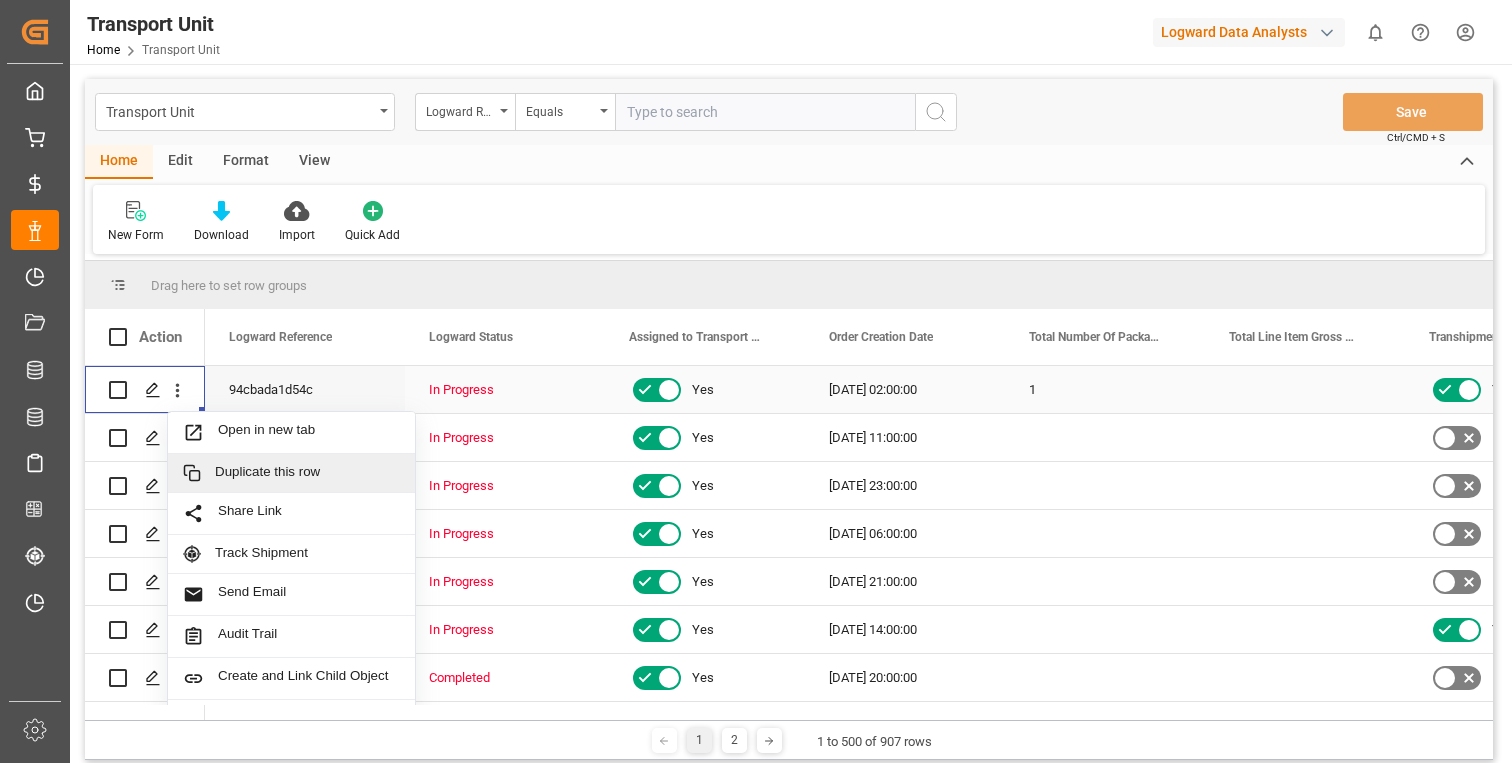 scroll, scrollTop: 24, scrollLeft: 0, axis: vertical 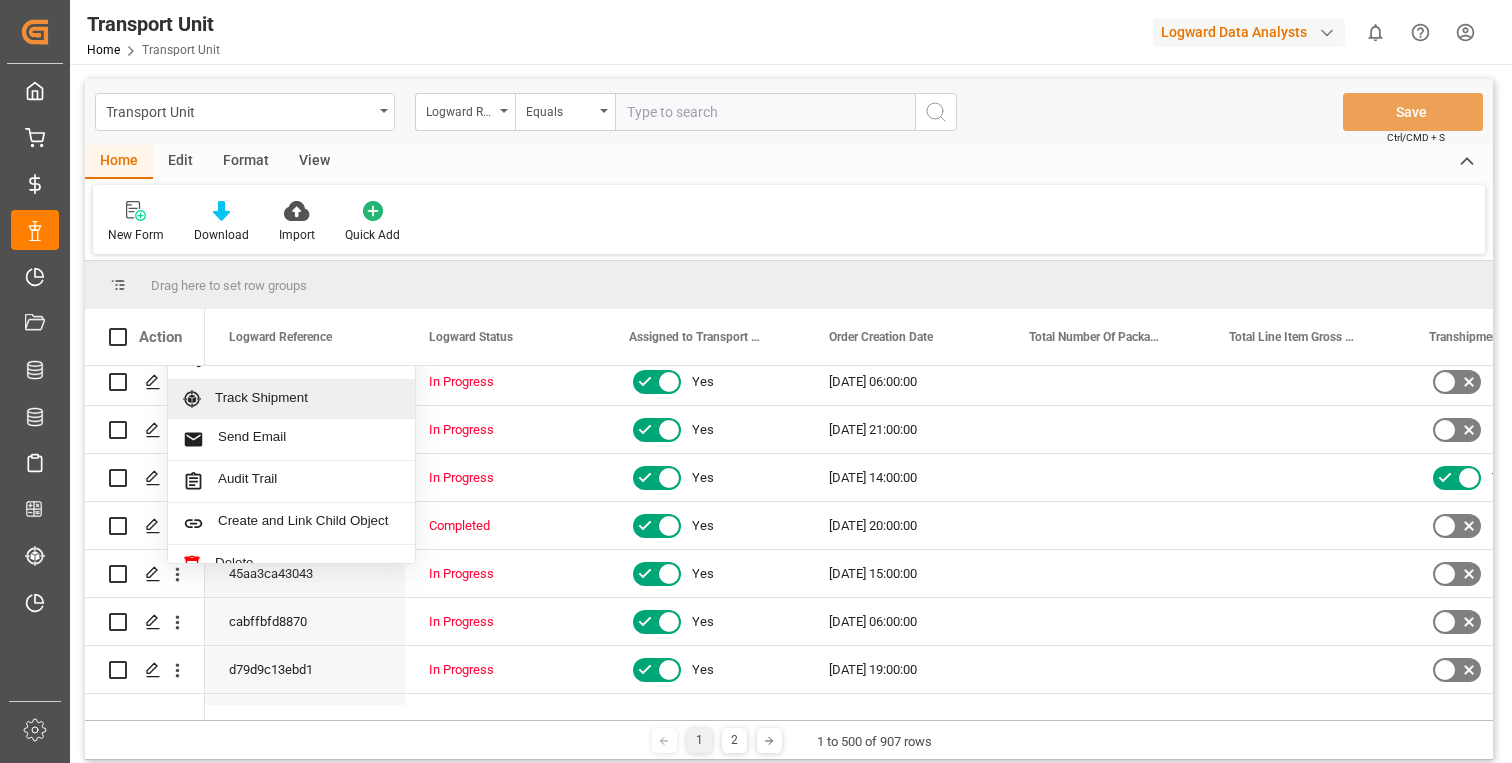 click on "Track Shipment" at bounding box center (307, 399) 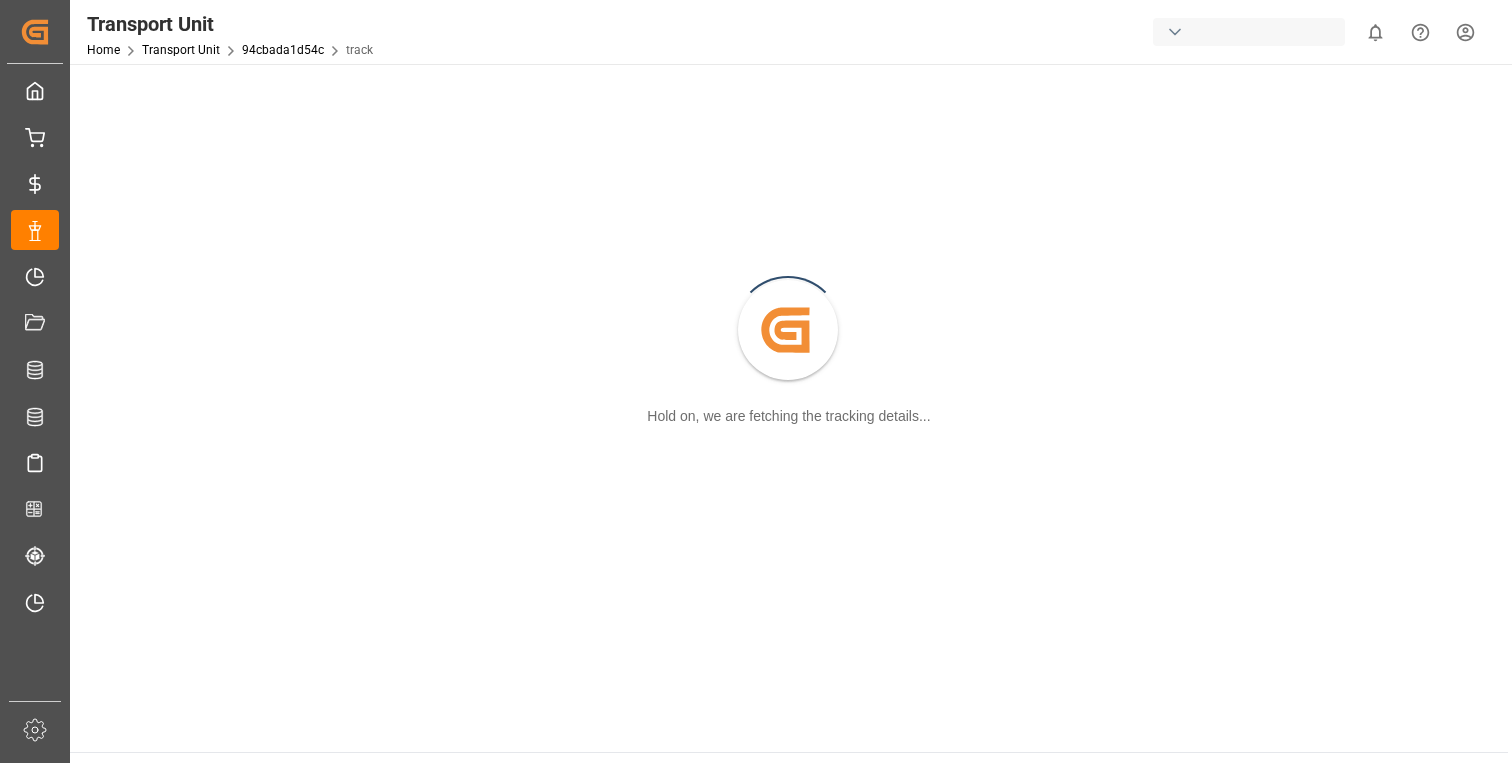 scroll, scrollTop: 0, scrollLeft: 0, axis: both 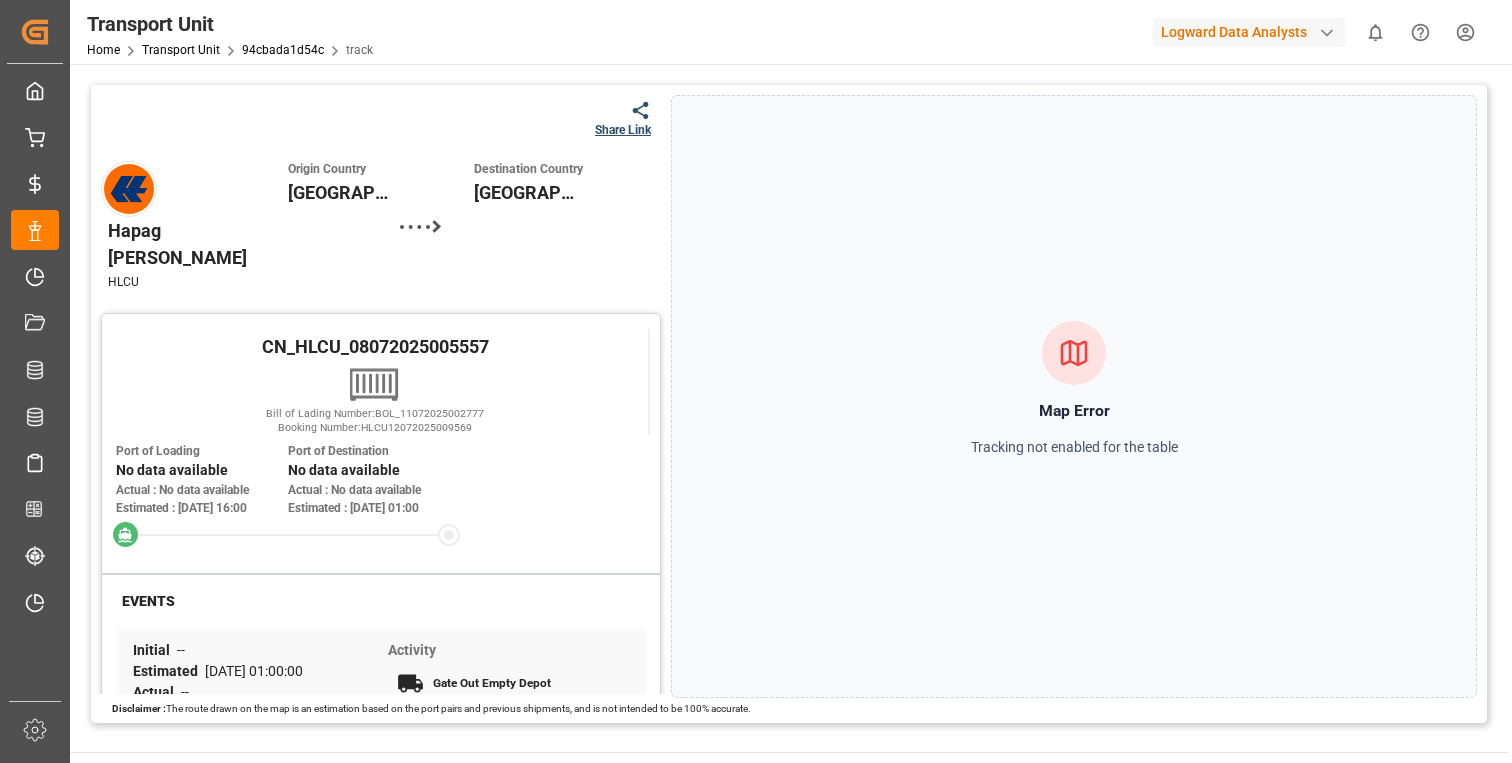 click on "CN_HLCU_08072025005557 Bill of Lading Number:  BOL_11072025002777 Booking Number:  HLCU12072025009569 Port of Loading No data available Actual : No data available Estimated : 06-Aug-2025 16:00 Port of Destination No data available   Actual : No data available Estimated : 04-Nov-2025 01:00" at bounding box center [381, 441] 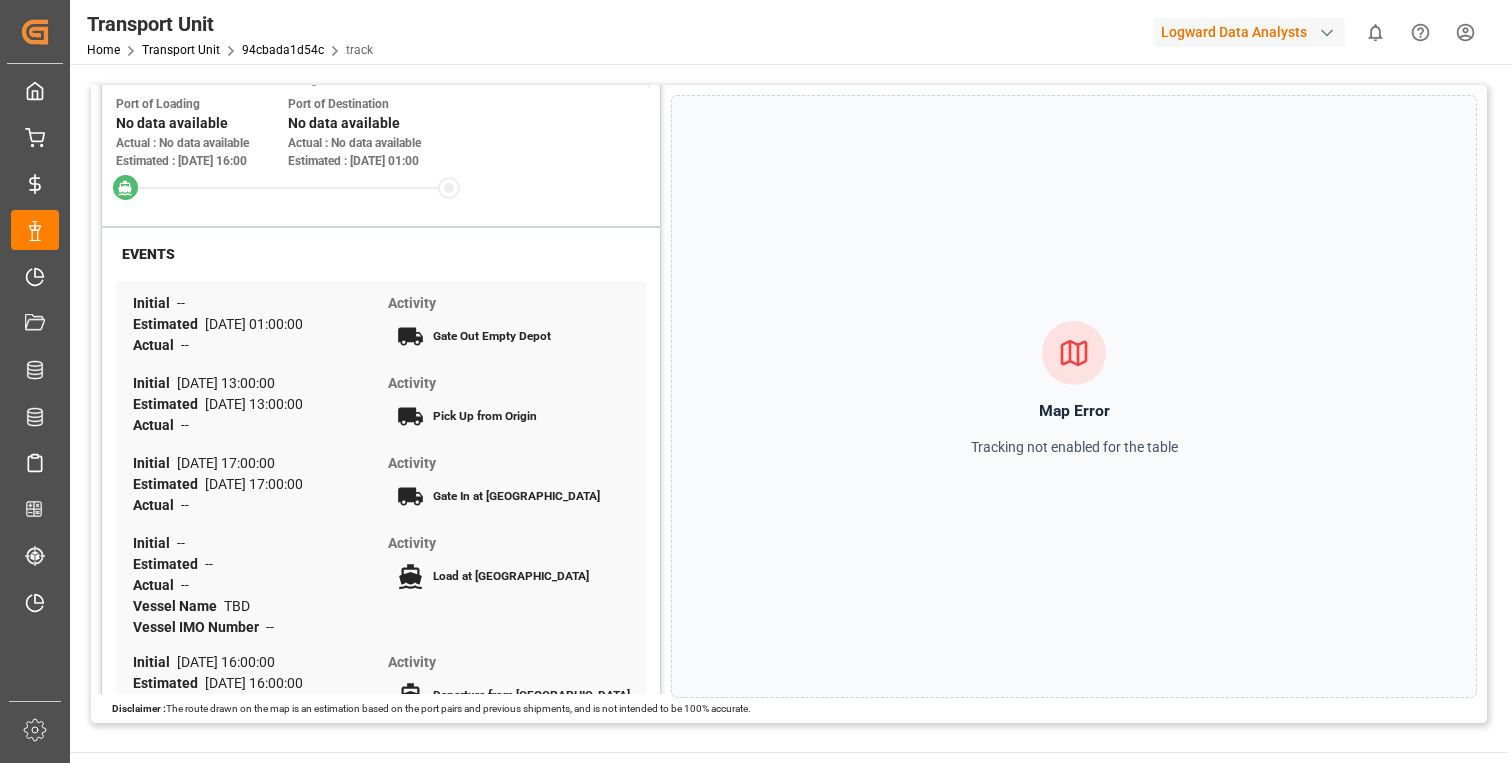 scroll, scrollTop: 0, scrollLeft: 0, axis: both 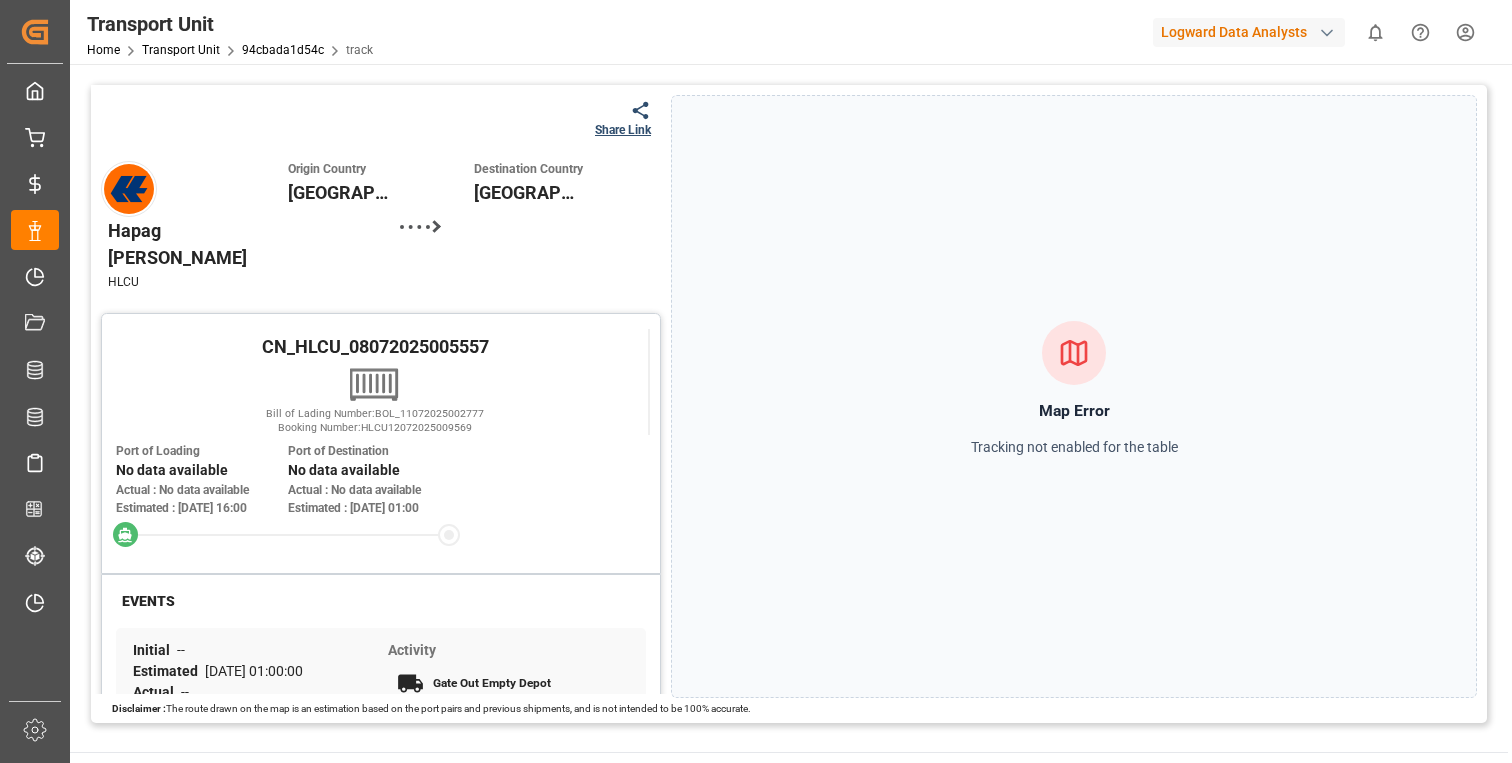 click on "Logward Data Analysts" at bounding box center [1249, 32] 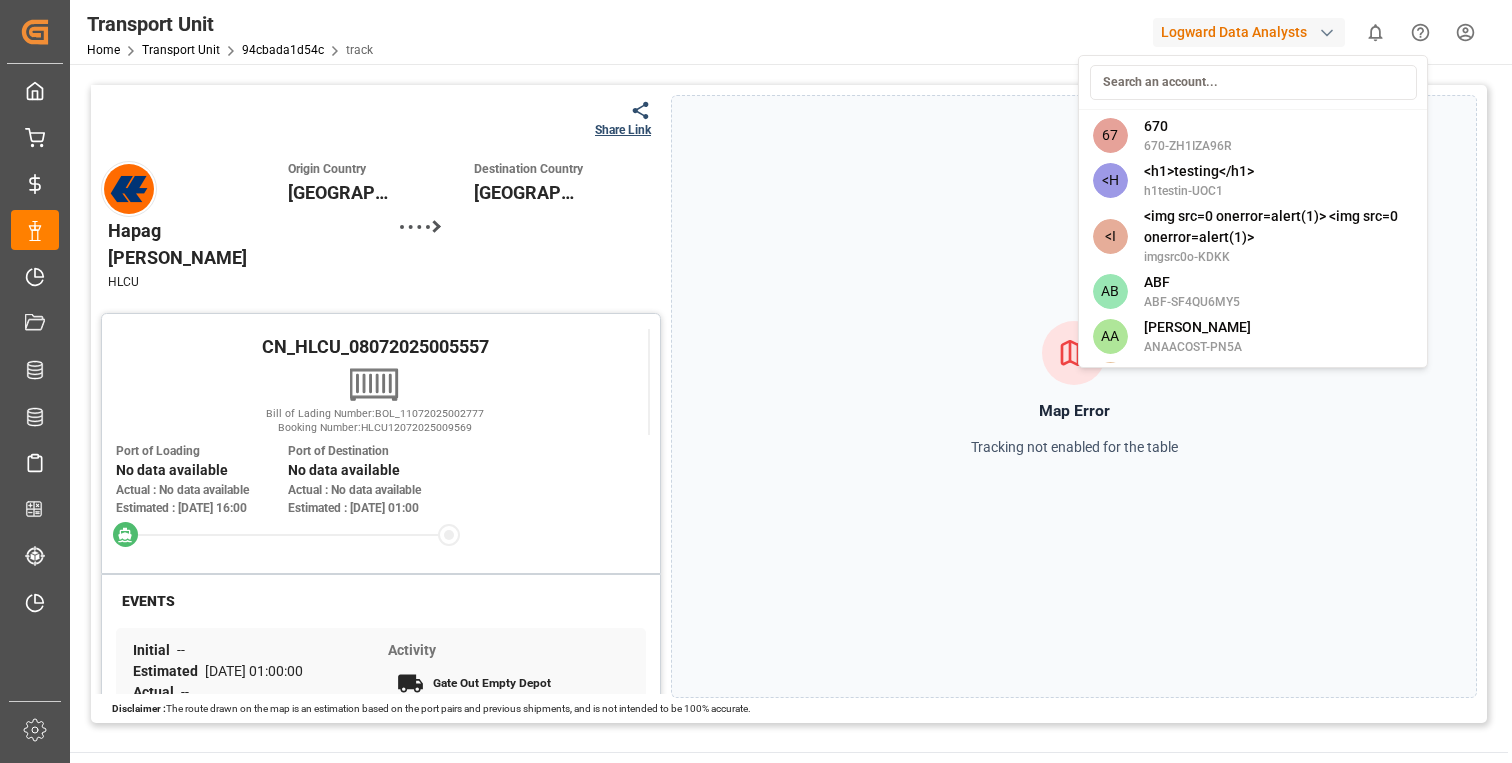 click on "Created by potrace 1.15, written by Peter Selinger 2001-2017 Created by potrace 1.15, written by Peter Selinger 2001-2017 My Cockpit My Cockpit My Quotes My Quotes My Rates My Rates Data Management Data Management My Allocations My Allocations Document Management Document Management All Carriers All Carriers Freight Forwarder Freight Forwarder Schedules Schedules CO2e Calculator CO2e Calculator Tracking Tracking Timeslot Management V2 Timeslot Management V2 Sidebar Settings Back to main menu Transport Unit Home Transport Unit 94cbada1d54c track Logward Data Analysts 0 Notifications Only show unread All Mark all categories read No notifications Tracking Map Share Link Hapag Lloyd HLCU Origin Country Germany Destination Country Australia CN_HLCU_08072025005557 Bill of Lading Number:  BOL_11072025002777 Booking Number:  HLCU12072025009569 Port of Loading No data available Actual : No data available Estimated : 06-Aug-2025 16:00 Port of Destination No data available   Actual : No data available EVENTS Initial --" at bounding box center (756, 381) 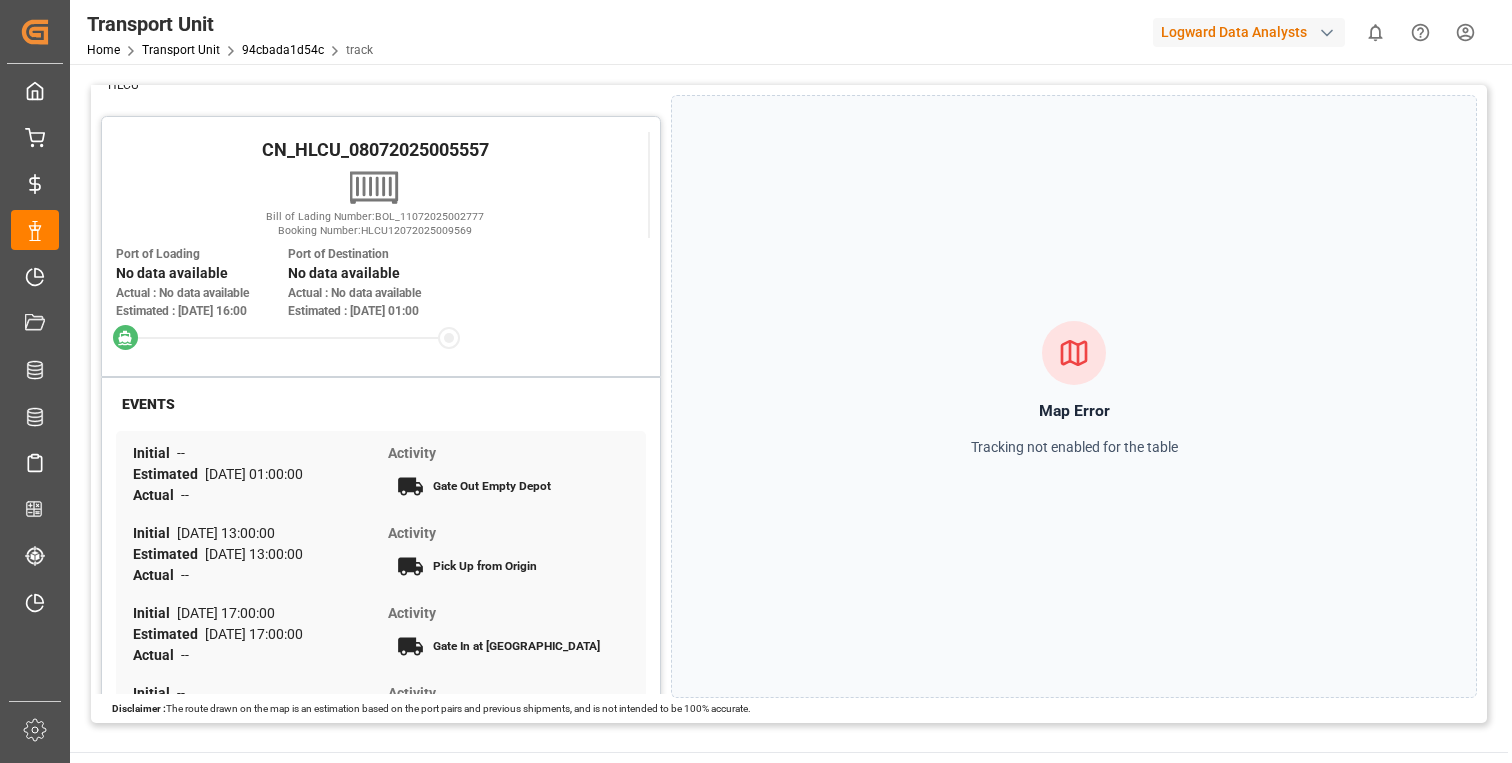 scroll, scrollTop: 0, scrollLeft: 0, axis: both 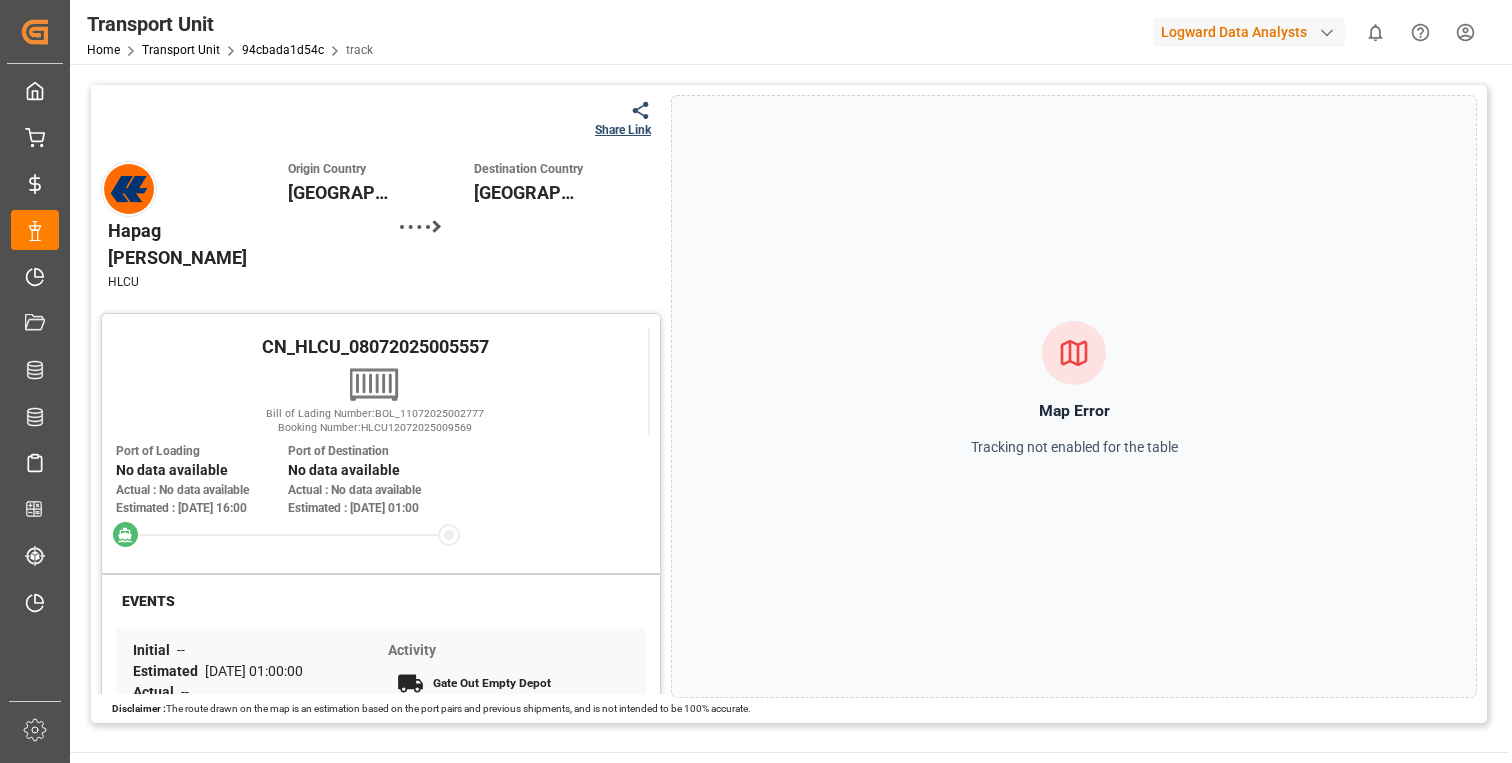 click on "Logward Data Analysts" at bounding box center [1249, 32] 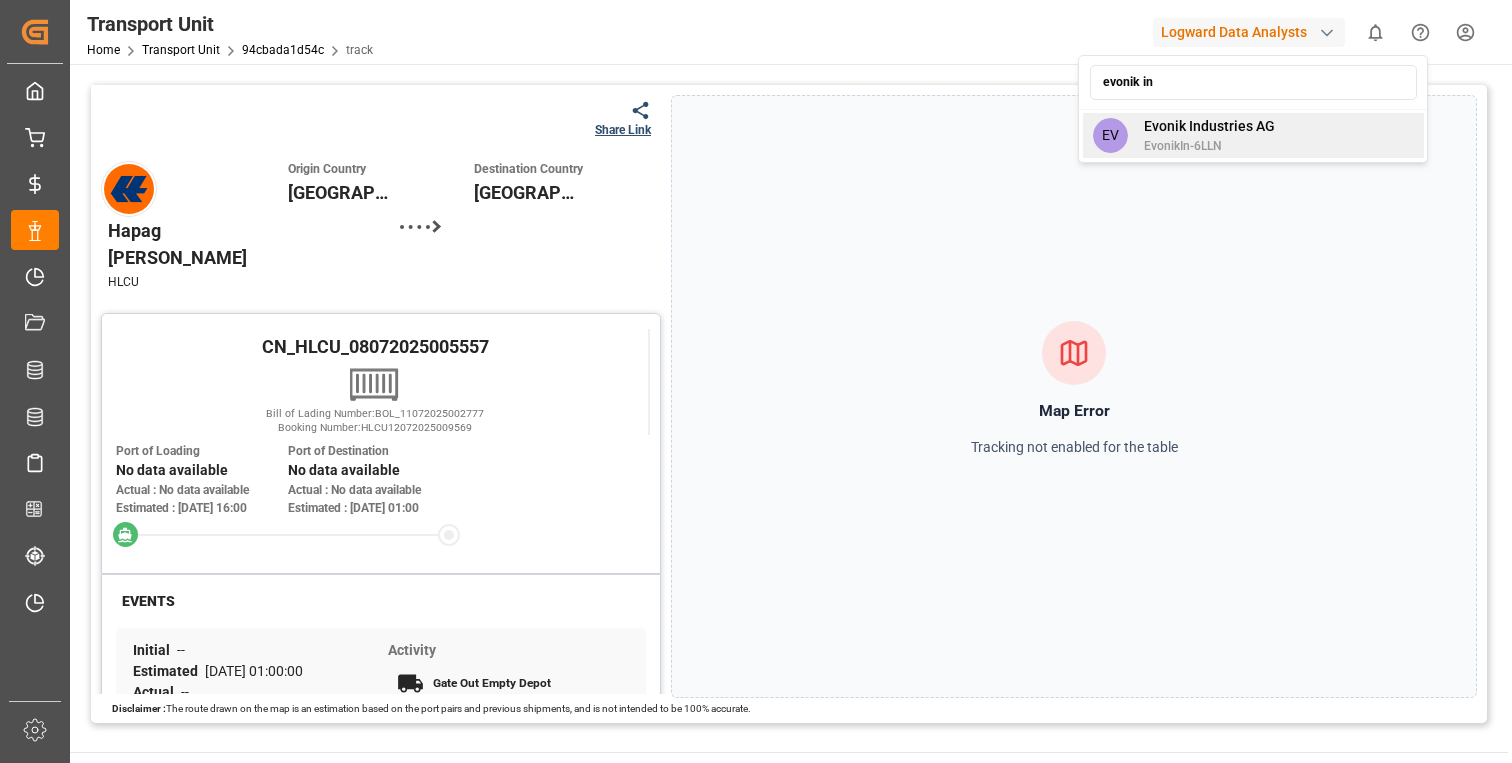 type on "evonik in" 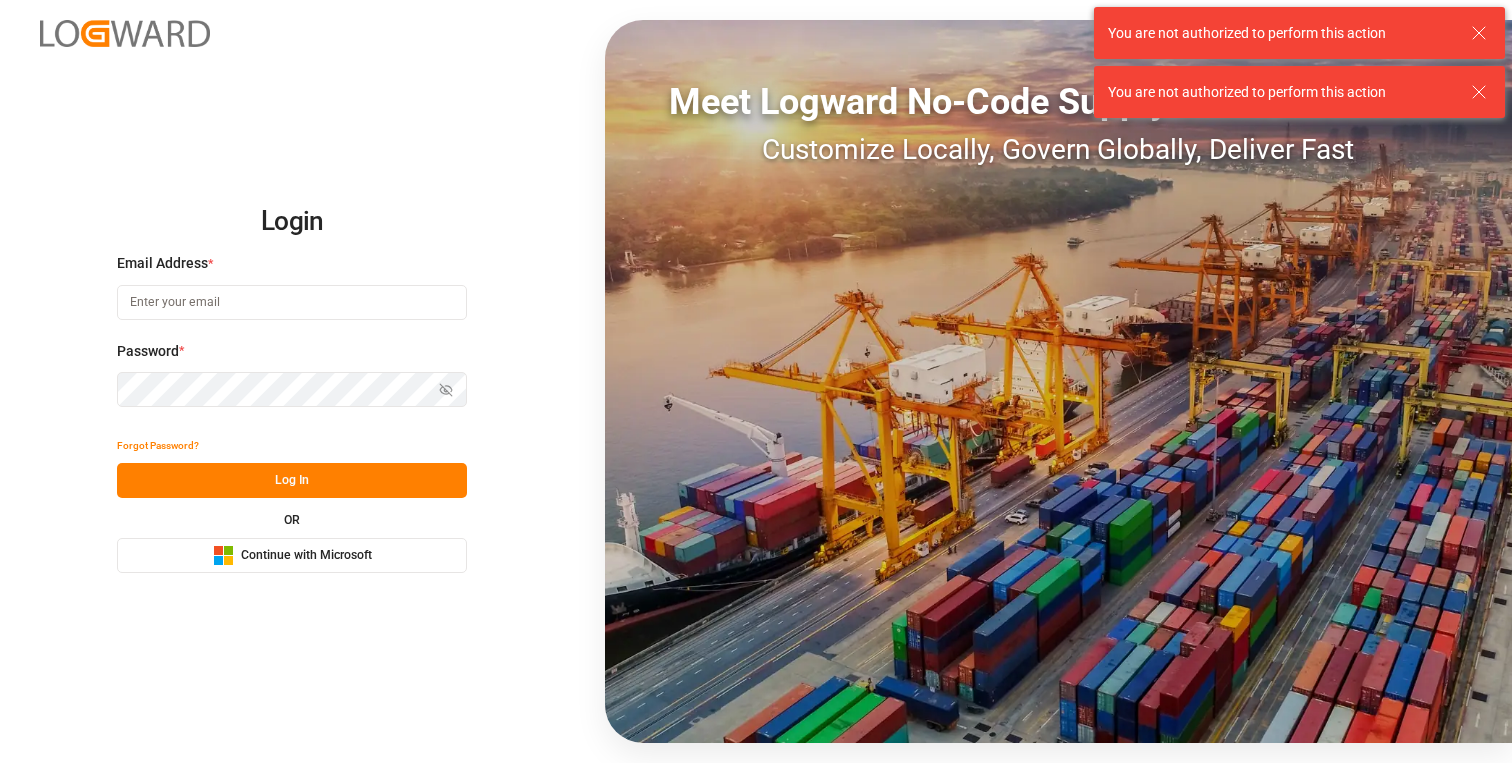 scroll, scrollTop: 0, scrollLeft: 0, axis: both 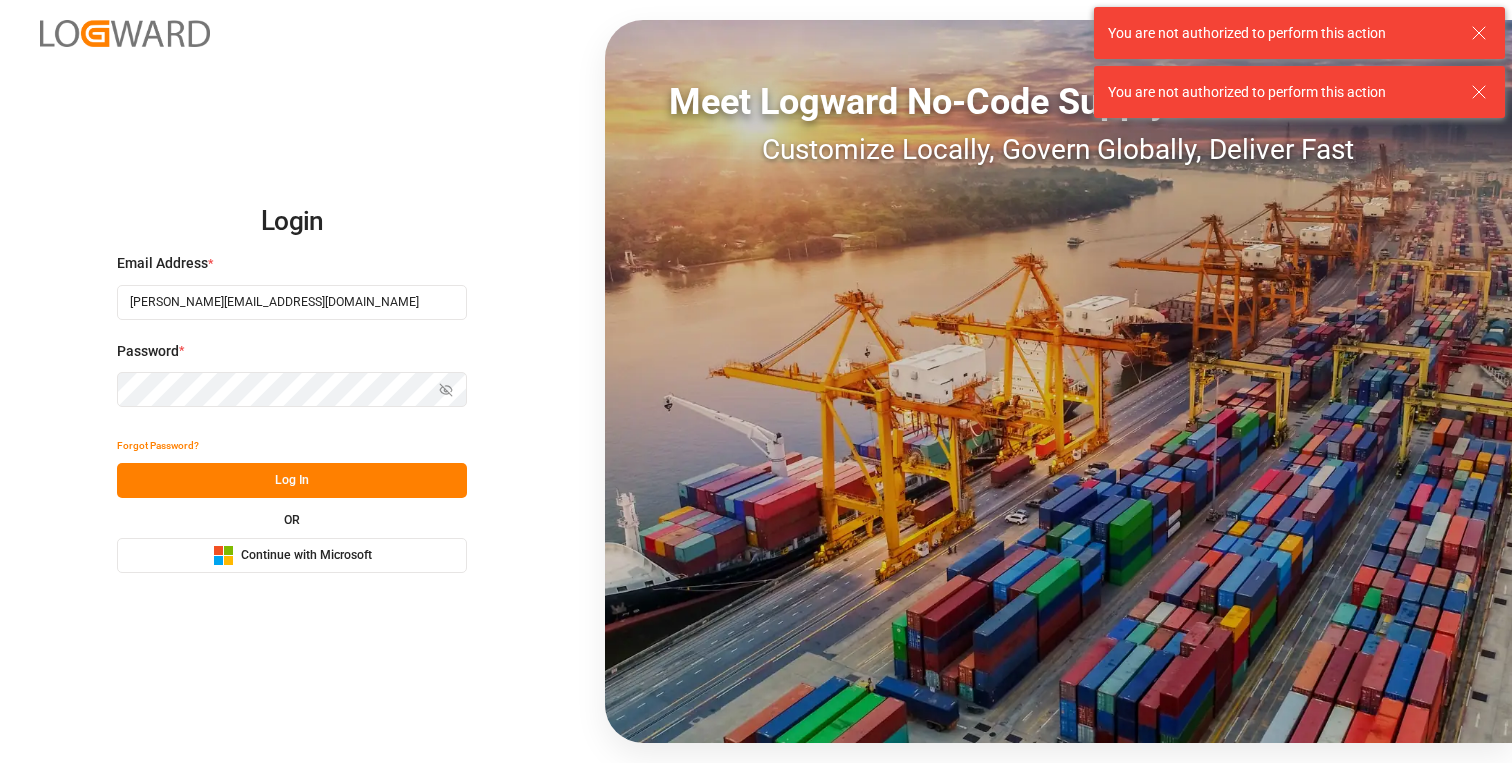 click on "Continue with Microsoft" at bounding box center (306, 556) 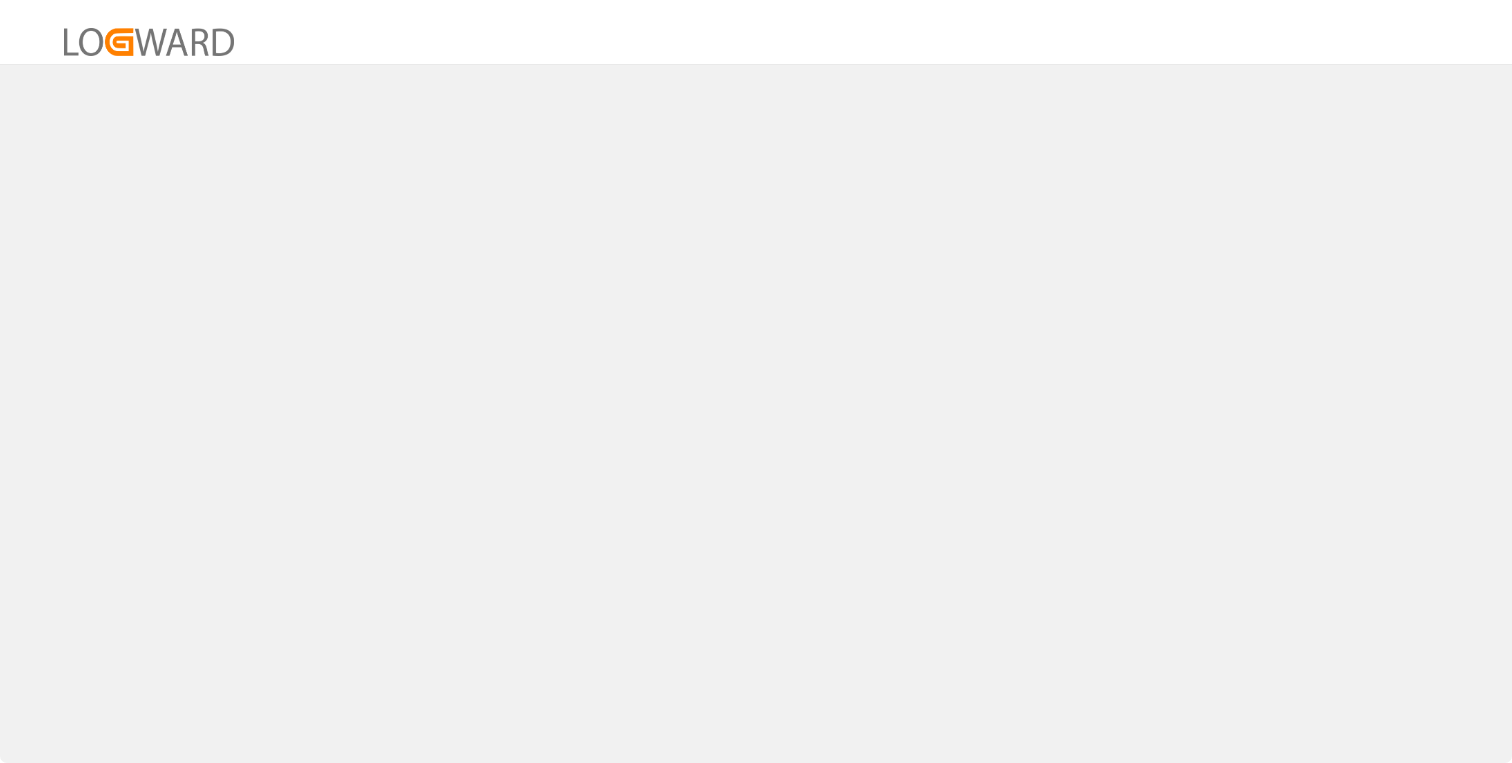scroll, scrollTop: 0, scrollLeft: 0, axis: both 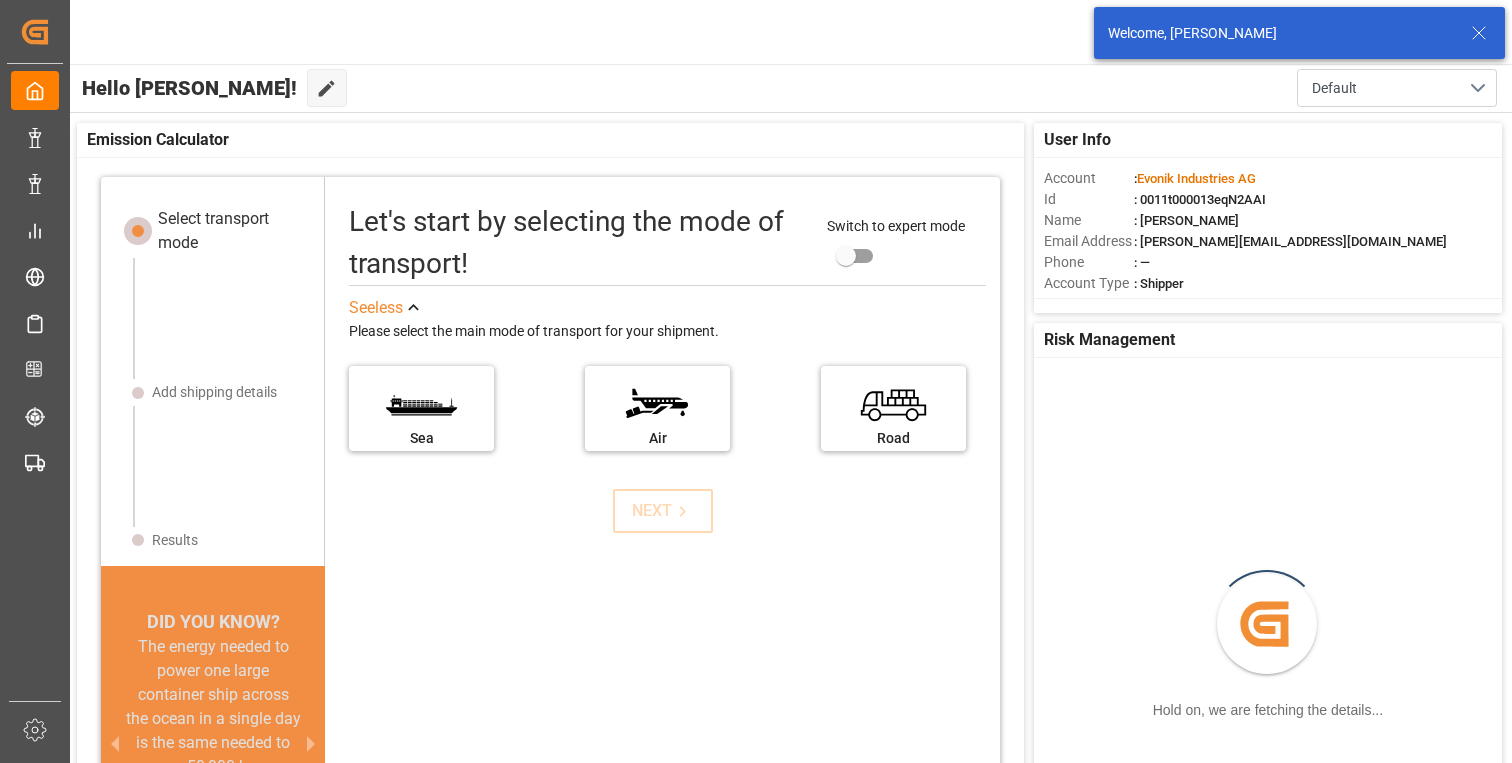 click 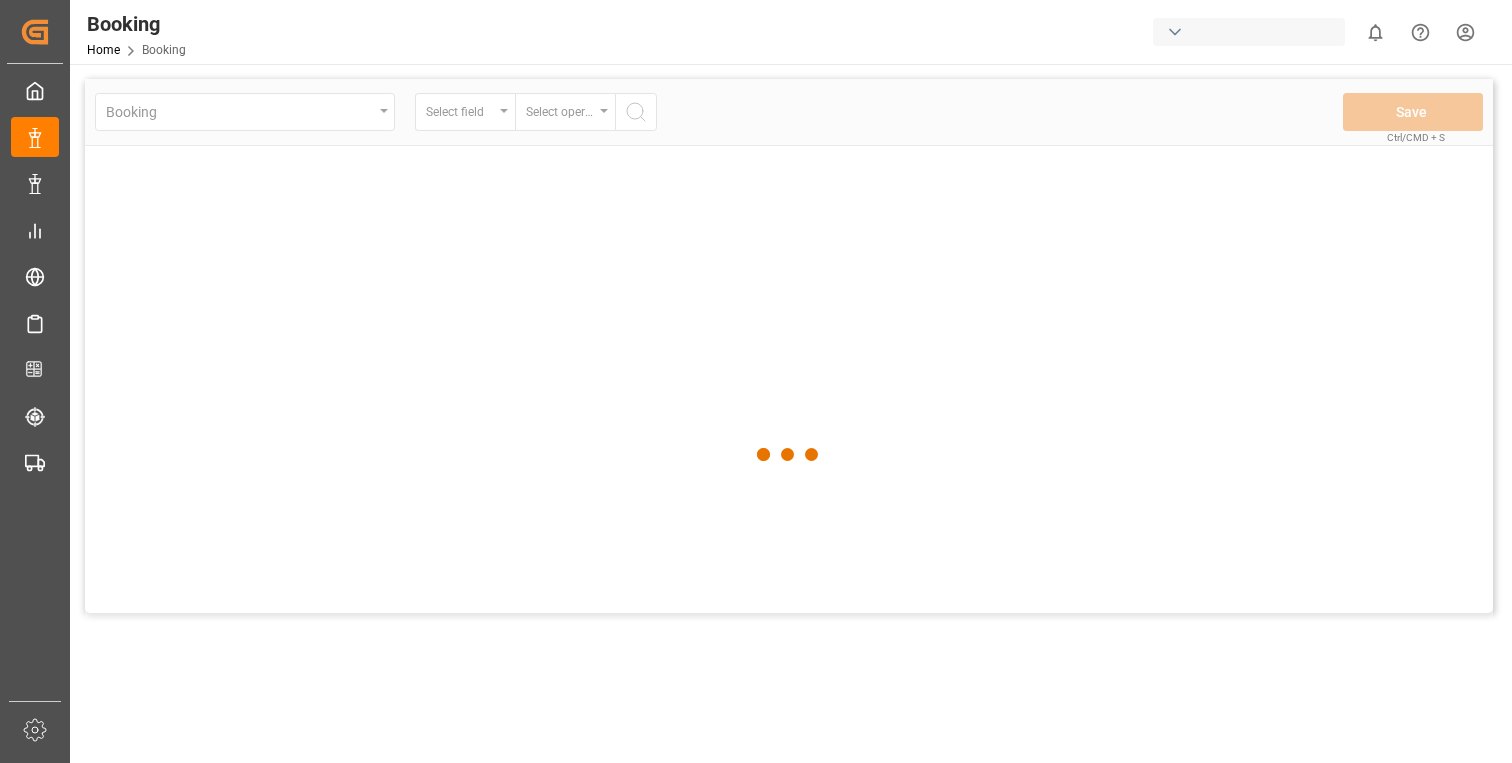 scroll, scrollTop: 0, scrollLeft: 0, axis: both 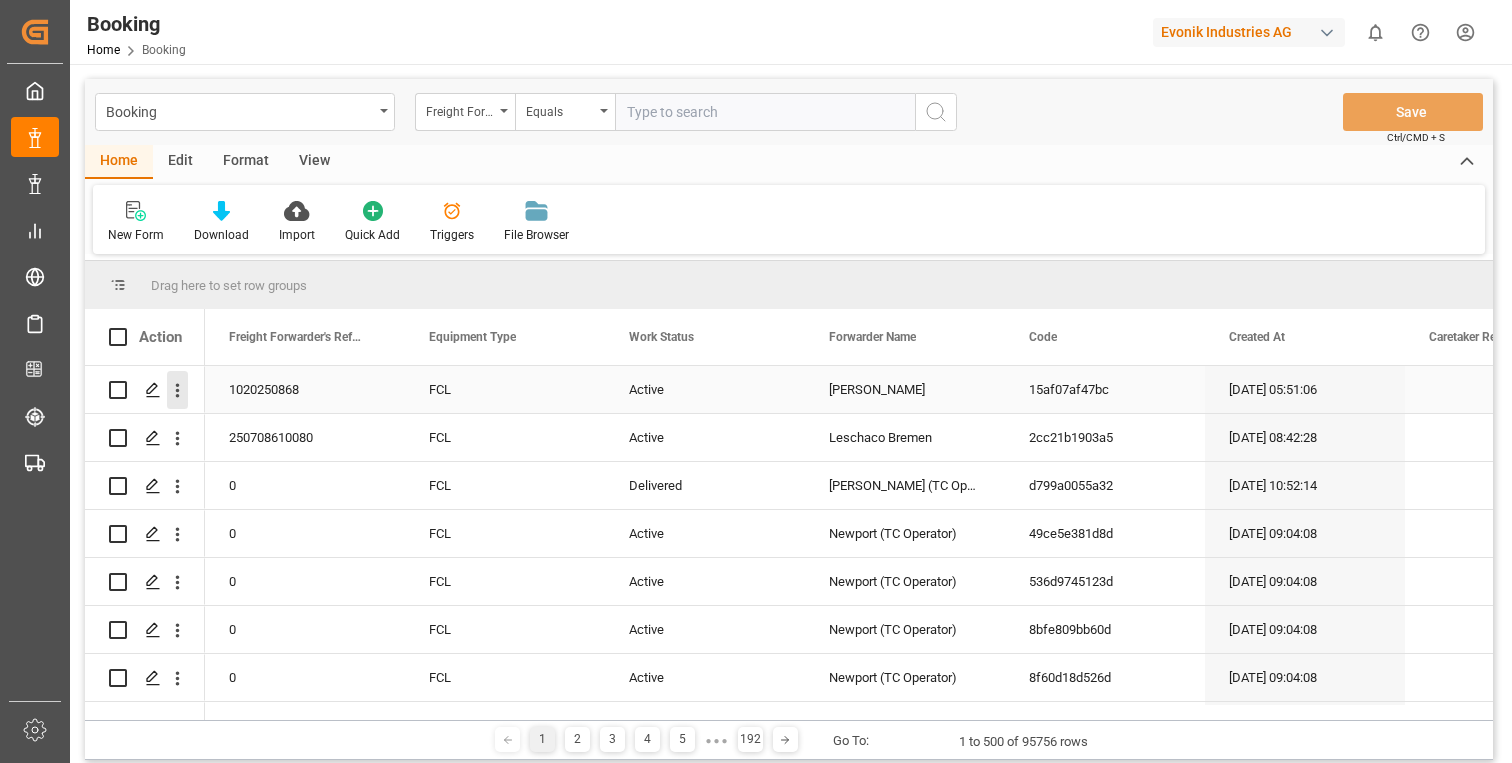 click 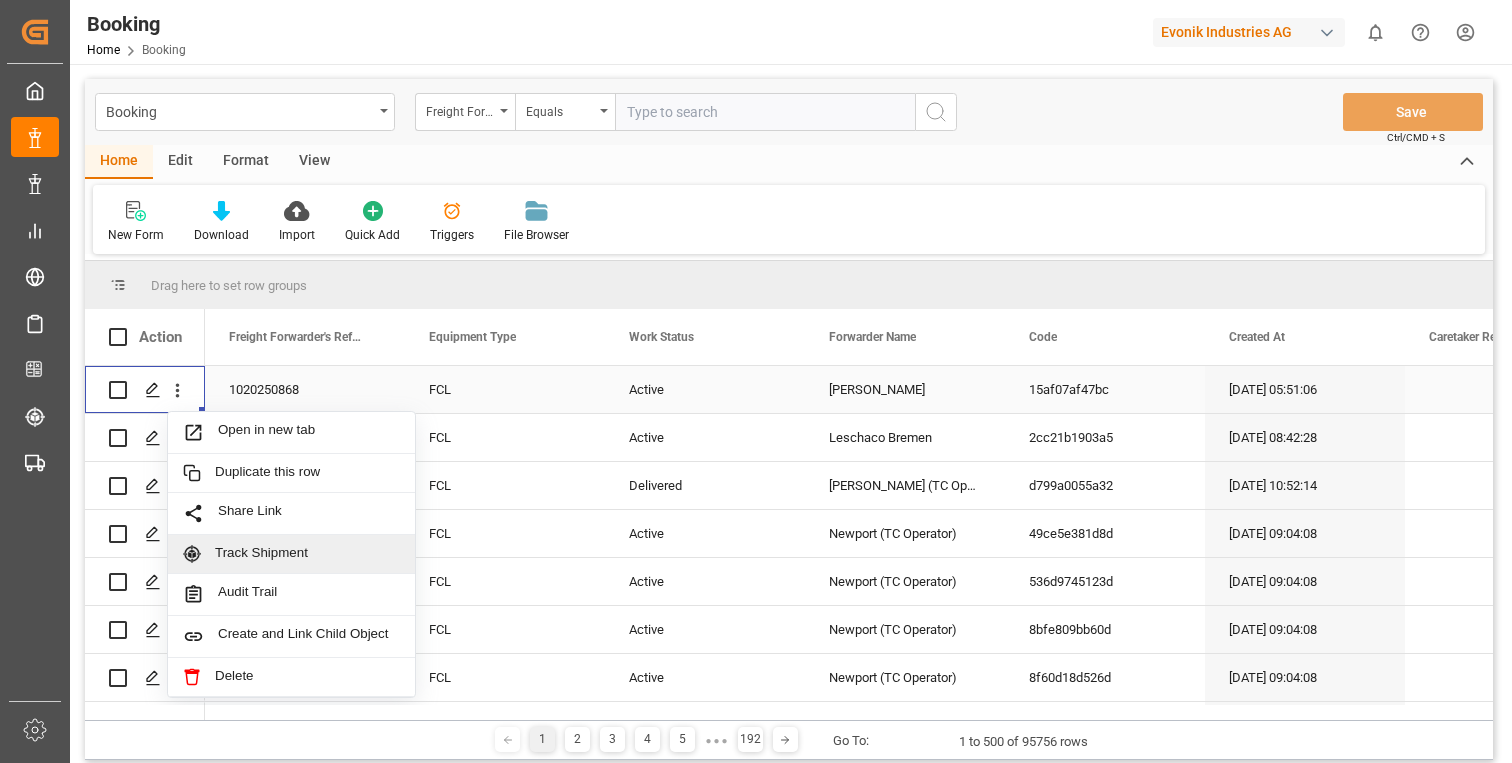 click on "Track Shipment" at bounding box center [307, 554] 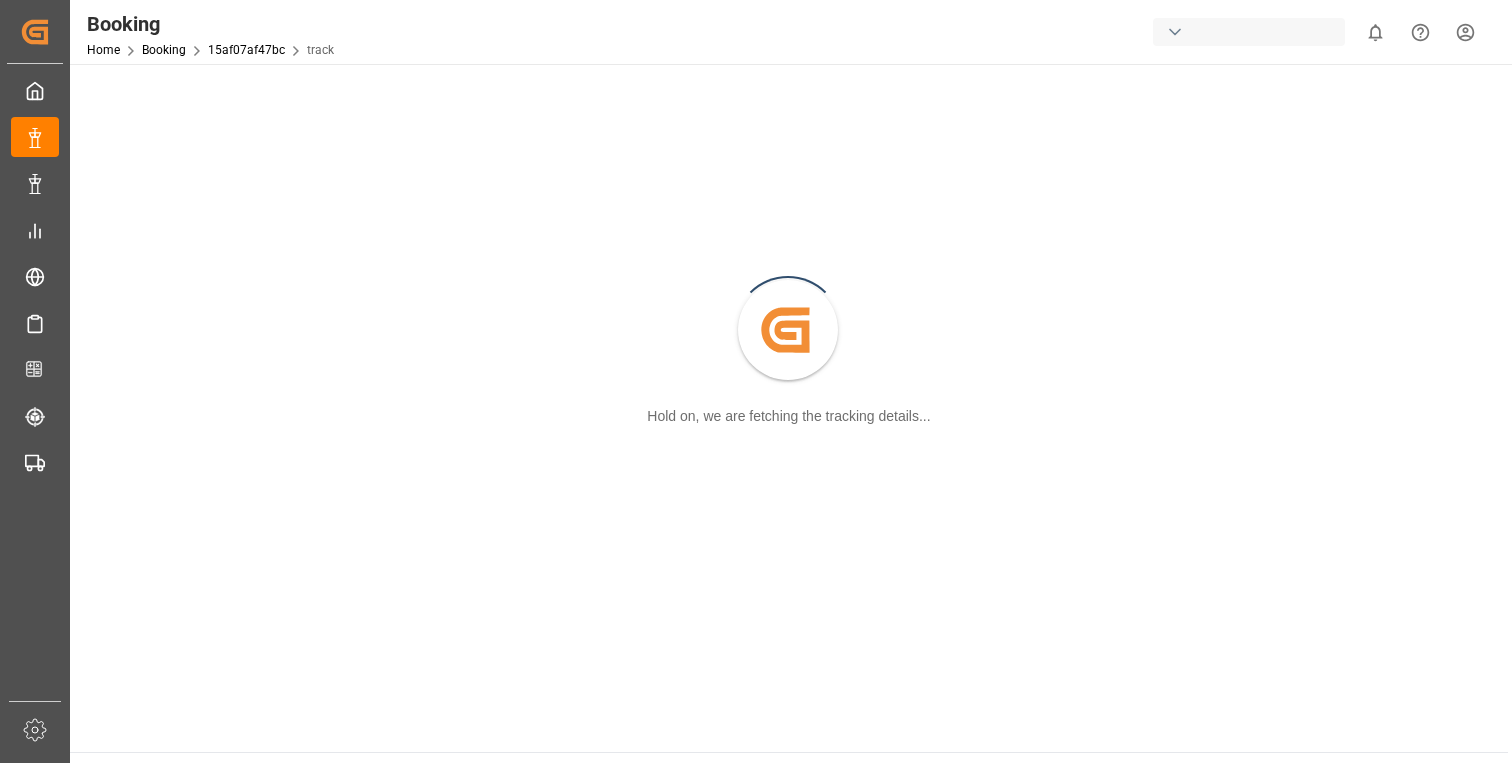 scroll, scrollTop: 0, scrollLeft: 0, axis: both 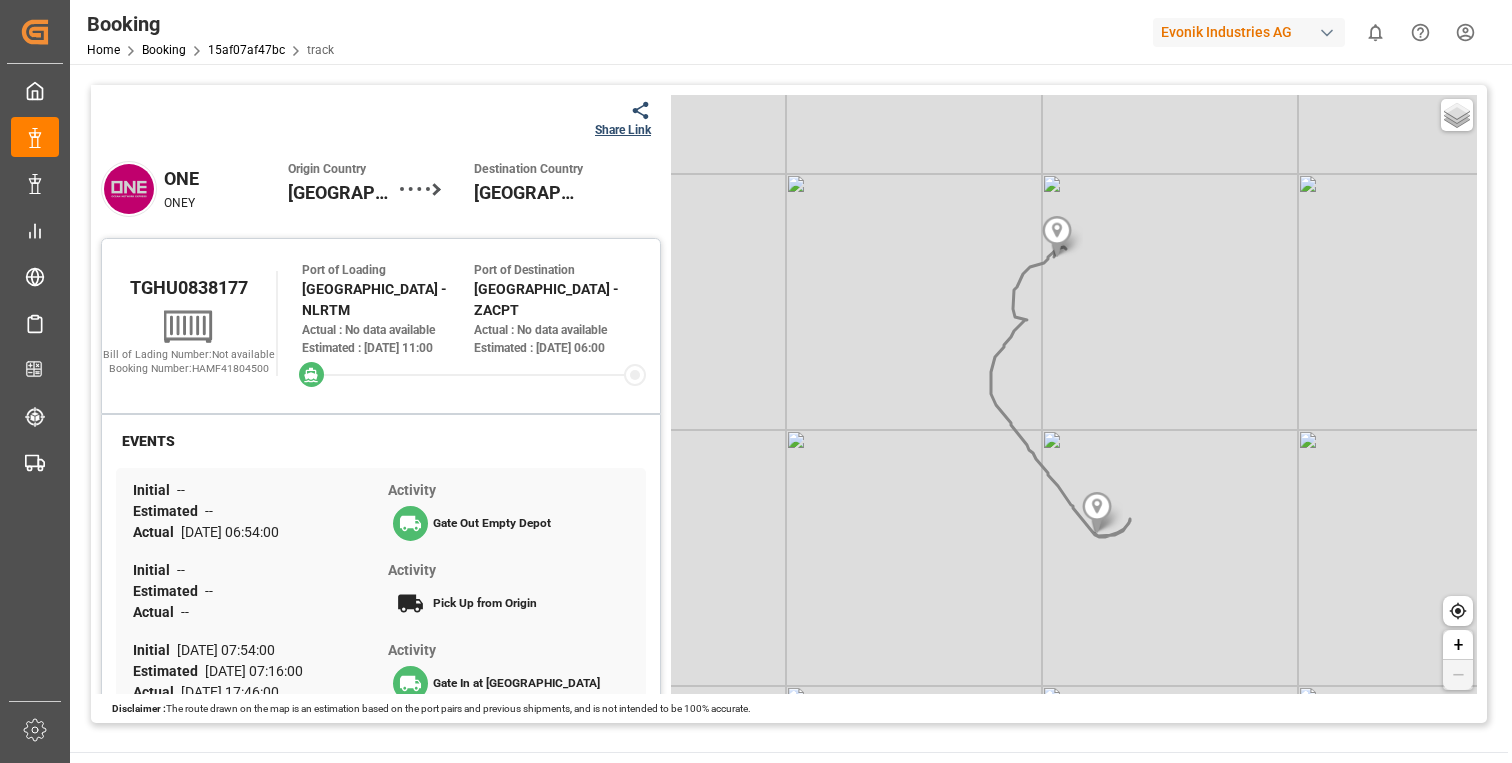 click on "Evonik Industries AG" at bounding box center [1249, 32] 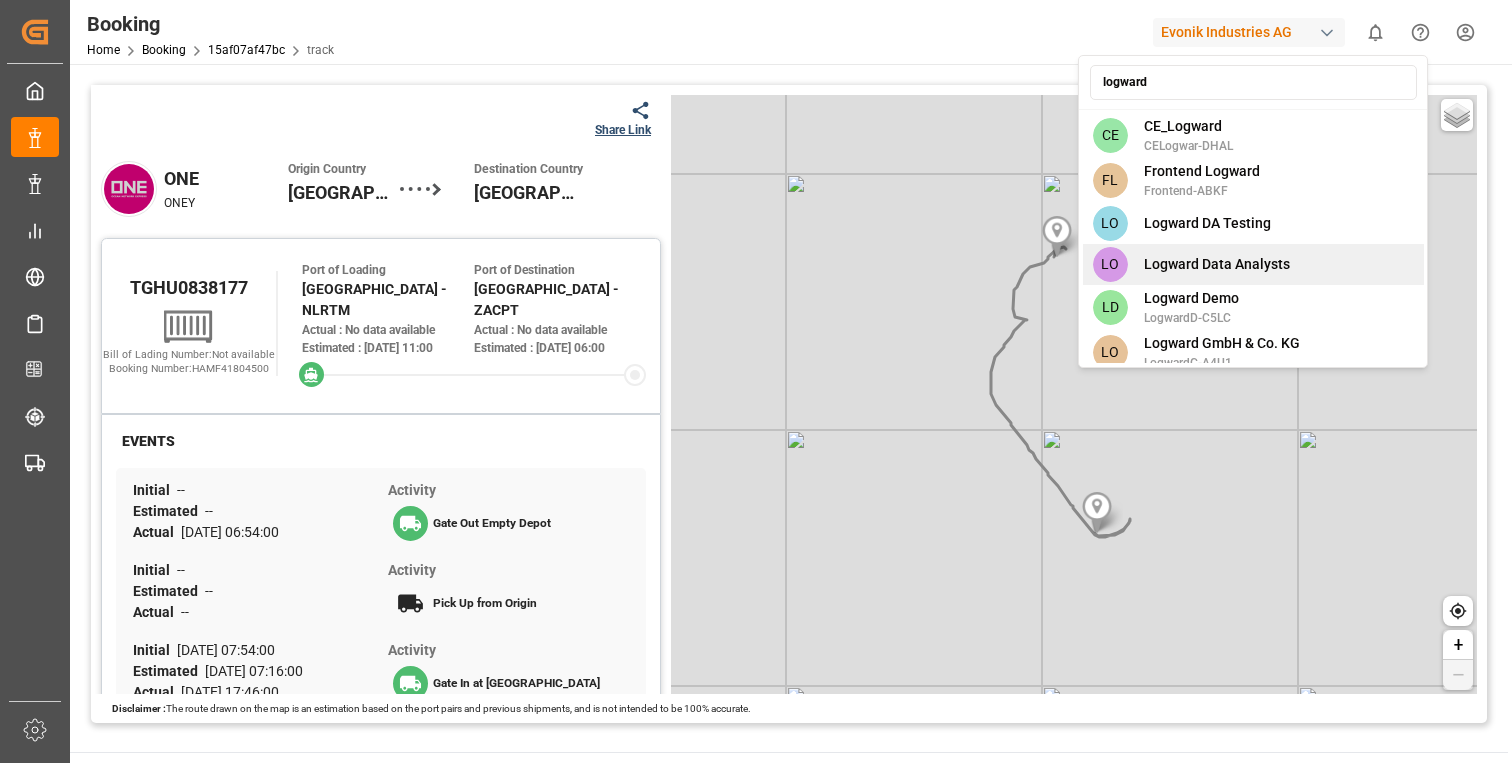 type on "logward" 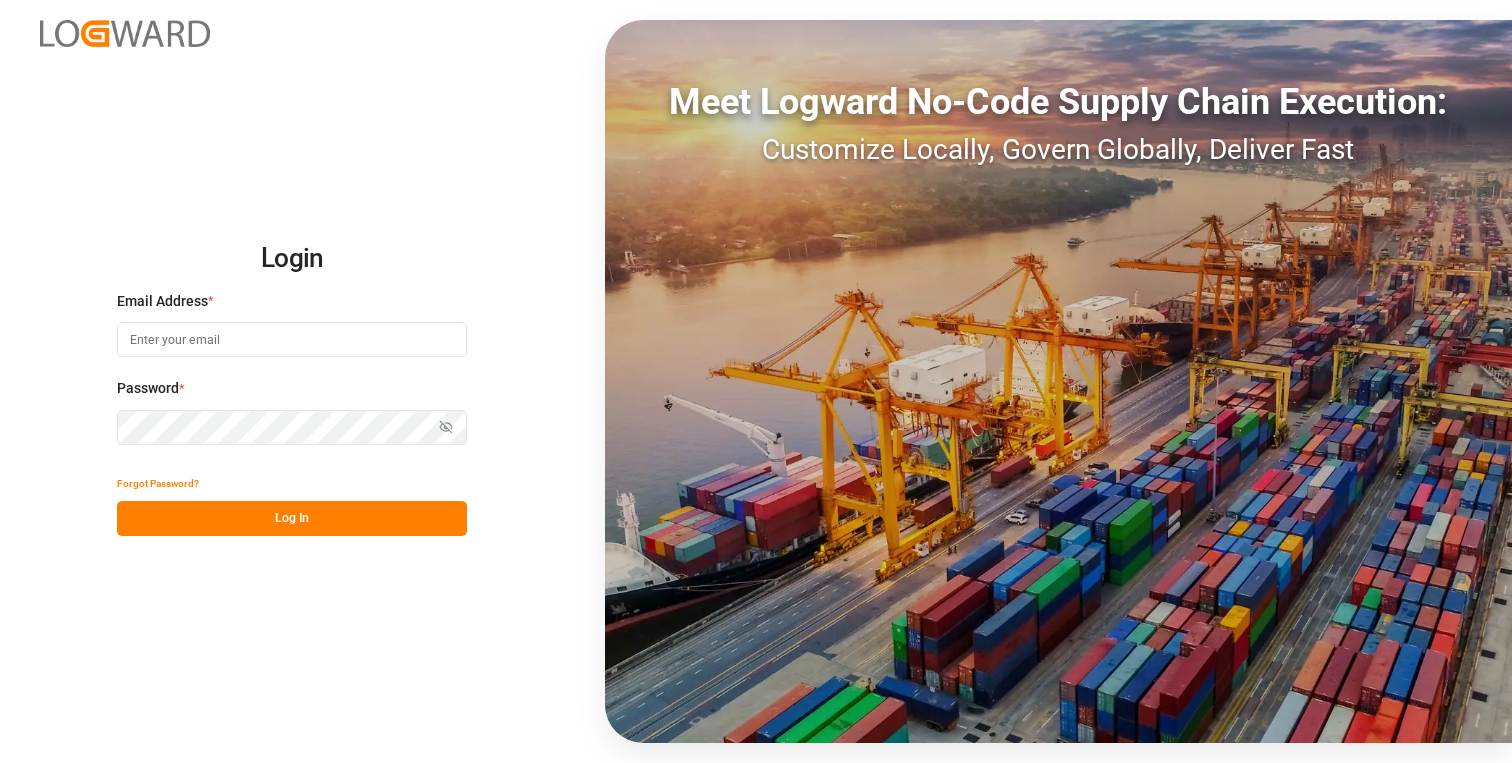 scroll, scrollTop: 0, scrollLeft: 0, axis: both 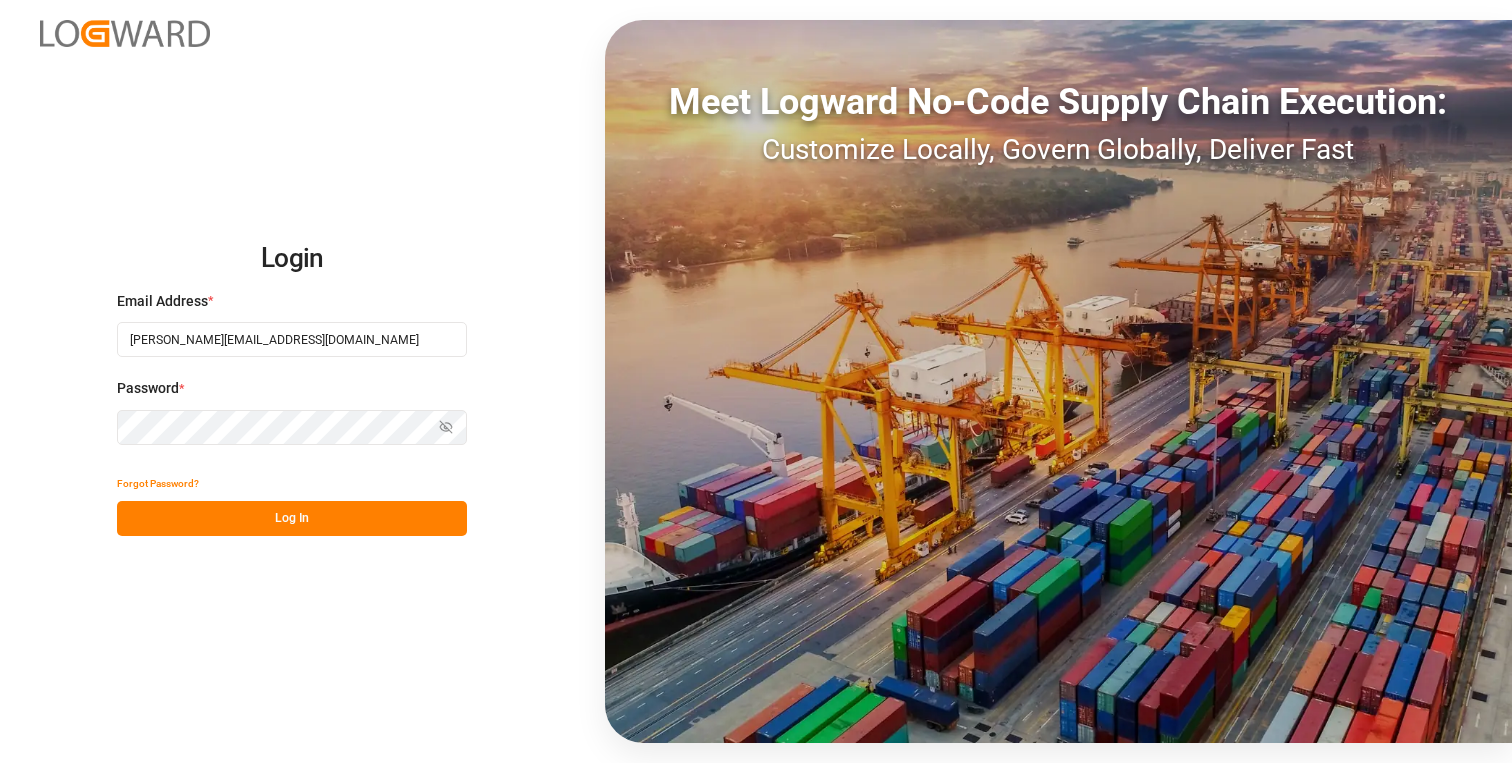 click on "Log In" at bounding box center [292, 518] 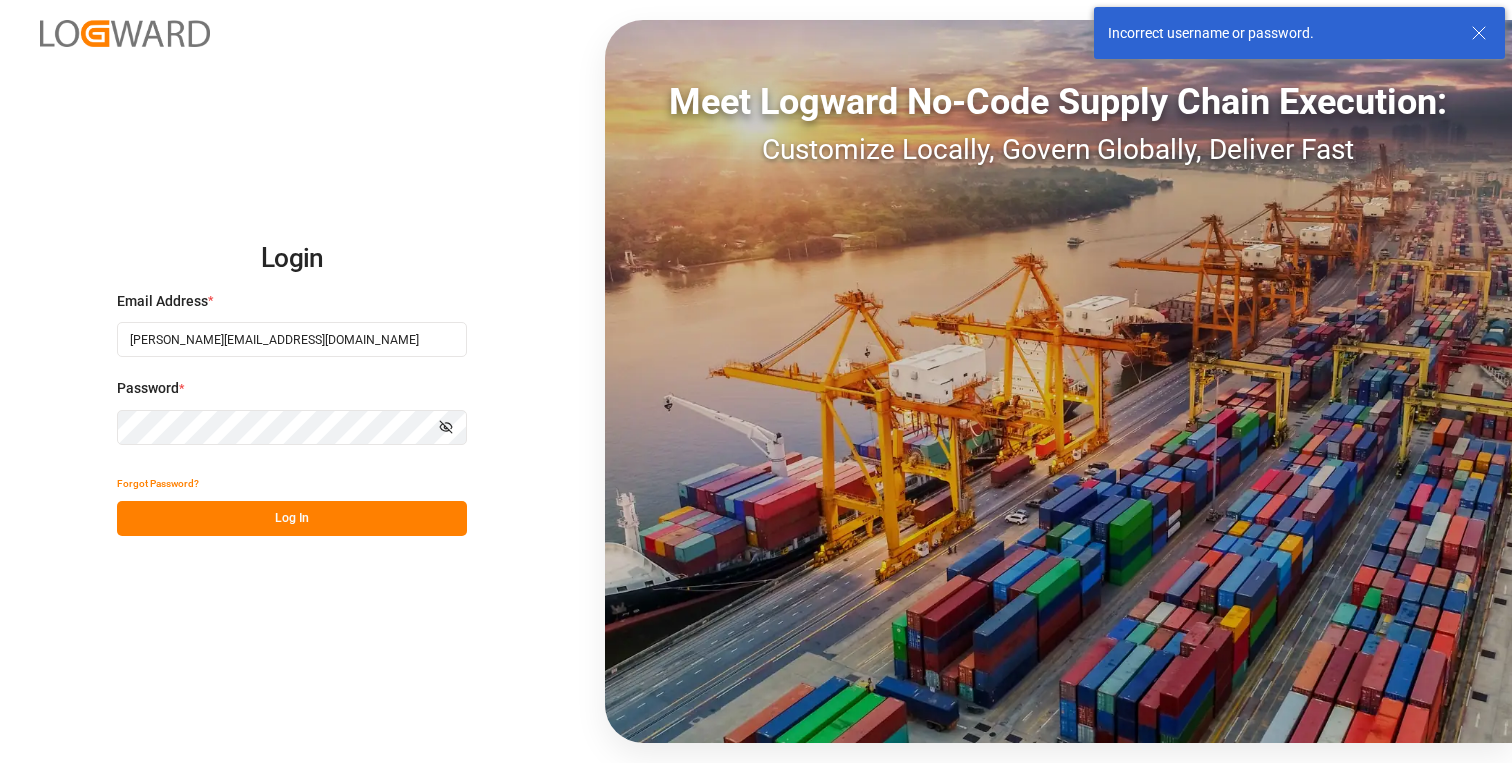 click 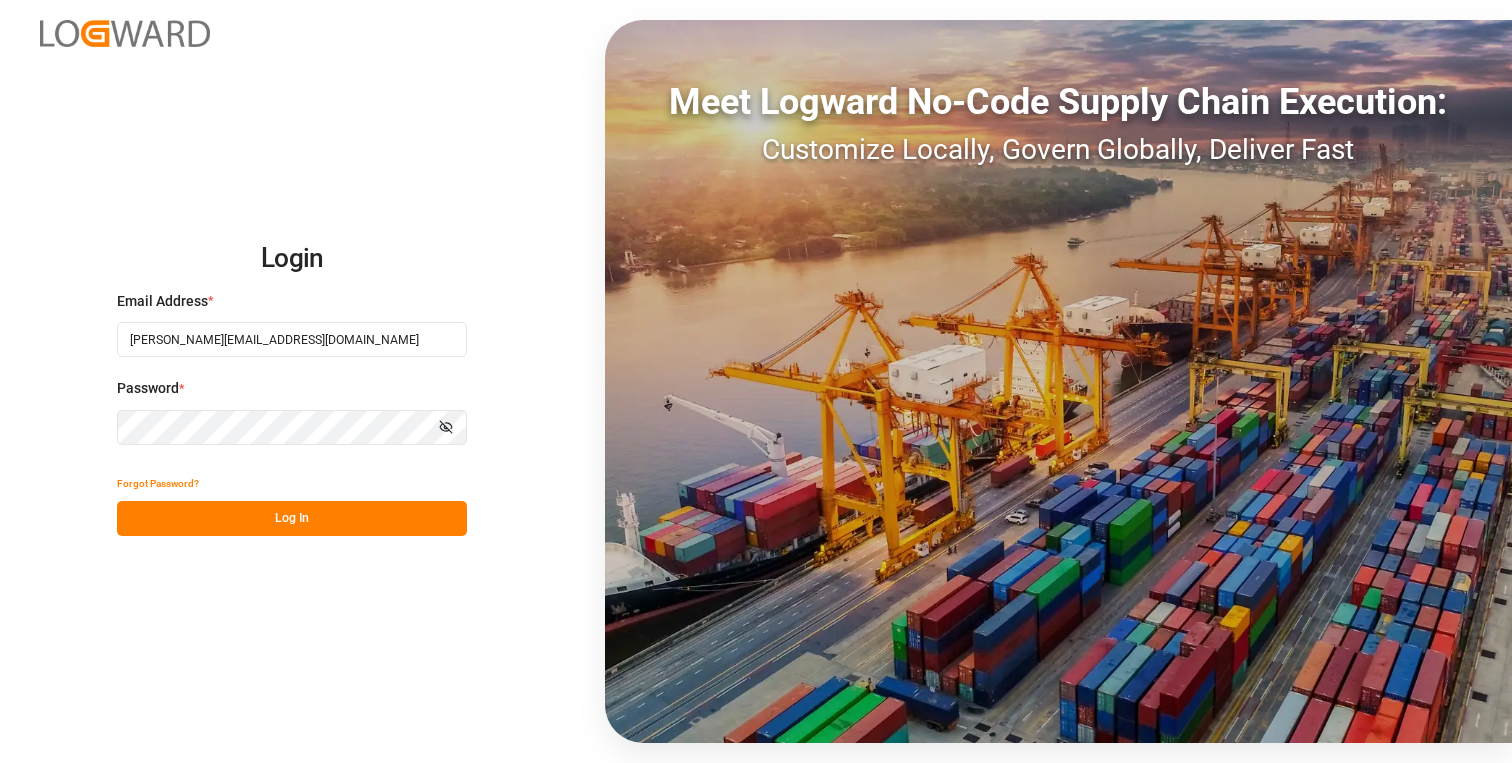 click on "[PERSON_NAME][EMAIL_ADDRESS][DOMAIN_NAME]" at bounding box center (292, 339) 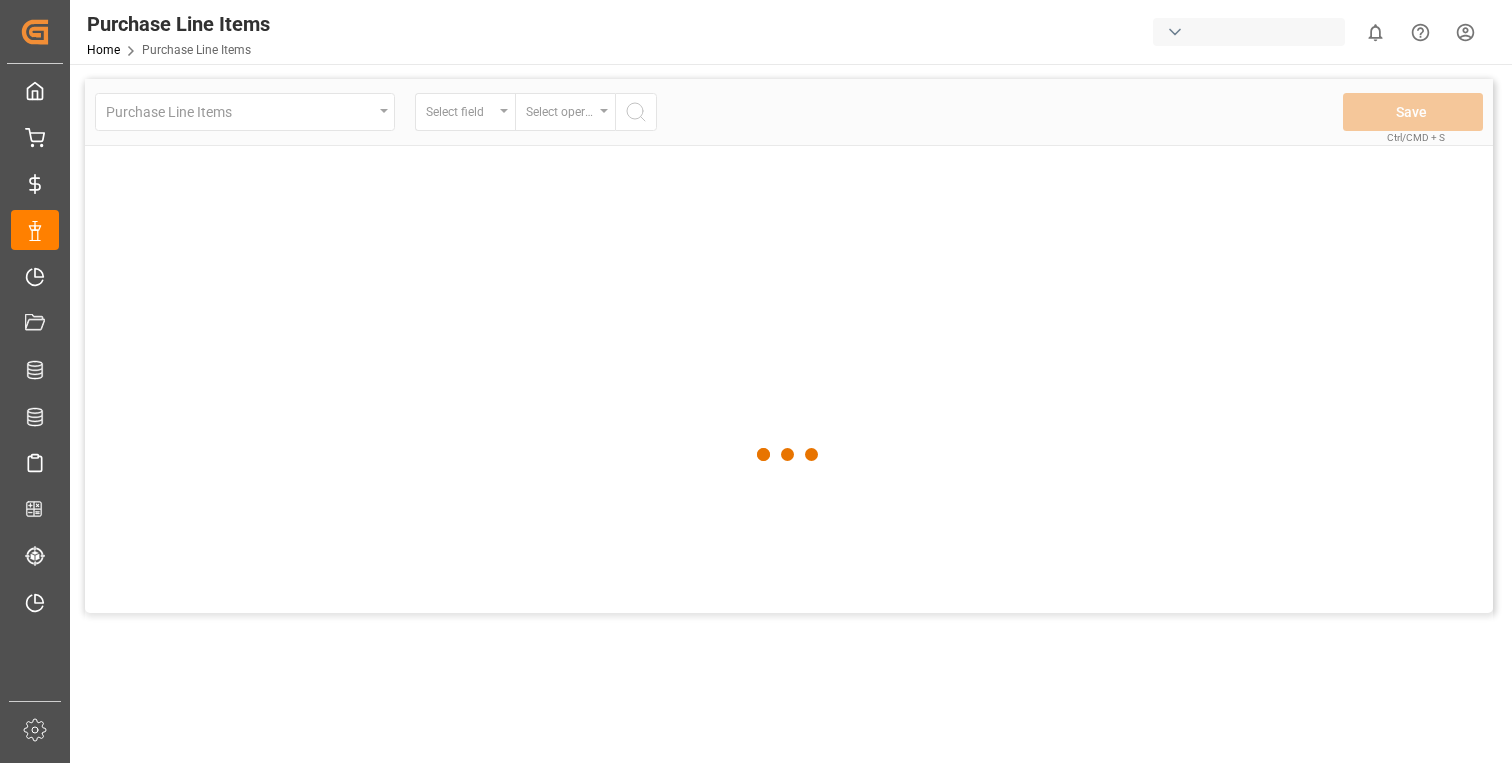 scroll, scrollTop: 0, scrollLeft: 0, axis: both 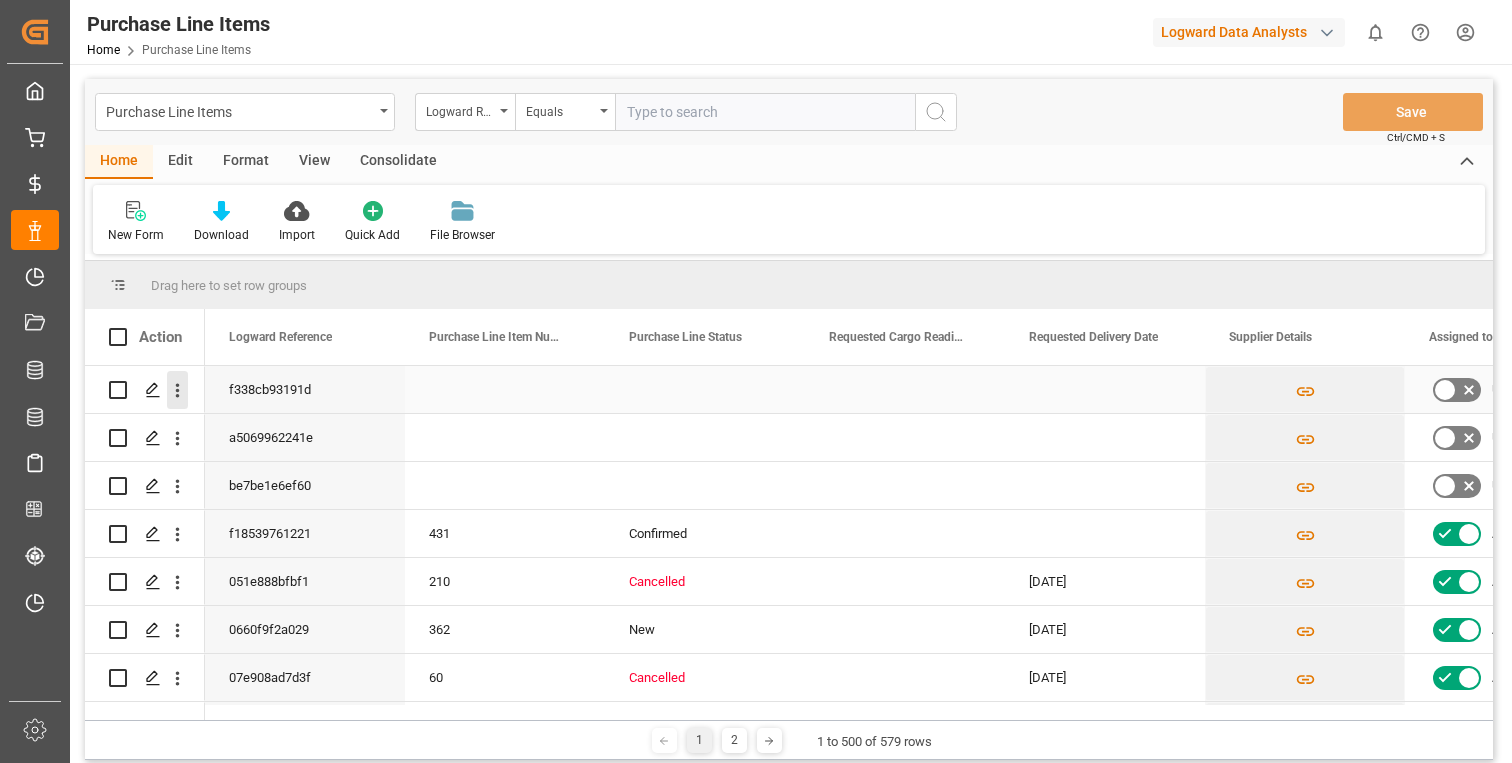 click 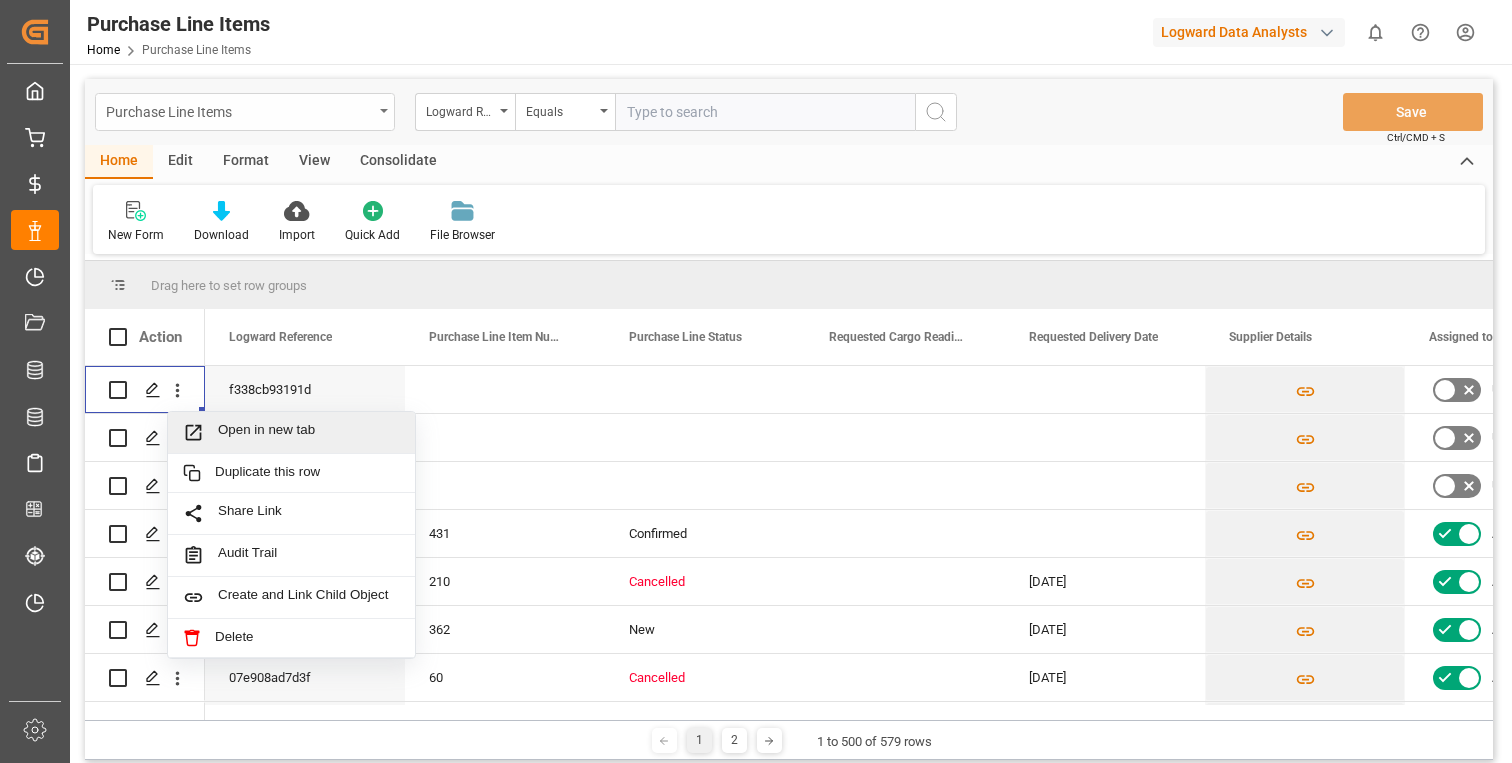 click on "Purchase Line Items" at bounding box center (239, 110) 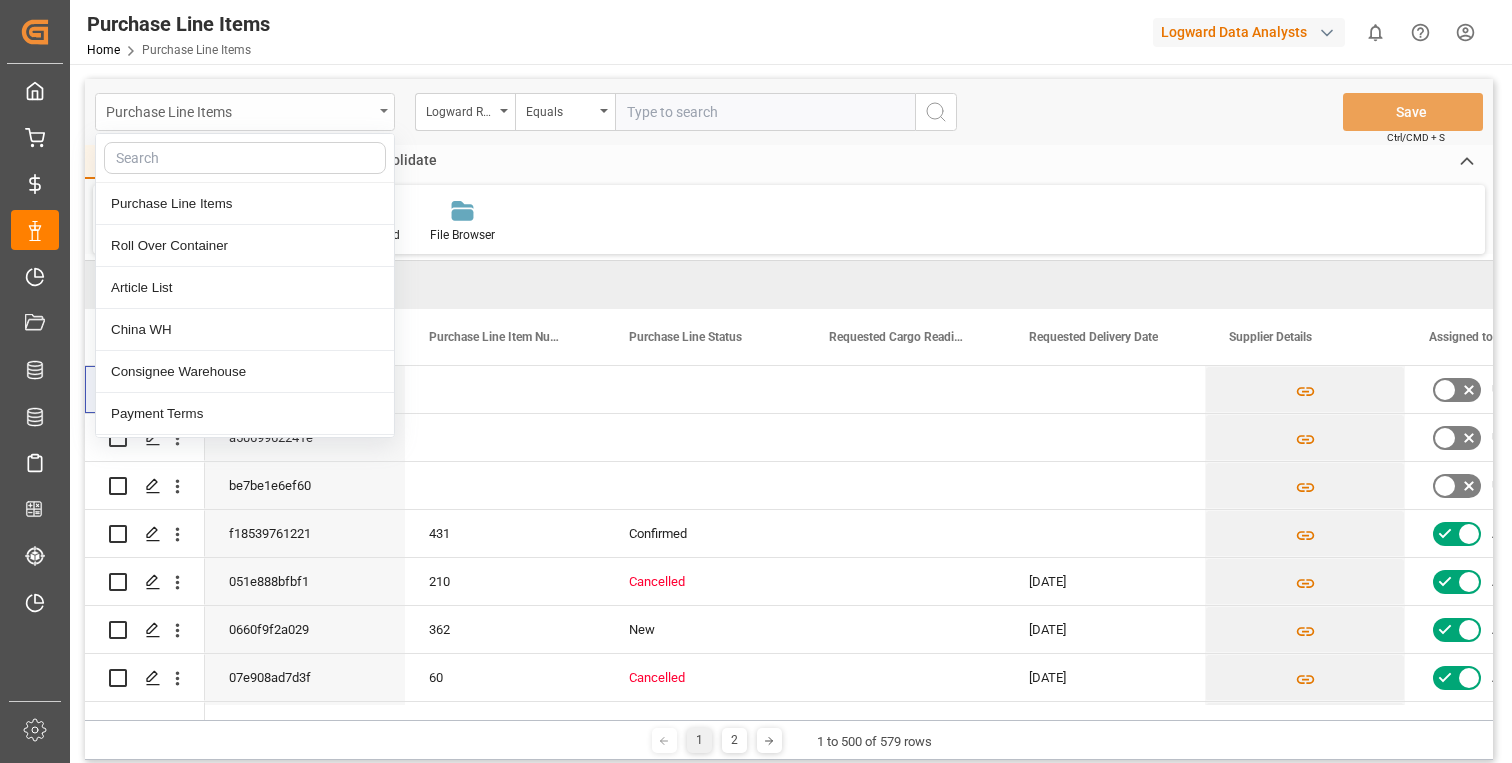 type on "y" 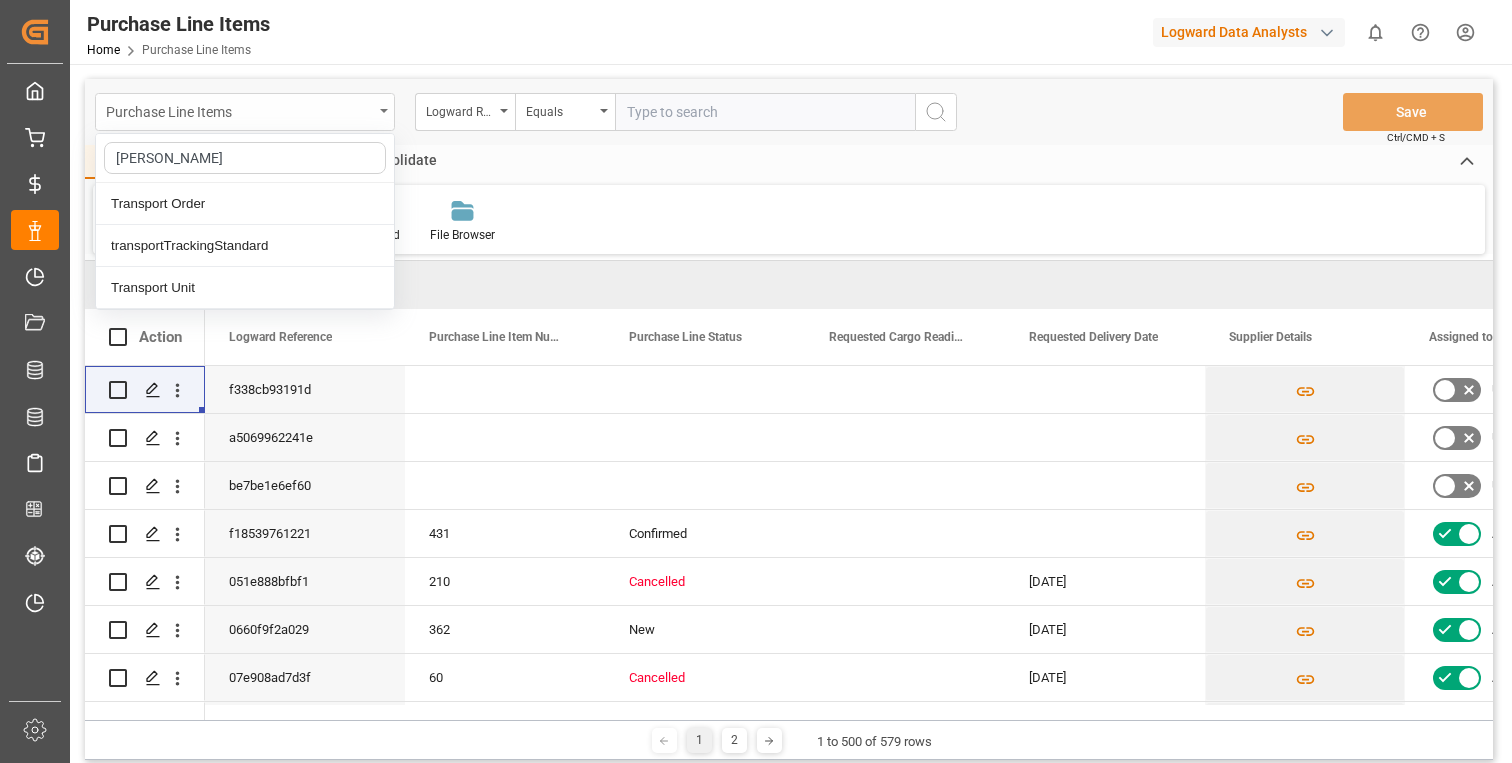 type on "trans" 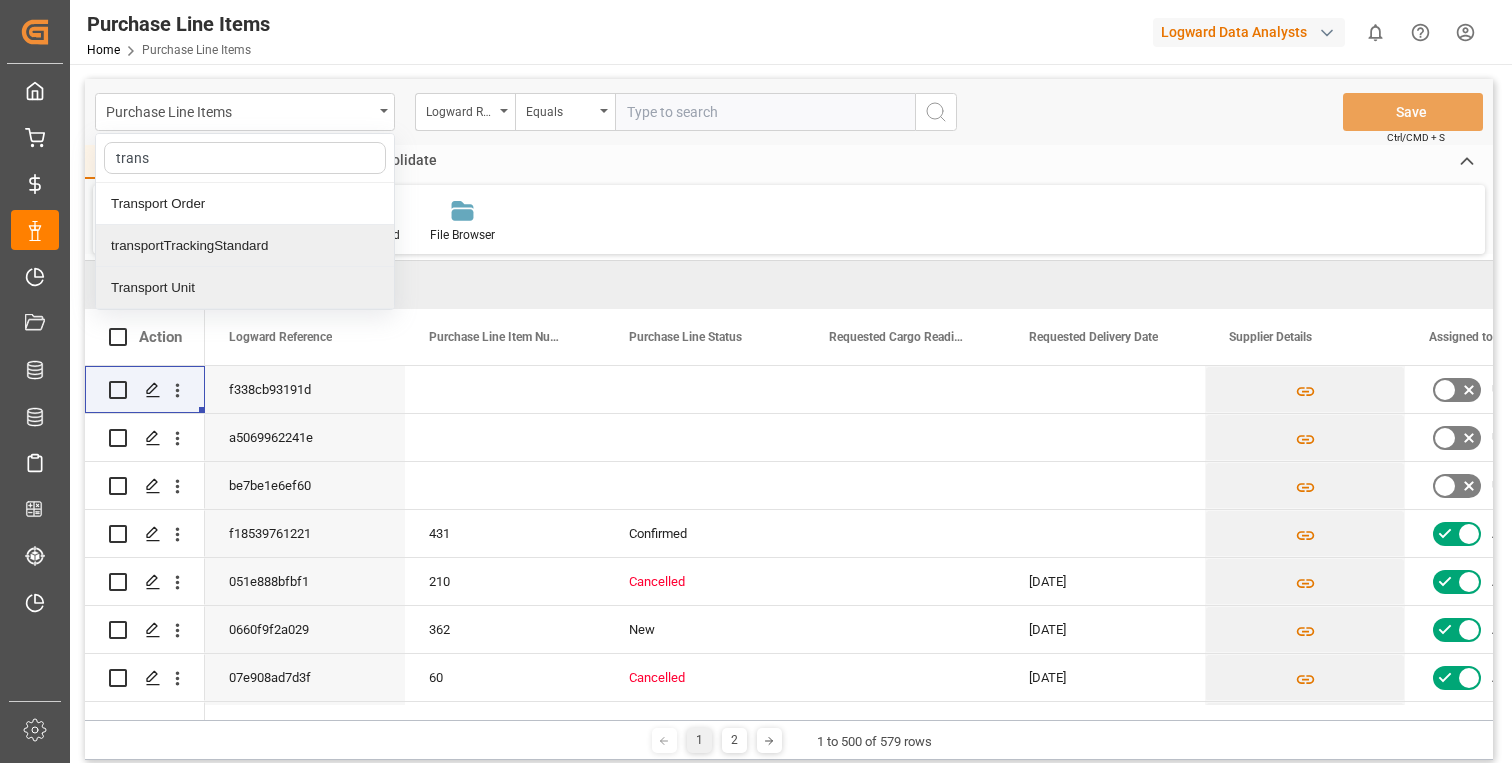 click on "Transport Unit" at bounding box center [245, 288] 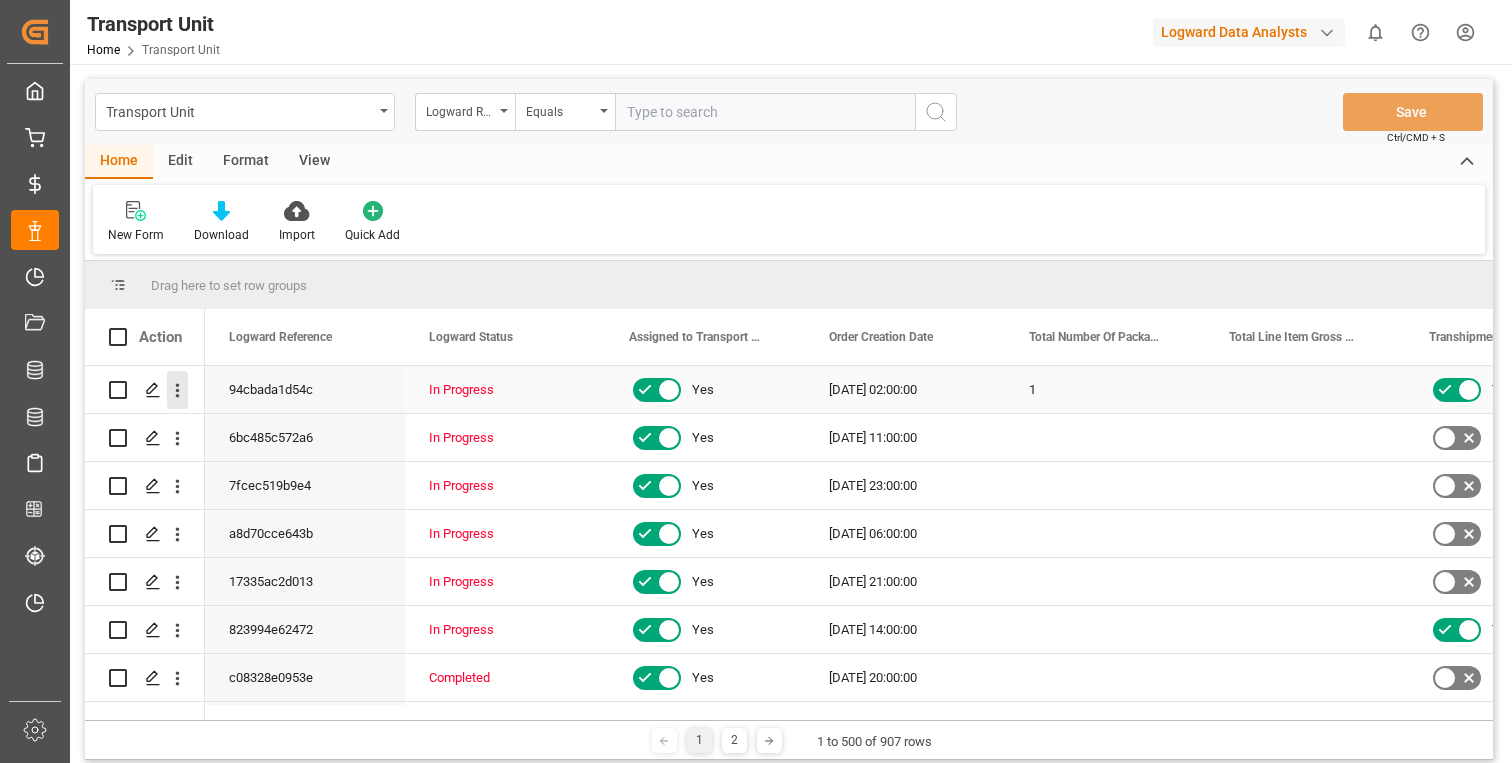 click 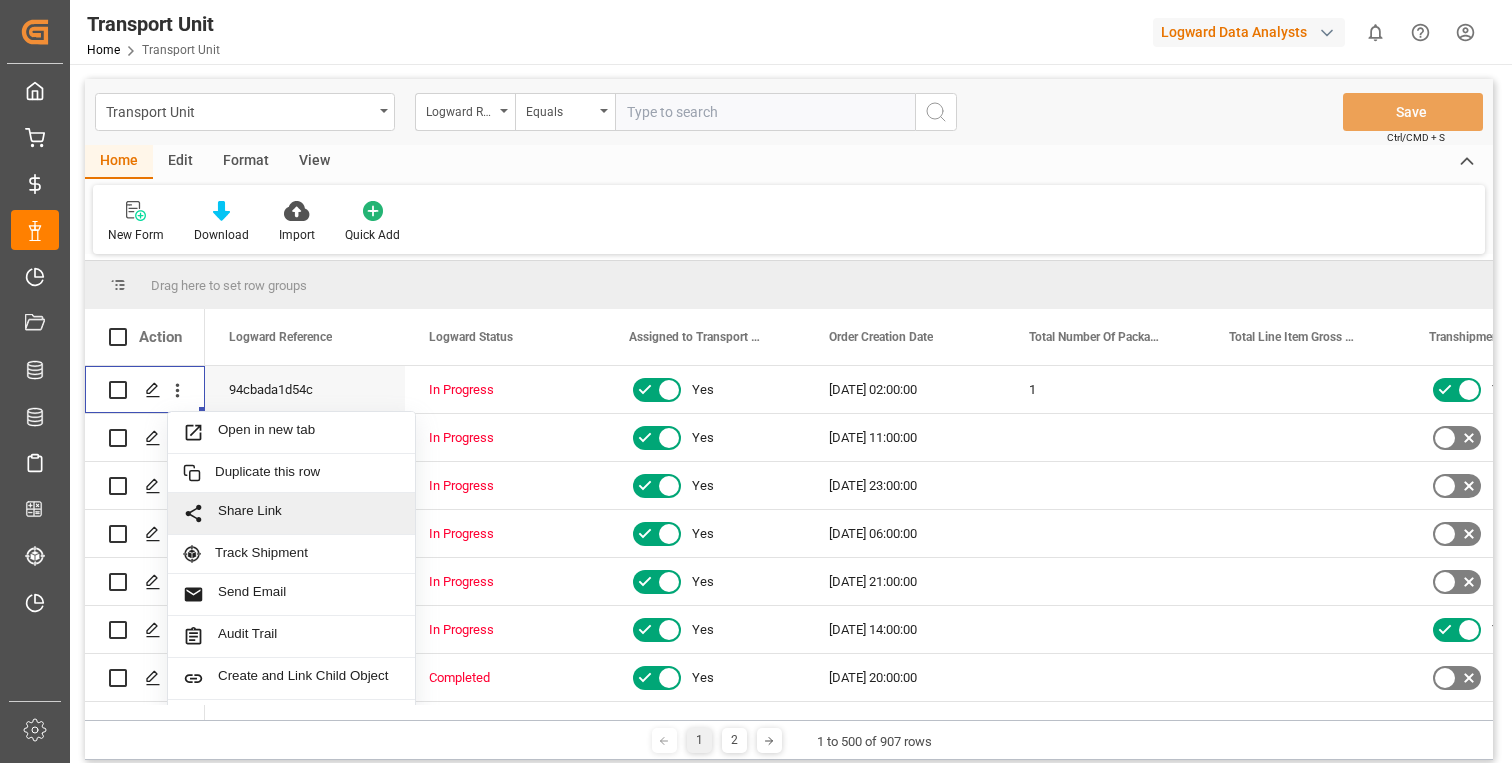 click on "New Form Download Import Quick Add" at bounding box center [789, 219] 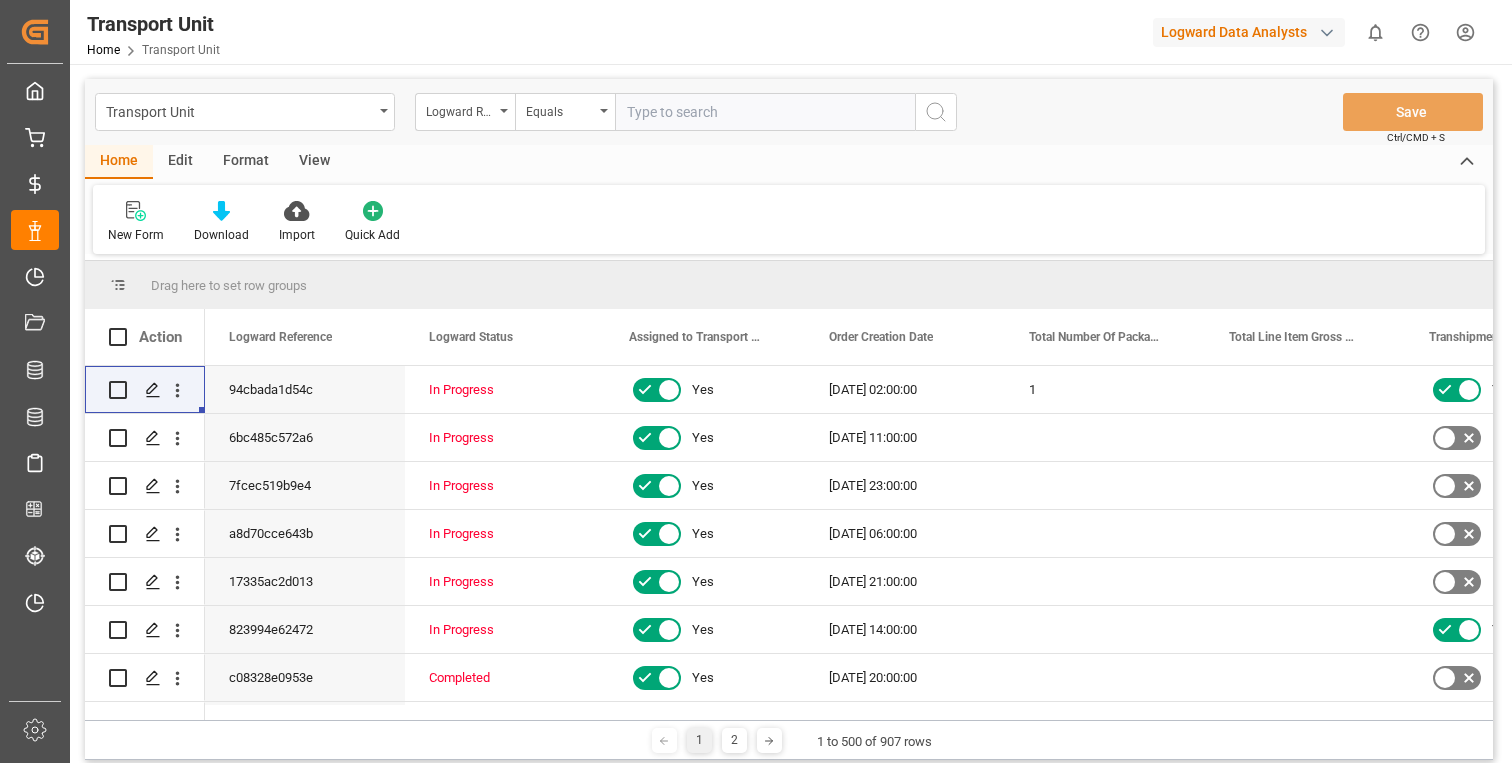 scroll, scrollTop: 231, scrollLeft: 0, axis: vertical 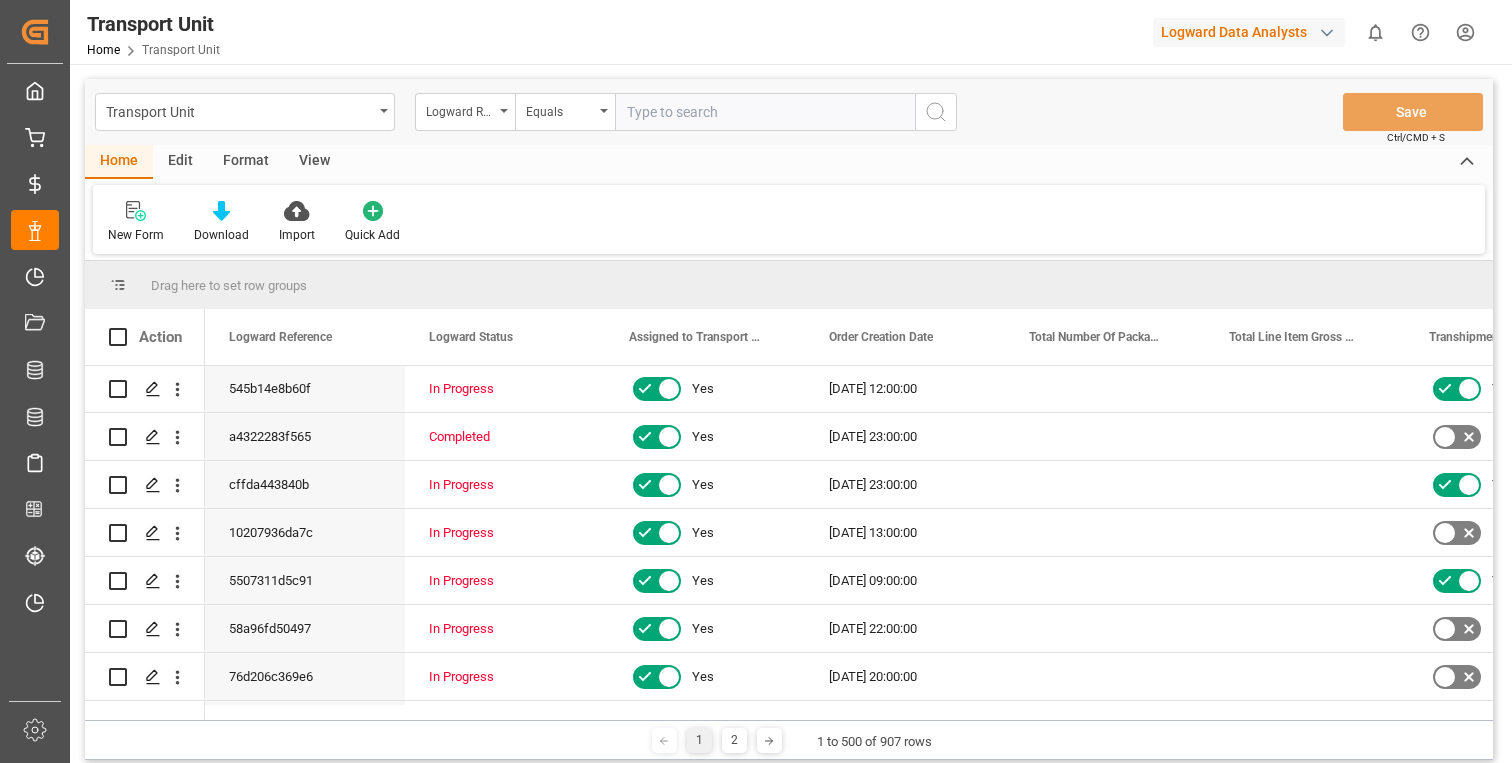 click on "Created by potrace 1.15, written by Peter Selinger 2001-2017 Created by potrace 1.15, written by Peter Selinger 2001-2017 My Cockpit My Cockpit My Quotes My Quotes My Rates My Rates Data Management Data Management My Allocations My Allocations Document Management Document Management All Carriers All Carriers Freight Forwarder Freight Forwarder Schedules Schedules CO2e Calculator CO2e Calculator Tracking Tracking Timeslot Management V2 Timeslot Management V2 Sidebar Settings Back to main menu Transport Unit Home Transport Unit Logward Data Analysts 0 Notifications Only show unread All Mark all categories read No notifications Transport Unit Logward Reference Equals Save Ctrl/CMD + S Home Edit Format View New Form Download Import Quick Add
Drag here to set row groups Drag here to set column labels
Action" at bounding box center (756, 381) 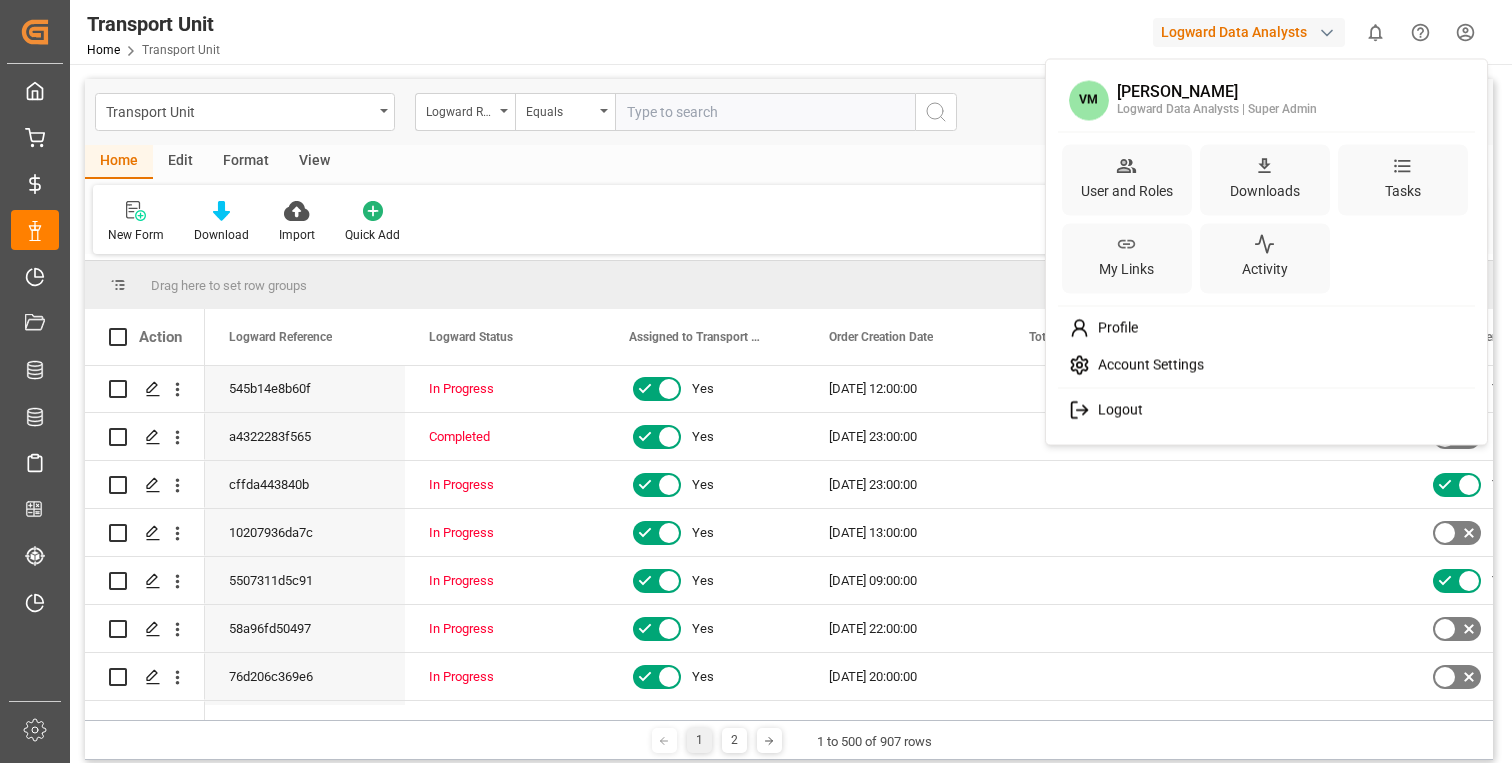 click on "Account Settings" at bounding box center [1147, 366] 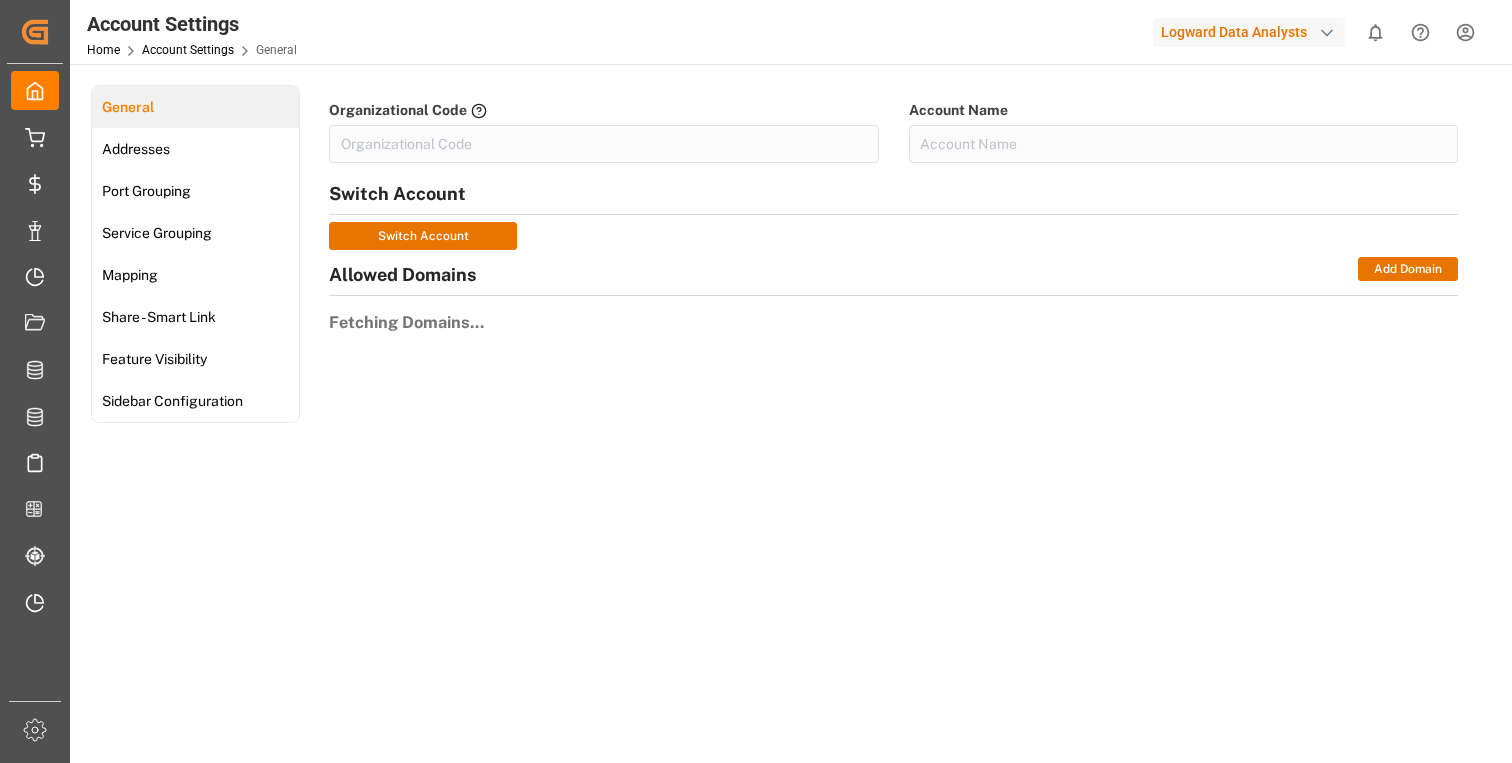 type on "Logward Data Analysts" 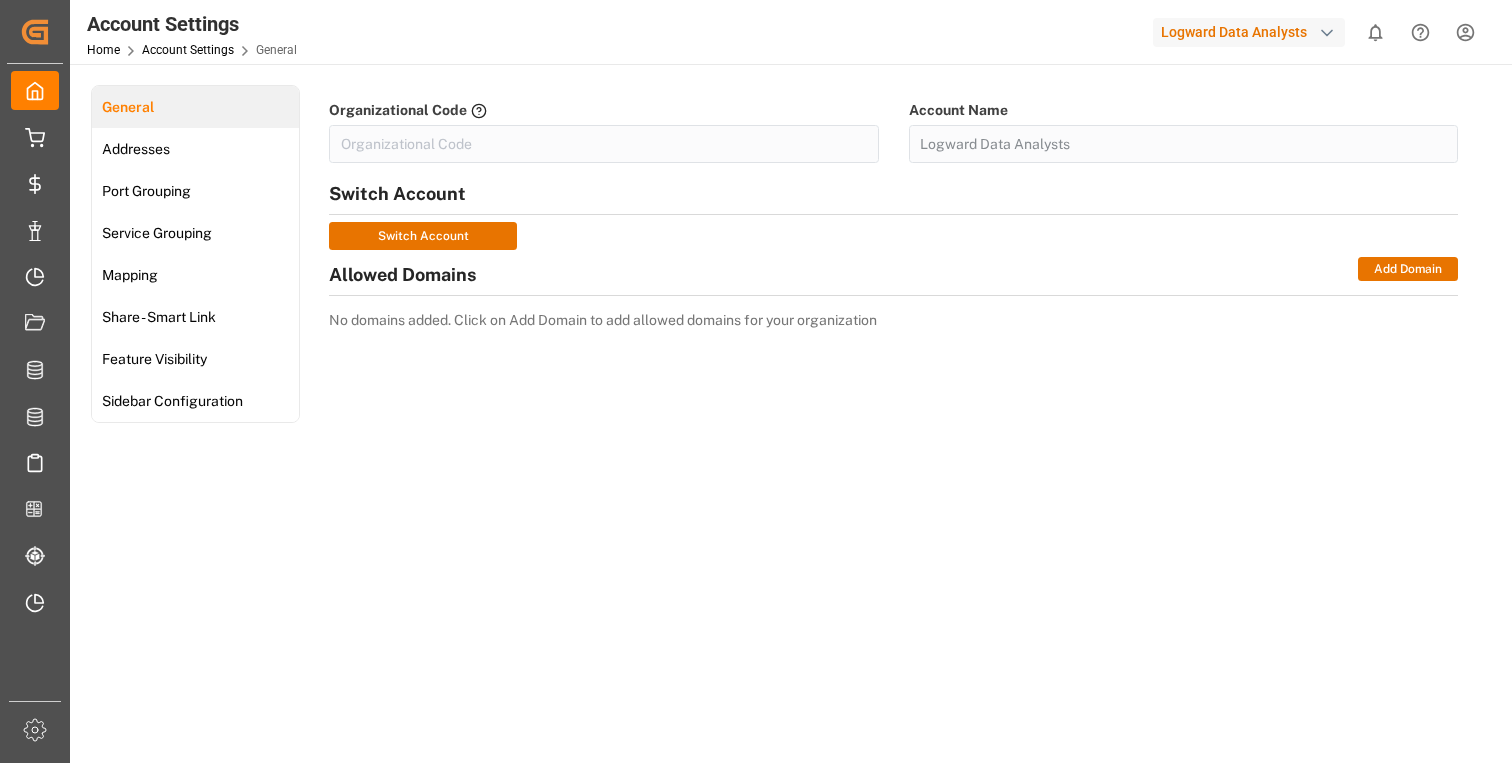 click on "Created by potrace 1.15, written by Peter Selinger 2001-2017 Created by potrace 1.15, written by Peter Selinger 2001-2017 My Cockpit My Cockpit My Quotes My Quotes My Rates My Rates Data Management Data Management My Allocations My Allocations Document Management Document Management All Carriers All Carriers Freight Forwarder Freight Forwarder Schedules Schedules CO2e Calculator CO2e Calculator Tracking Tracking Timeslot Management V2 Timeslot Management V2 Sidebar Settings Back to main menu Account Settings Home Account Settings General Logward Data Analysts 0 Notifications Only show unread All Mark all categories read Created by potrace 1.15, written by Peter Selinger 2001-2017    General       Addresses       Port Grouping       Service Grouping       Mapping       Share - Smart Link       Feature Visibility       Sidebar Configuration    Organizational Code Account Name     Logward Data Analysts Switch Account Switch Account Allowed Domains Add Domain ©  2025 Company Home" at bounding box center [756, 381] 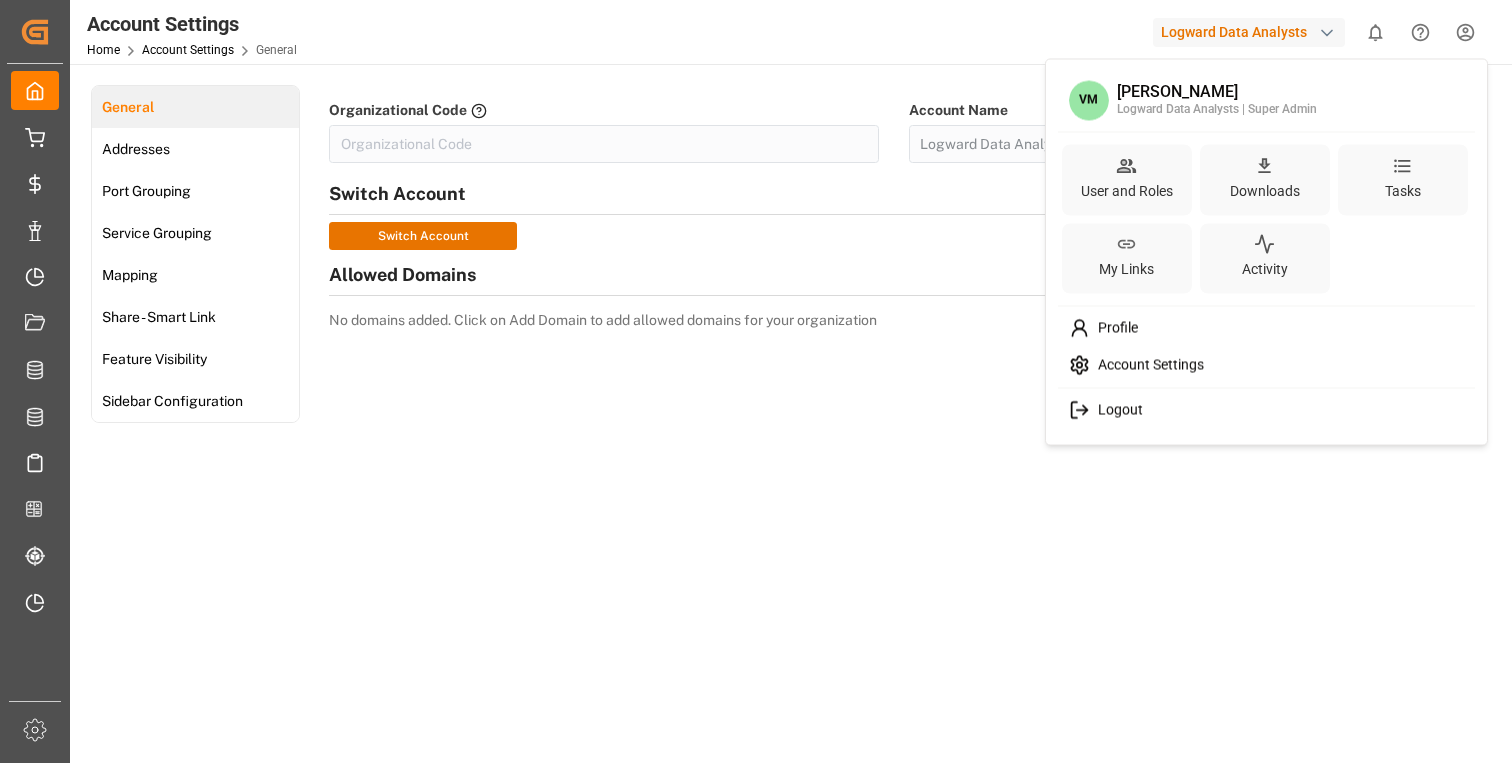 click on "Profile" at bounding box center (1114, 329) 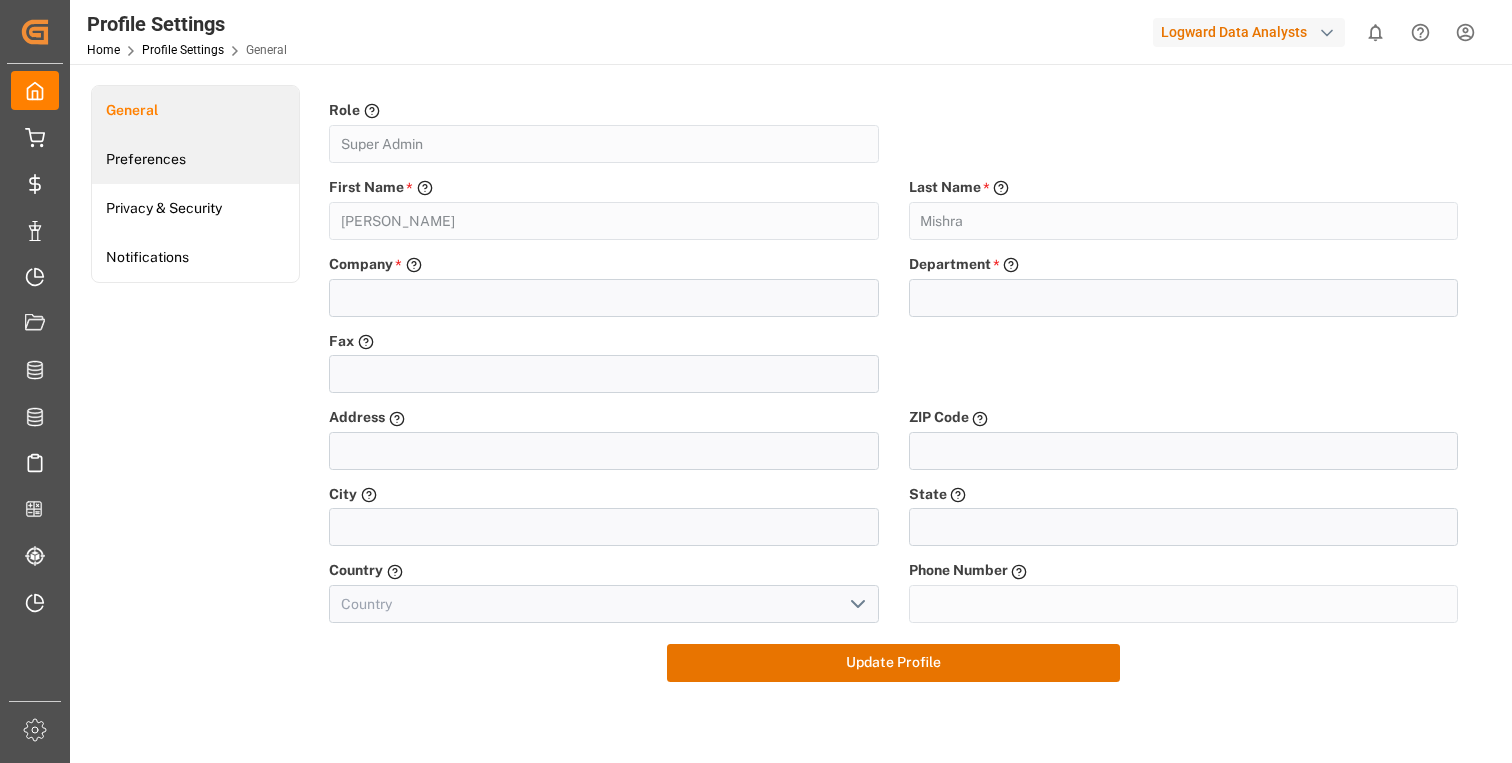 click on "Preferences" at bounding box center [195, 159] 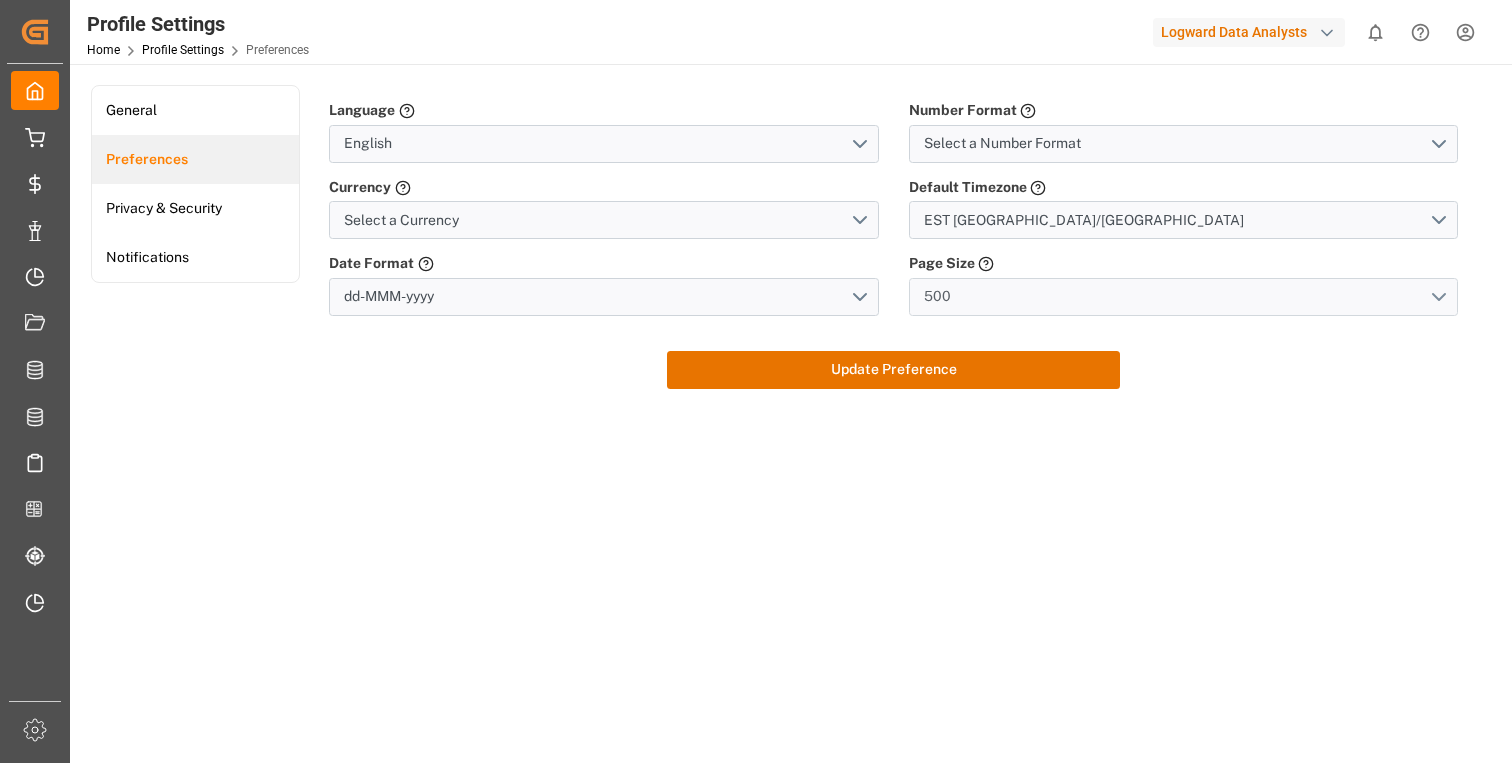 click on "500" at bounding box center (1183, 297) 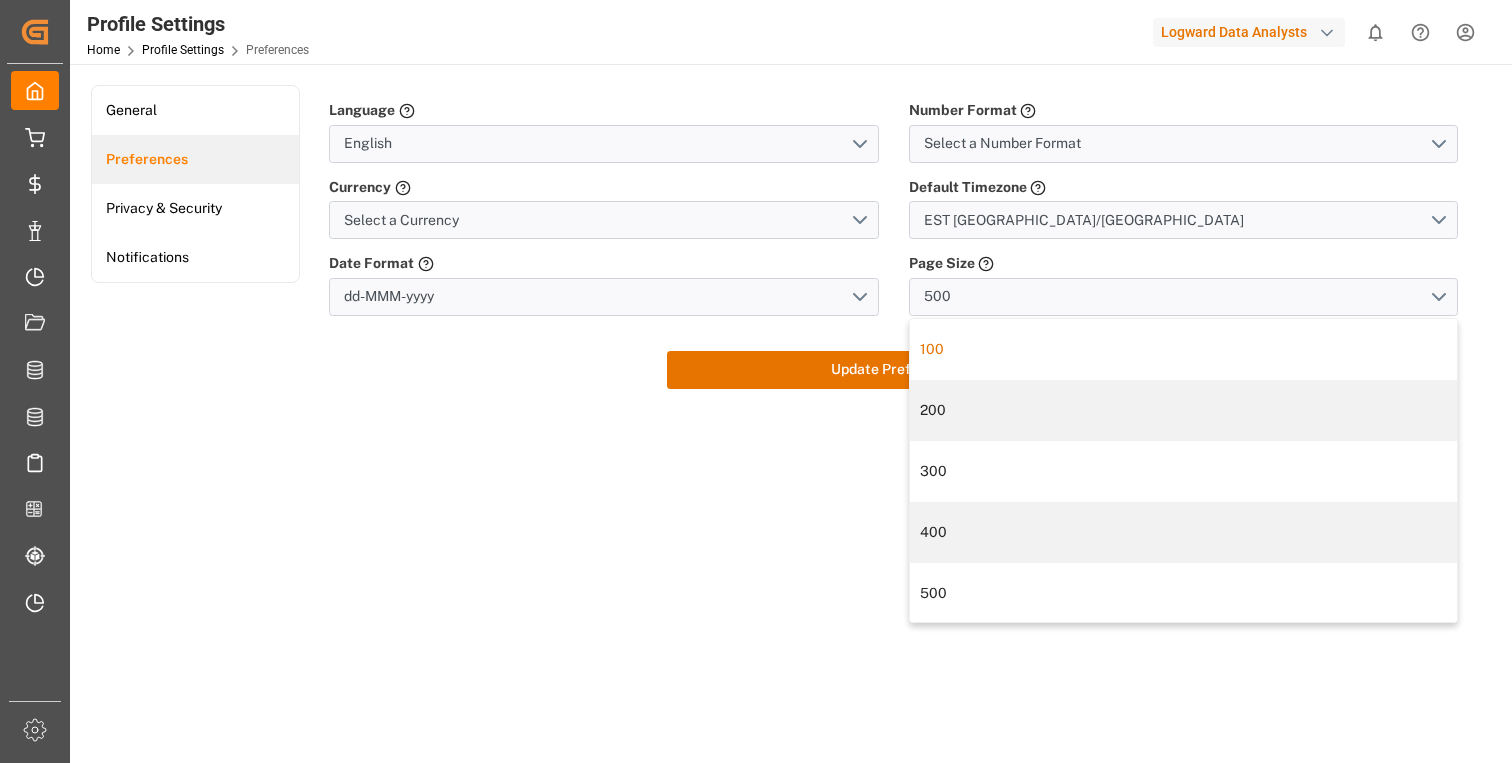 click on "100" at bounding box center [1183, 349] 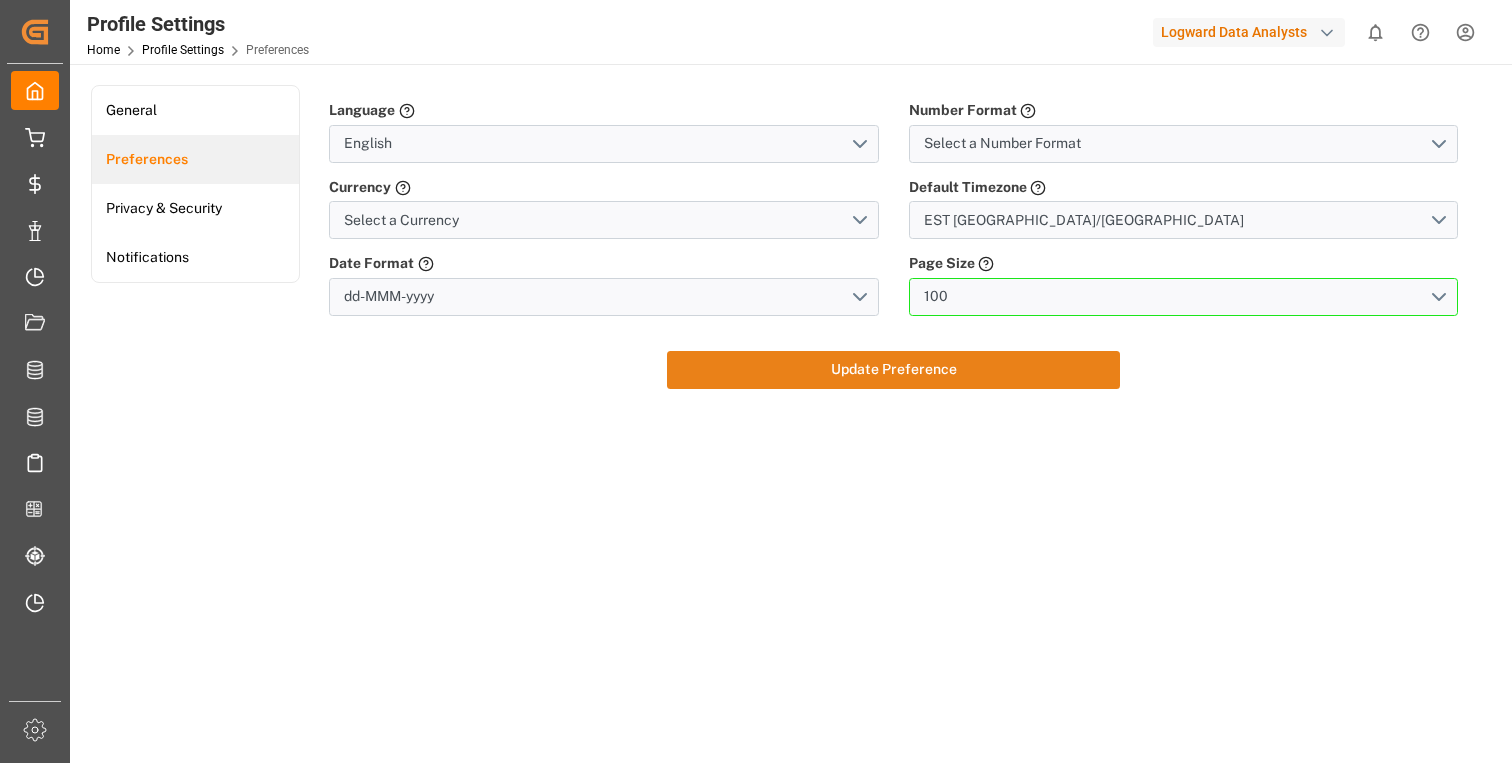 click on "Update Preference" at bounding box center [893, 370] 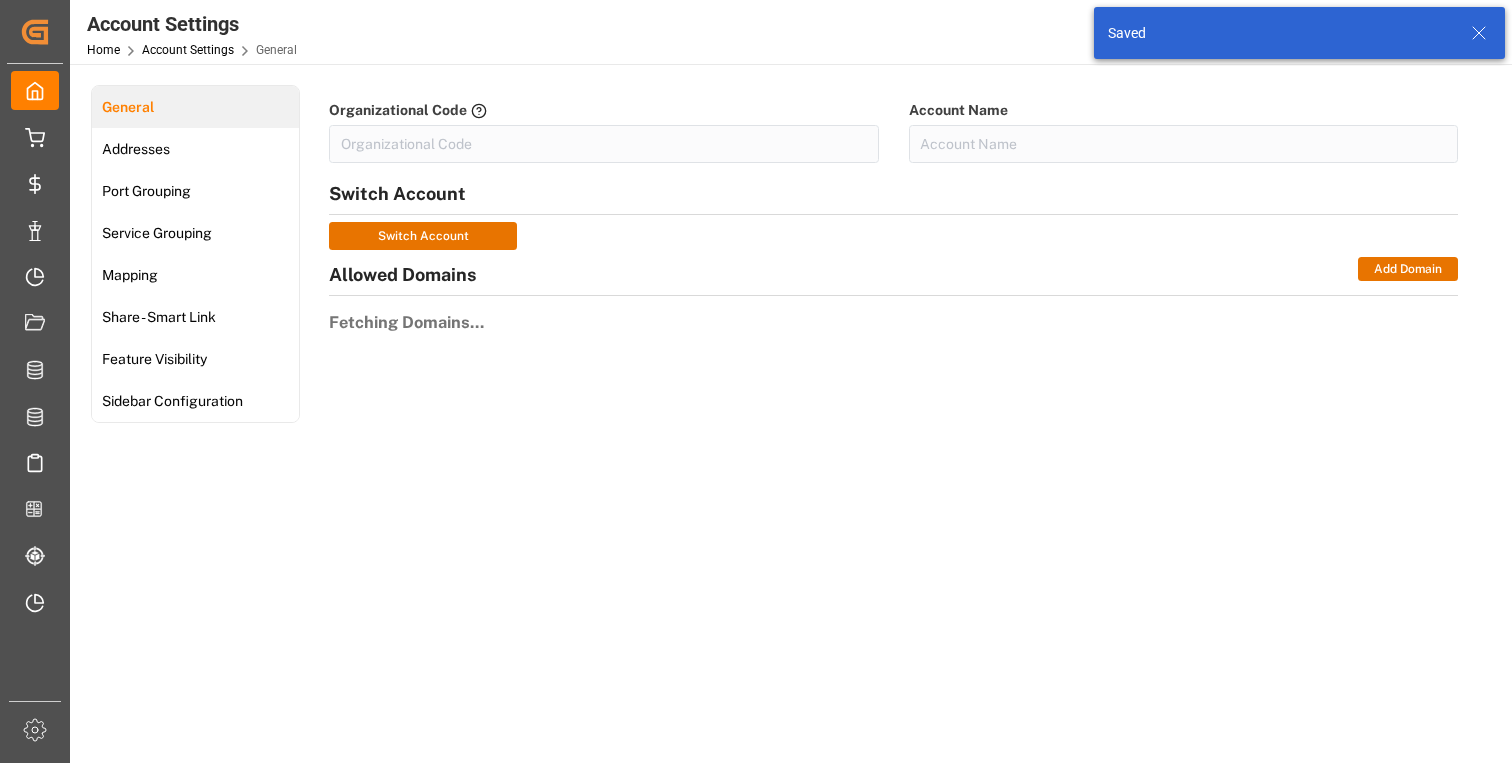 type on "Logward Data Analysts" 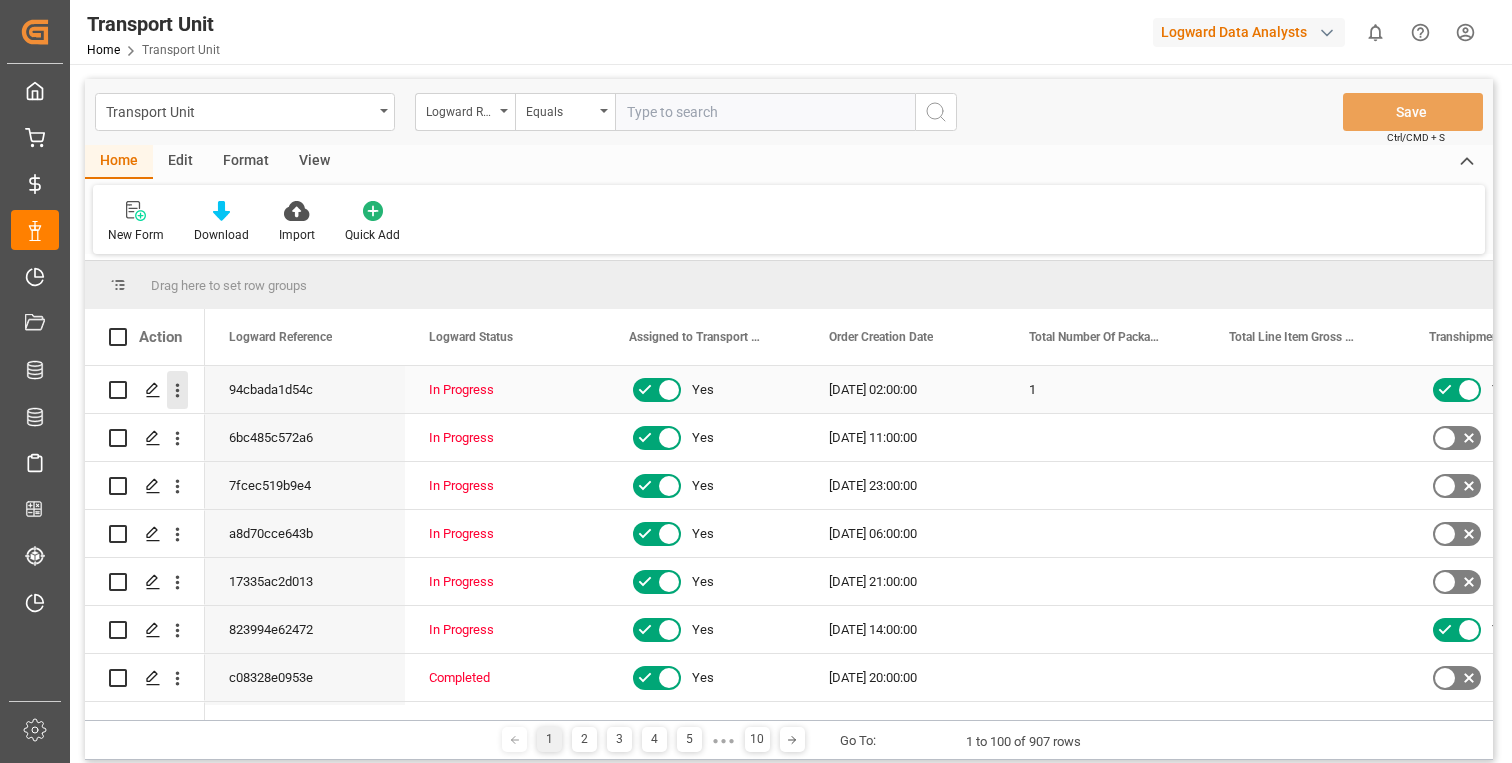 click 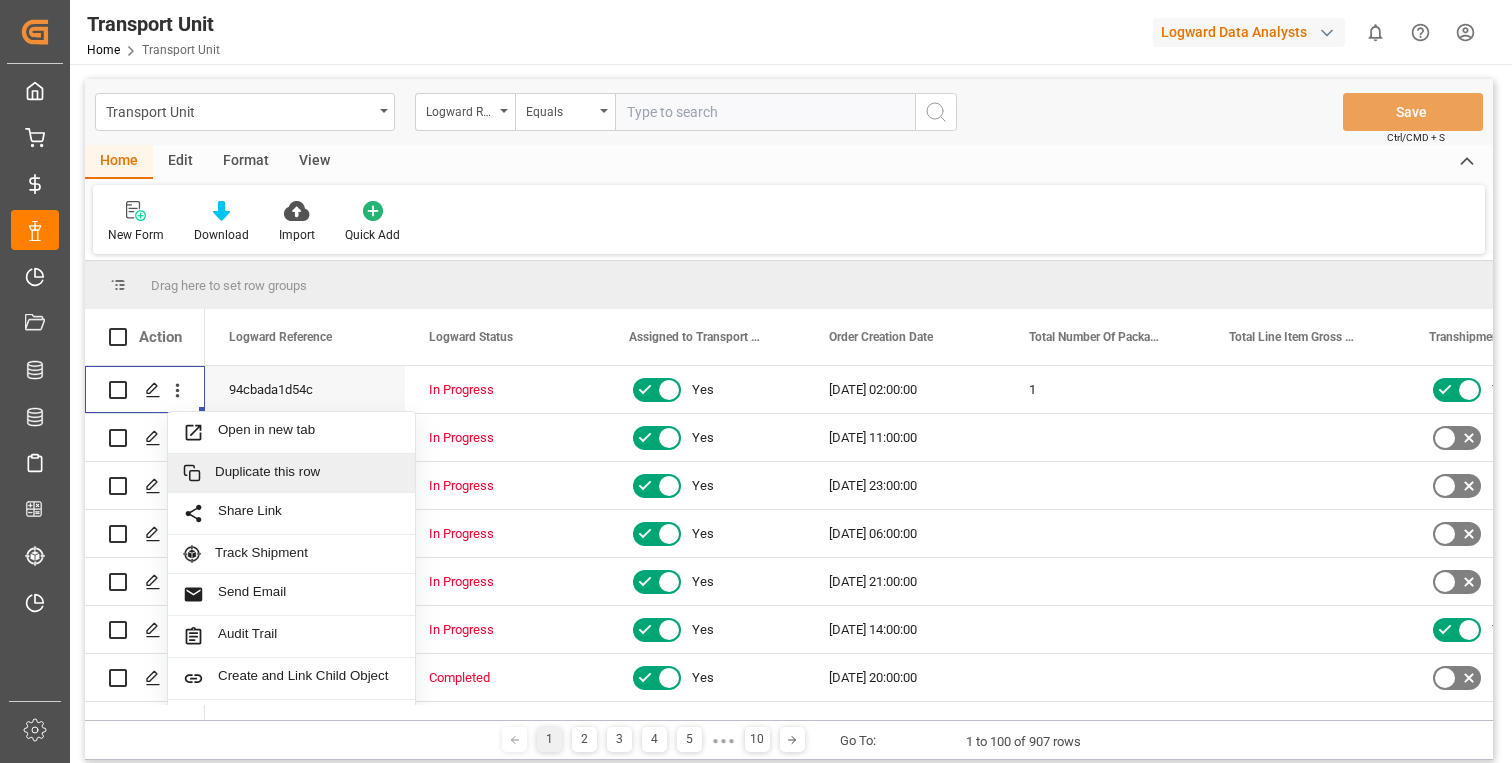 click on "New Form Download Import Quick Add" at bounding box center [789, 219] 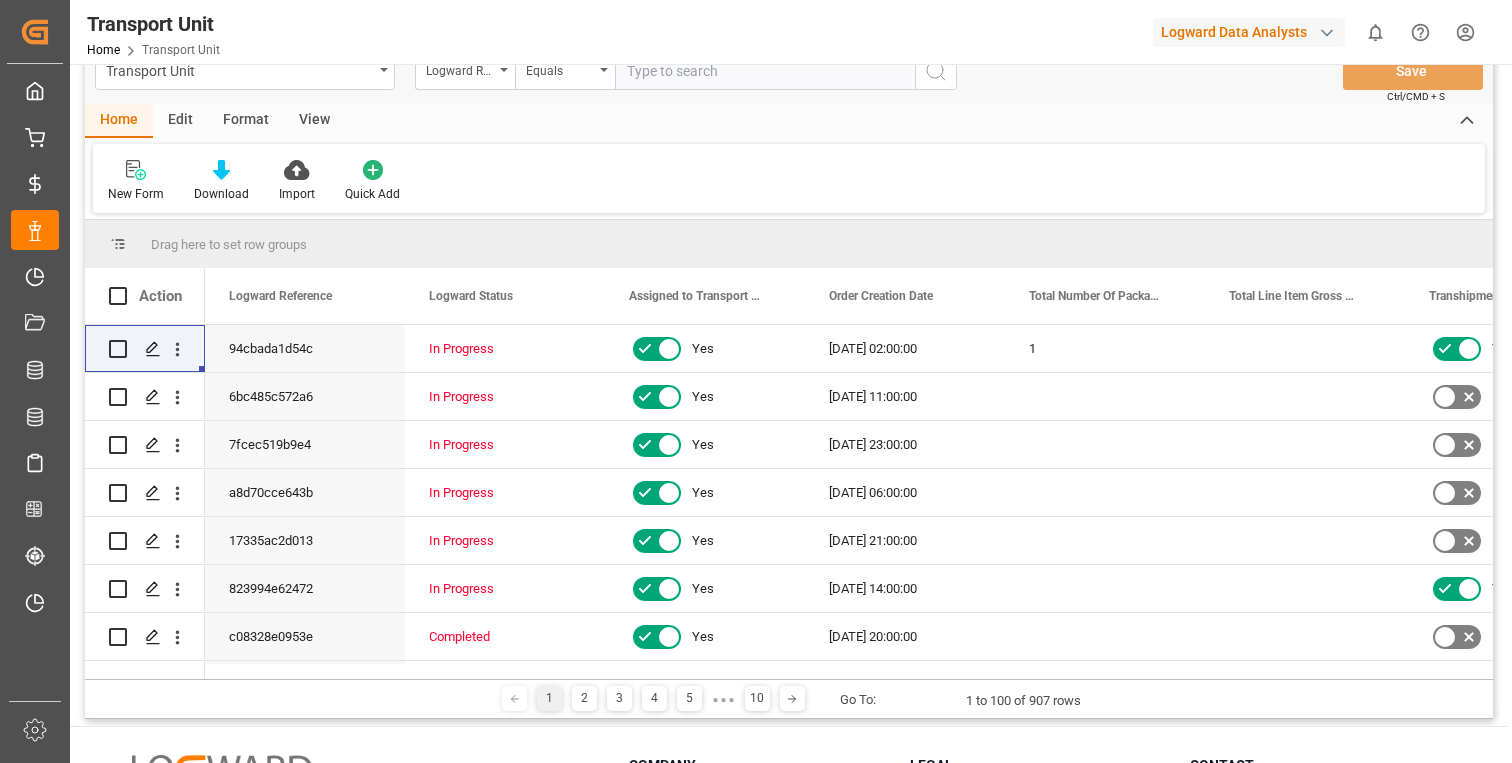 scroll, scrollTop: 0, scrollLeft: 0, axis: both 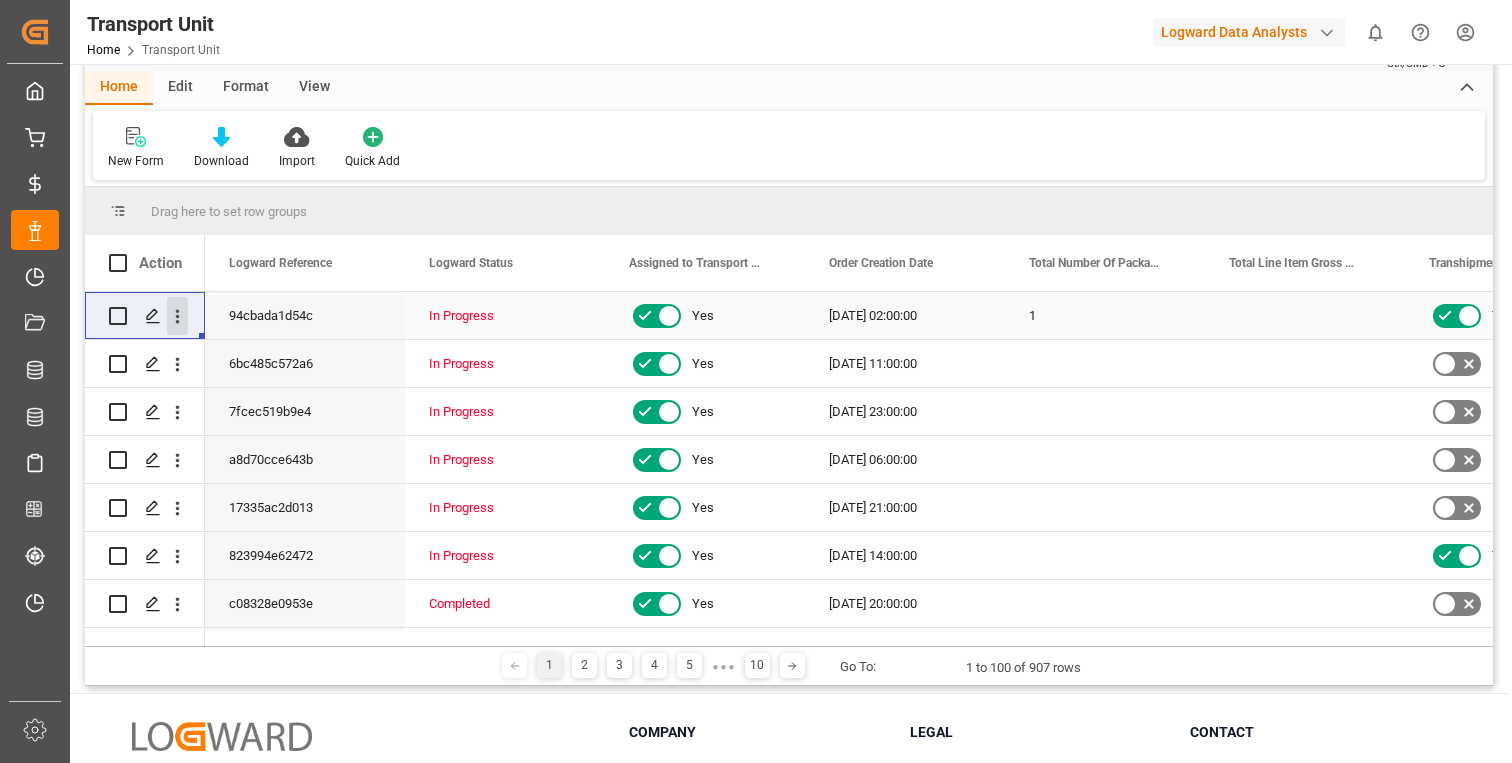 click 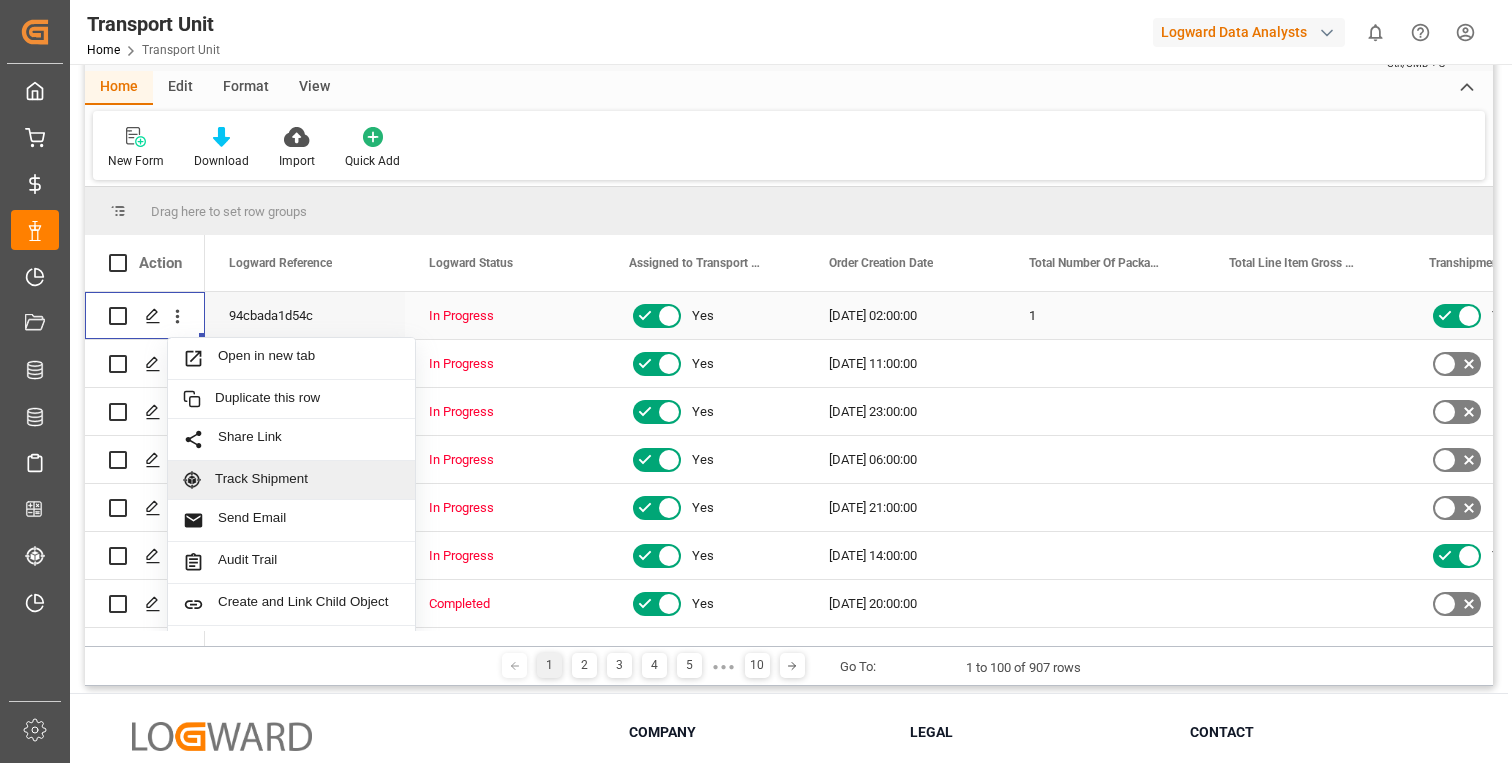 click on "Track Shipment" at bounding box center [307, 480] 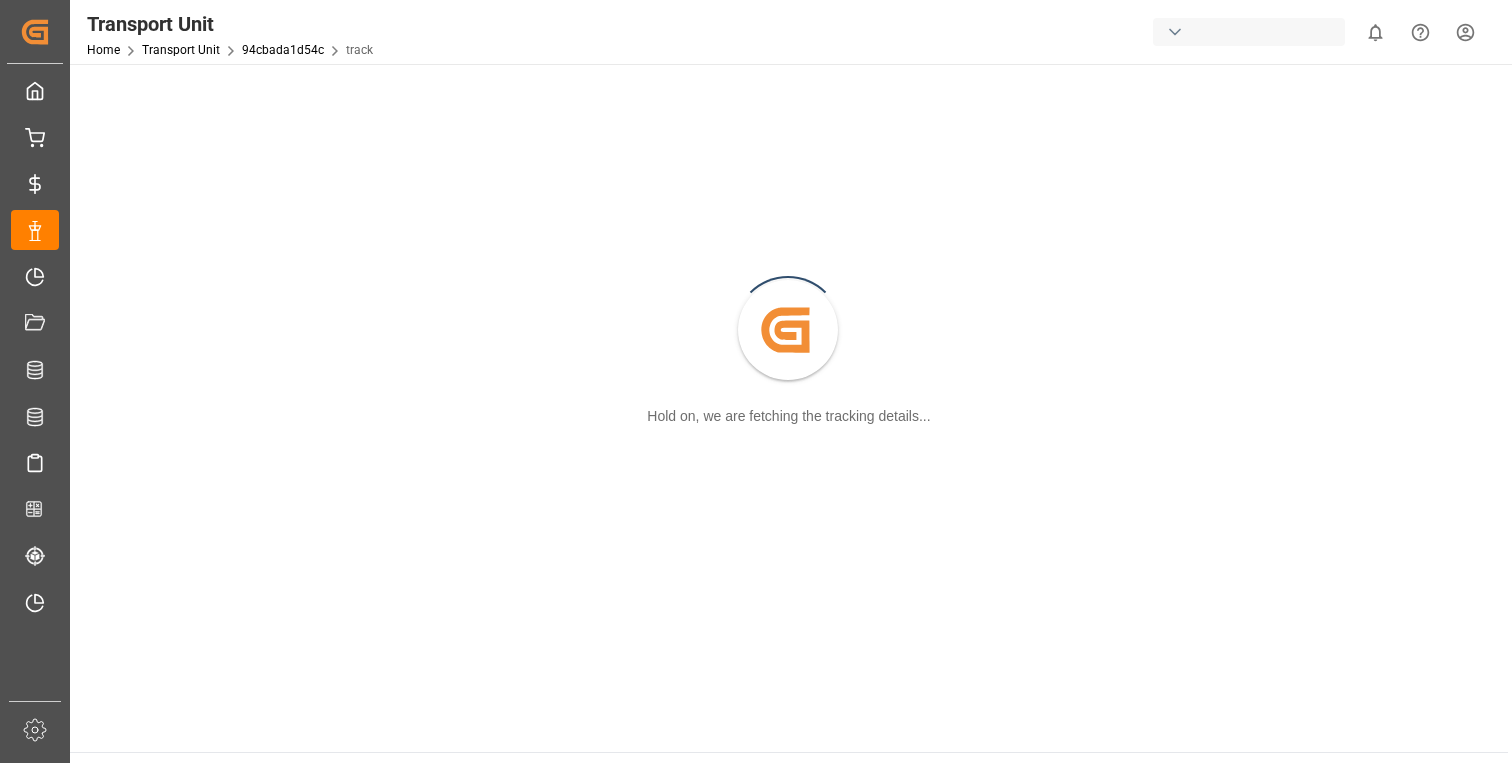 scroll, scrollTop: 0, scrollLeft: 0, axis: both 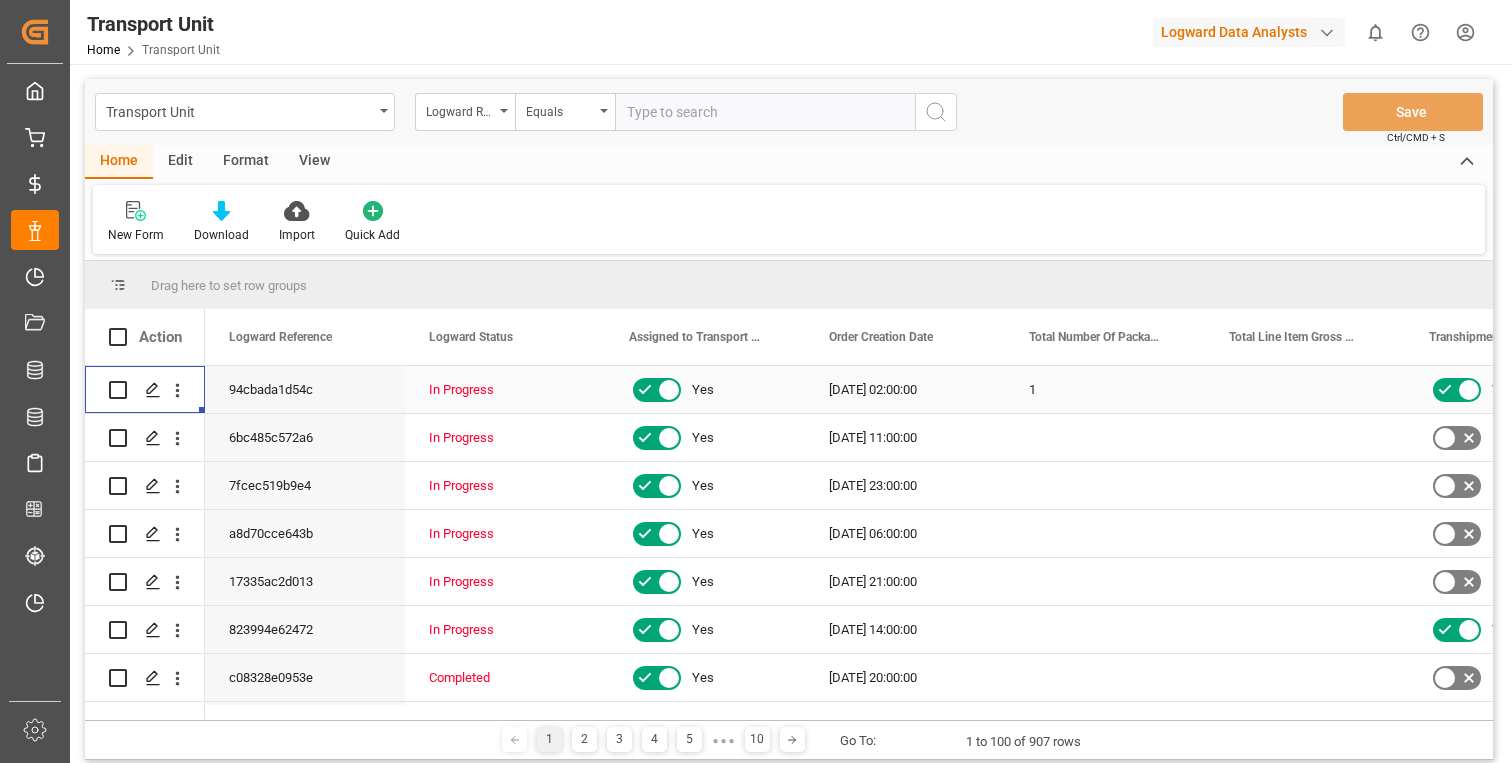 click on "Edit" at bounding box center [180, 162] 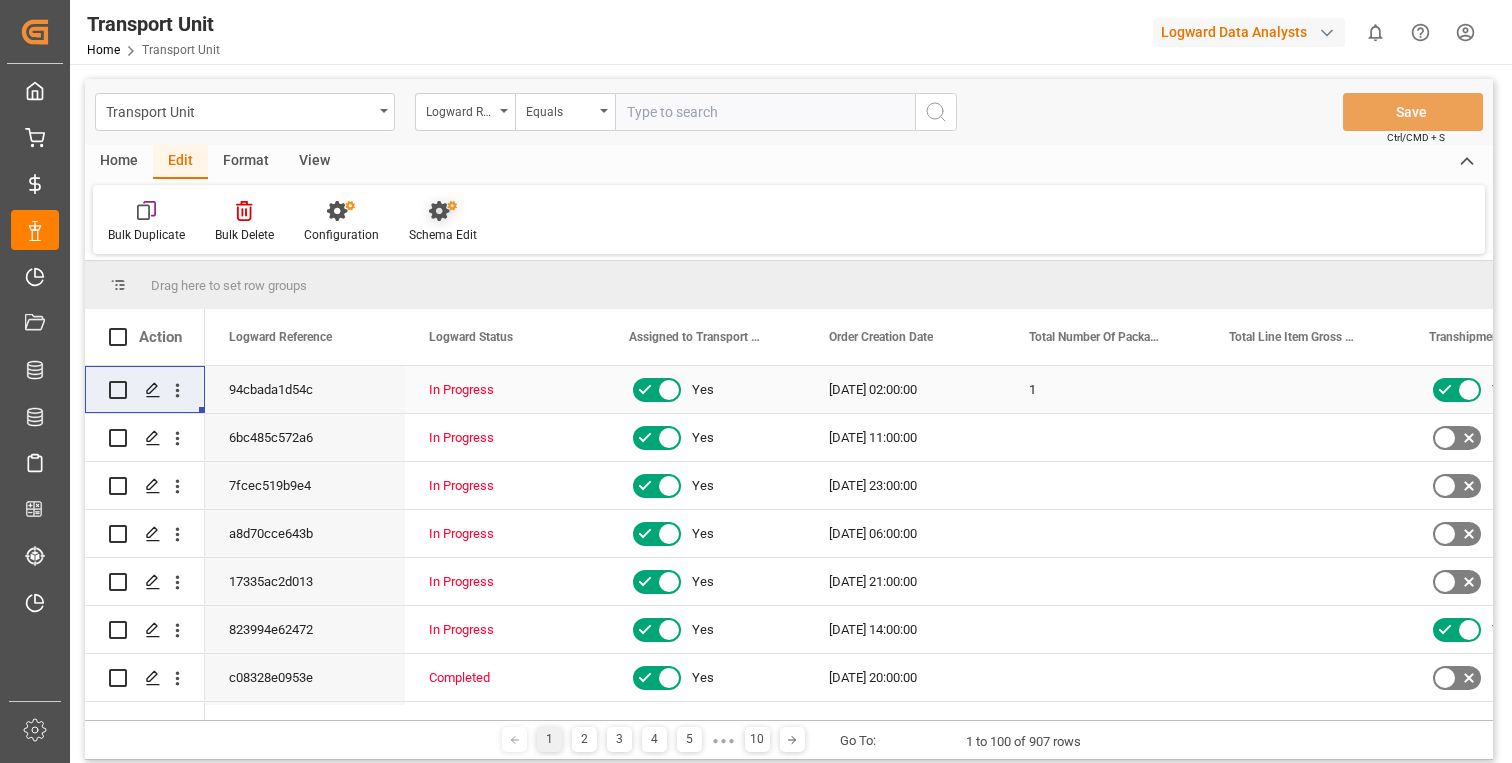 click 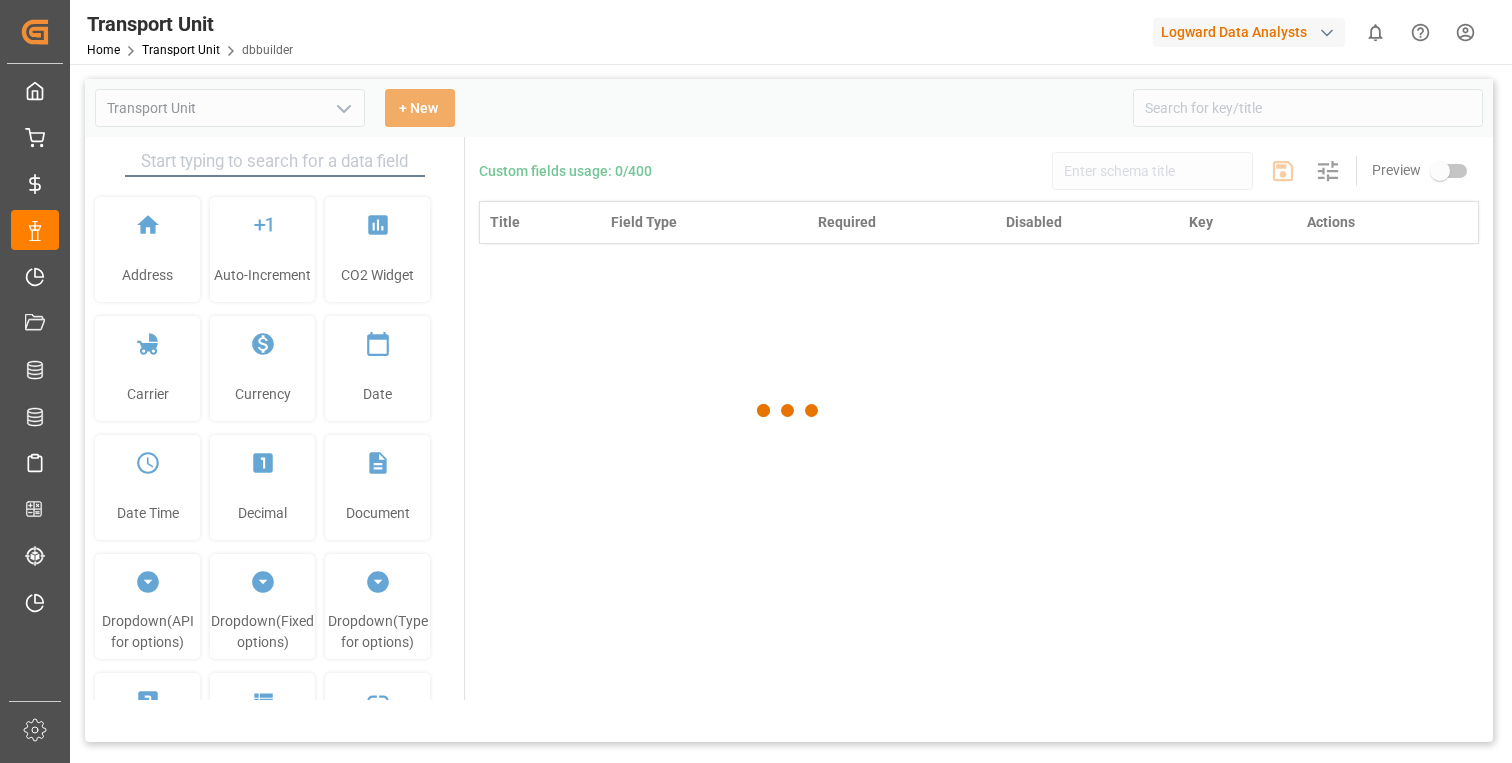 type on "Transport Unit" 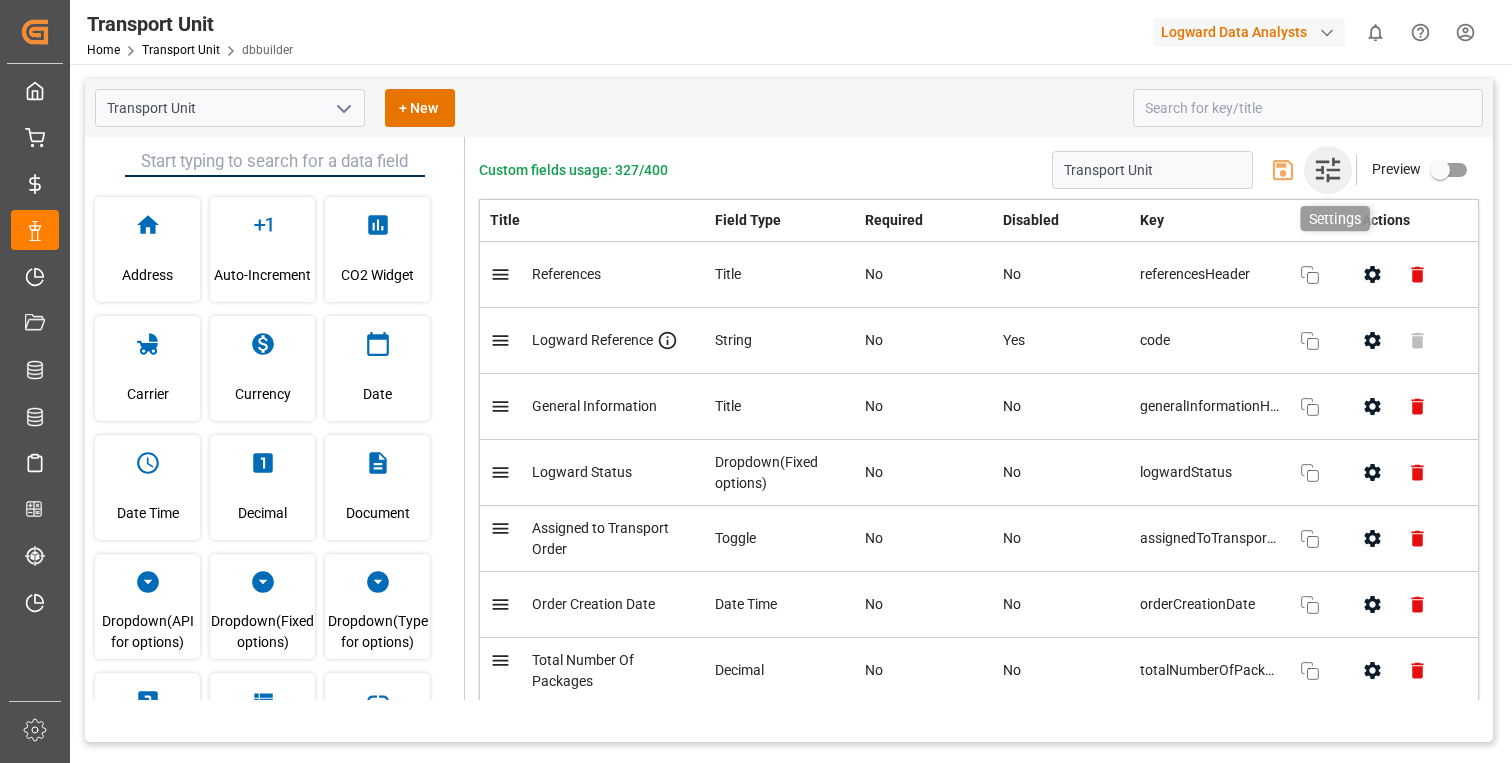 click 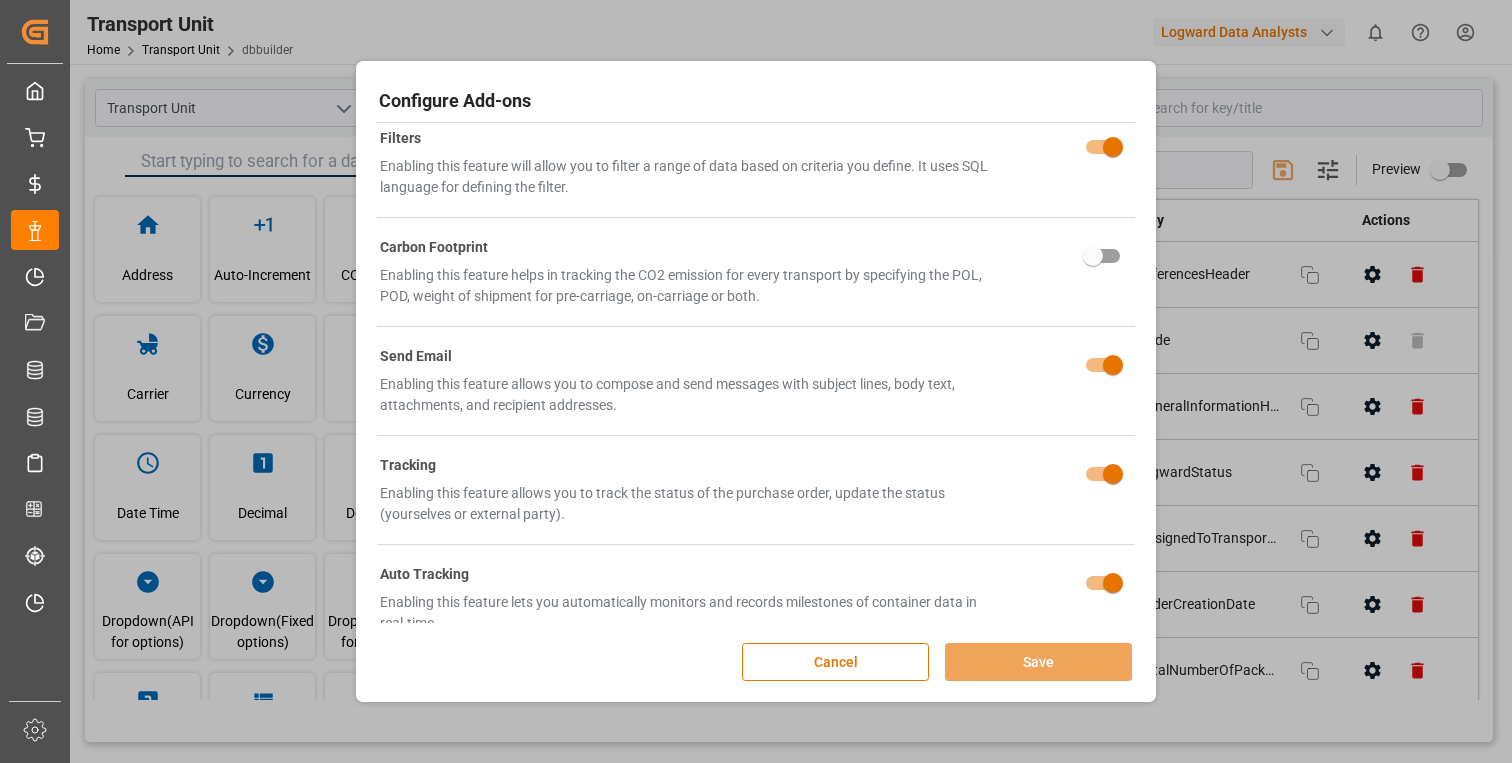 scroll, scrollTop: 674, scrollLeft: 0, axis: vertical 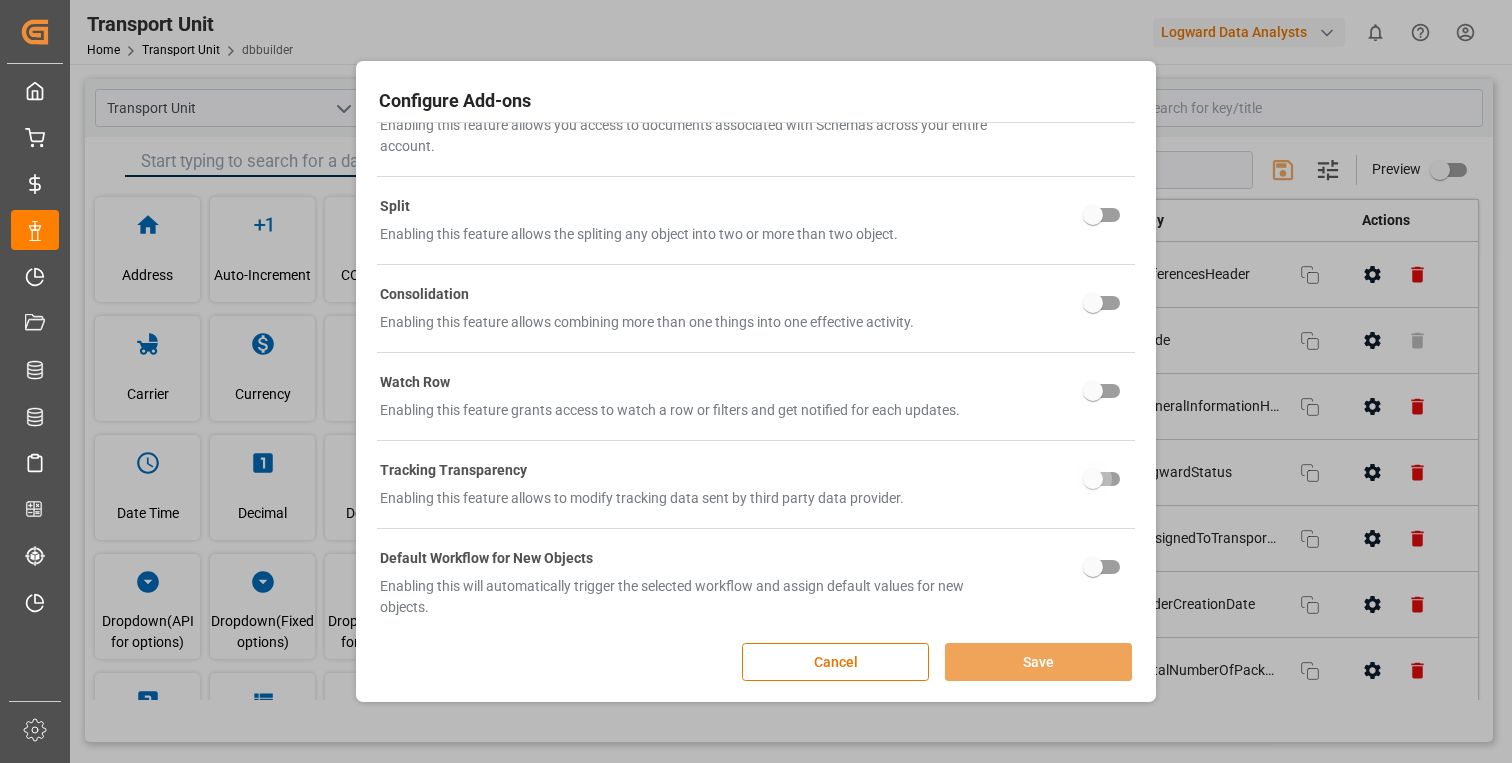 click at bounding box center (1093, 479) 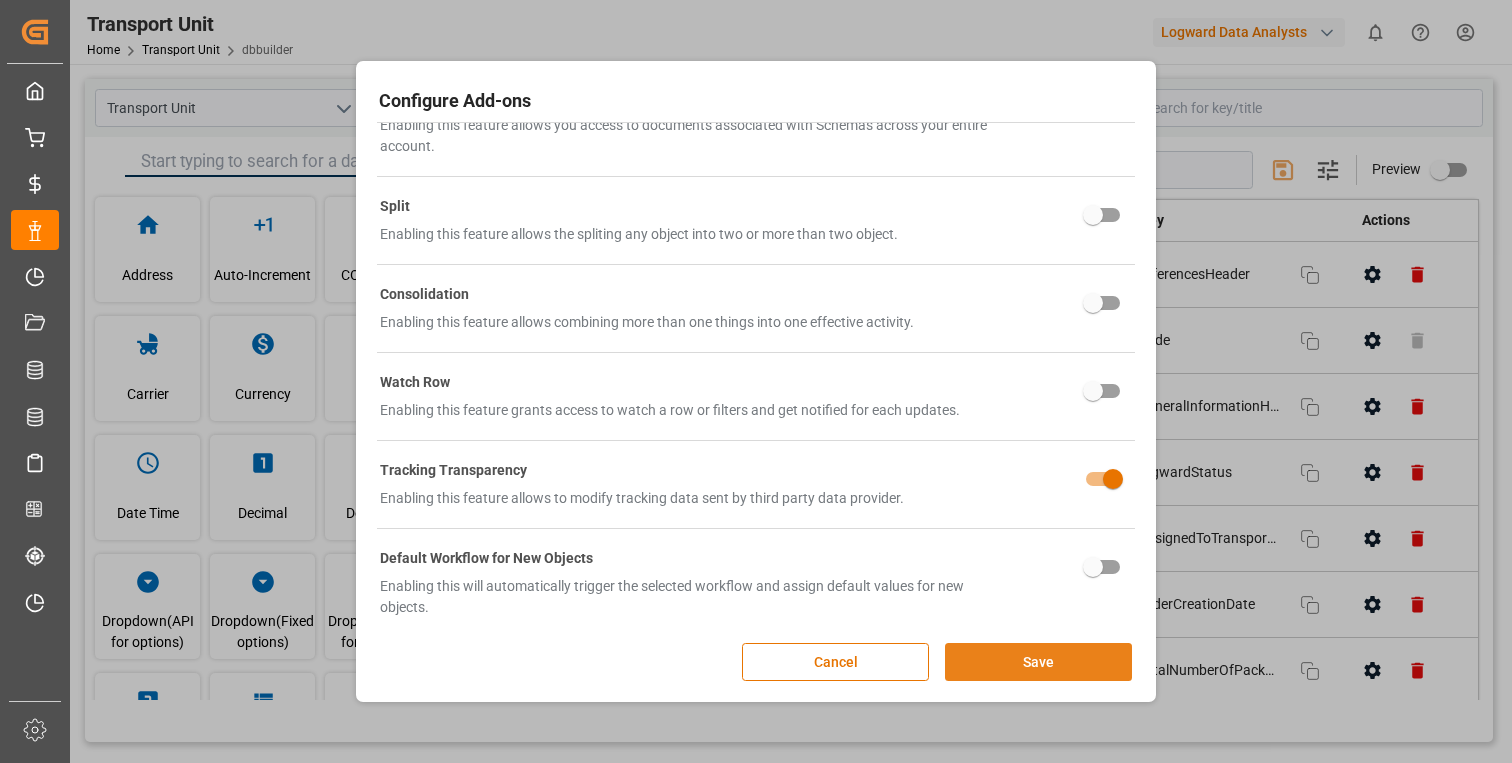 click on "Save" at bounding box center [1038, 662] 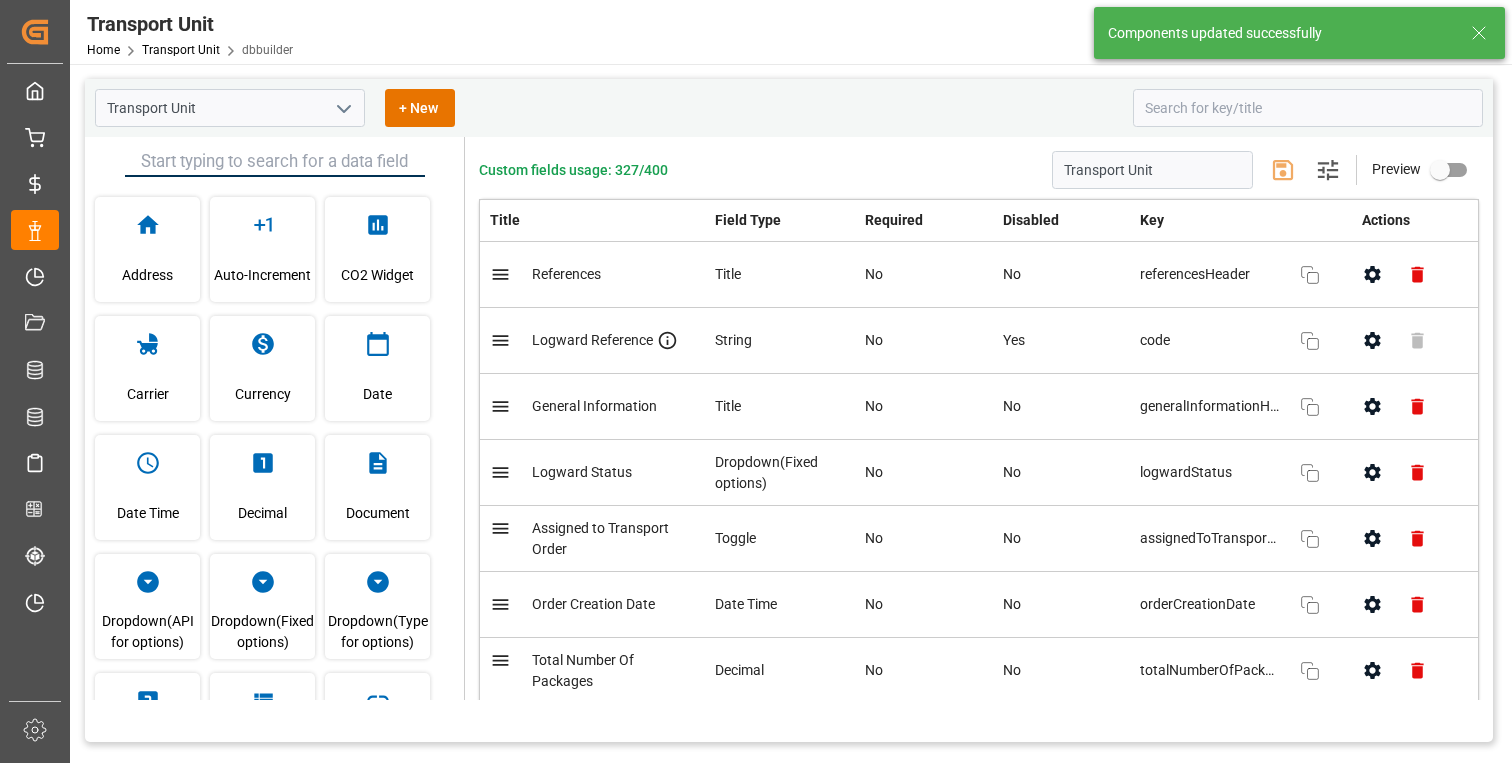 click 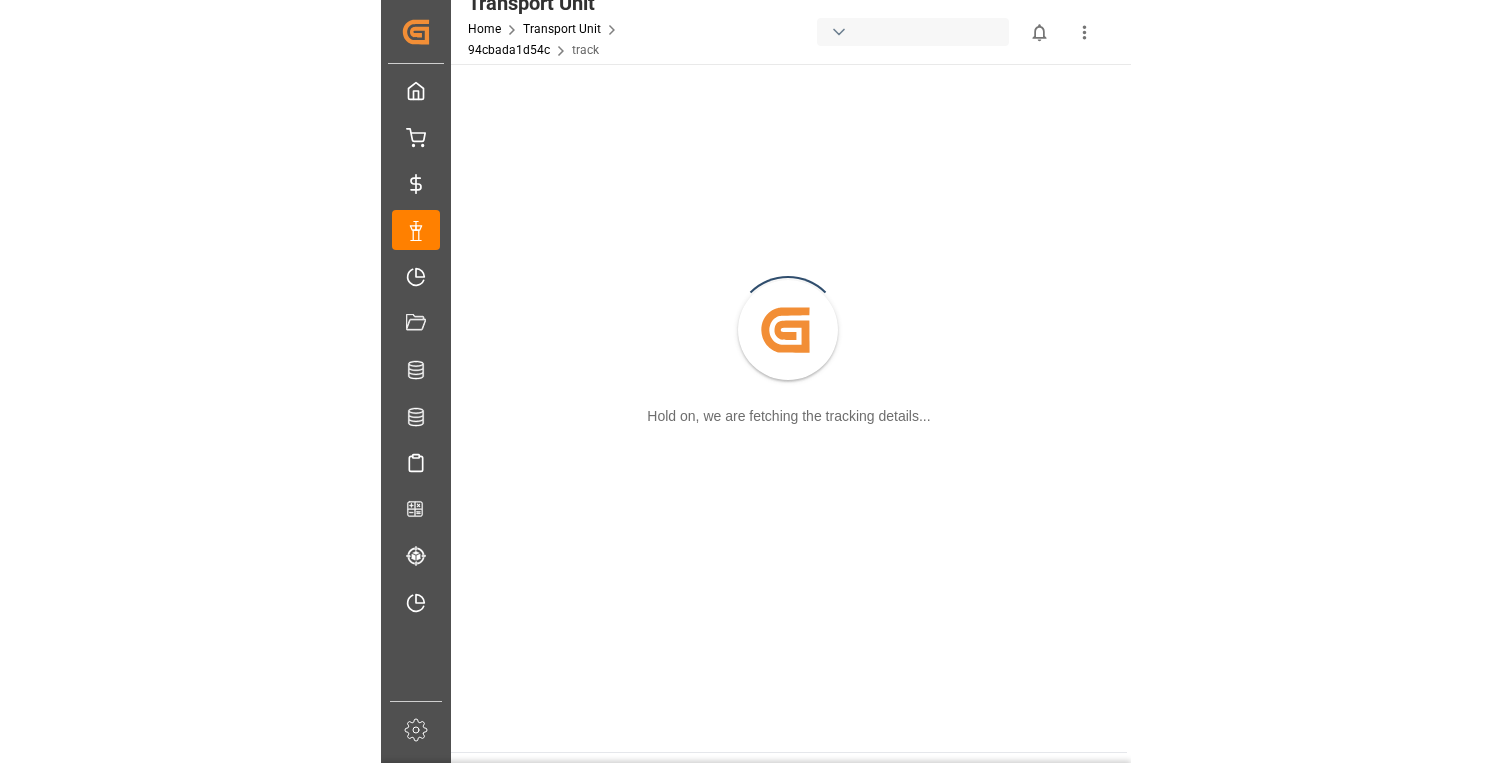 scroll, scrollTop: 0, scrollLeft: 0, axis: both 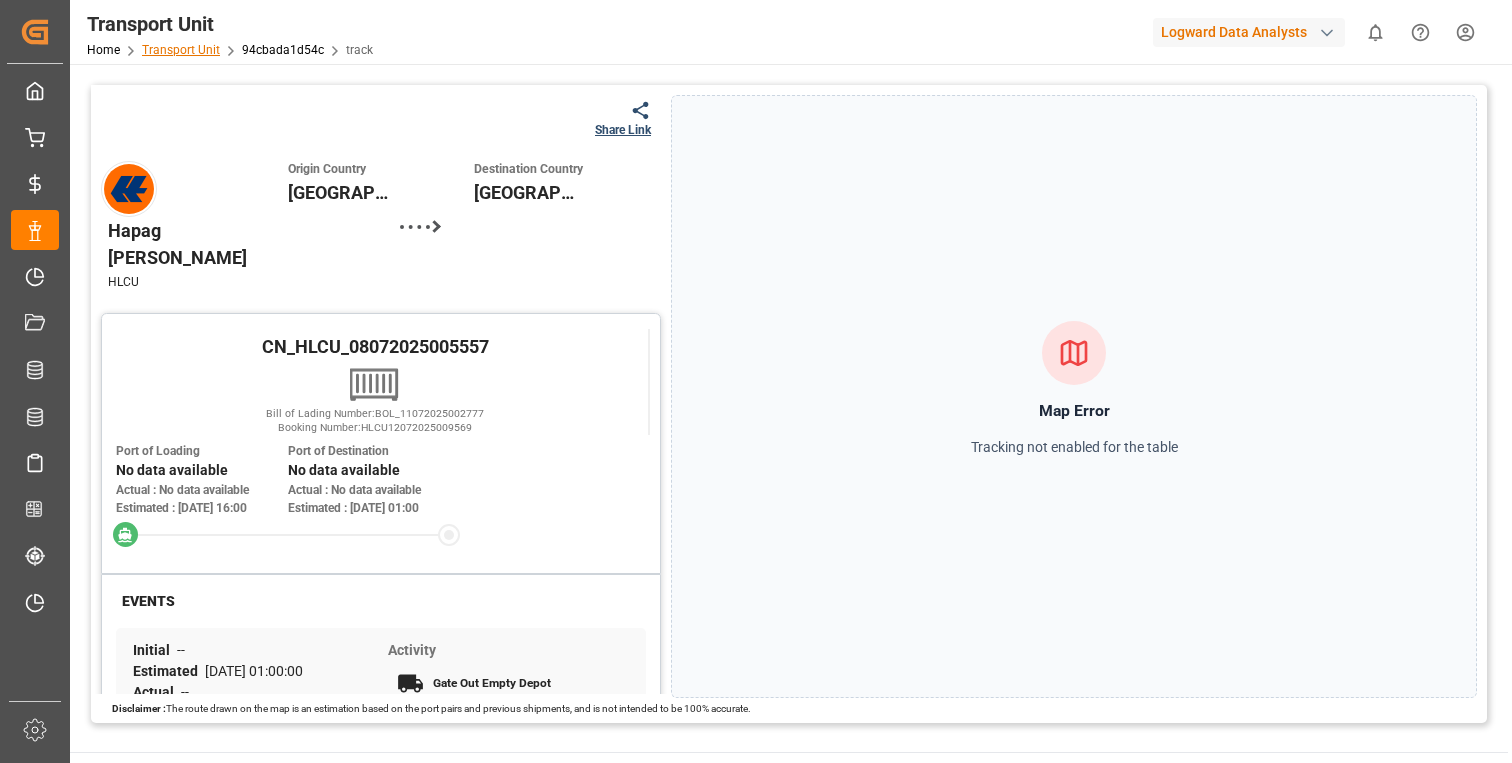 click on "Transport Unit" at bounding box center (181, 50) 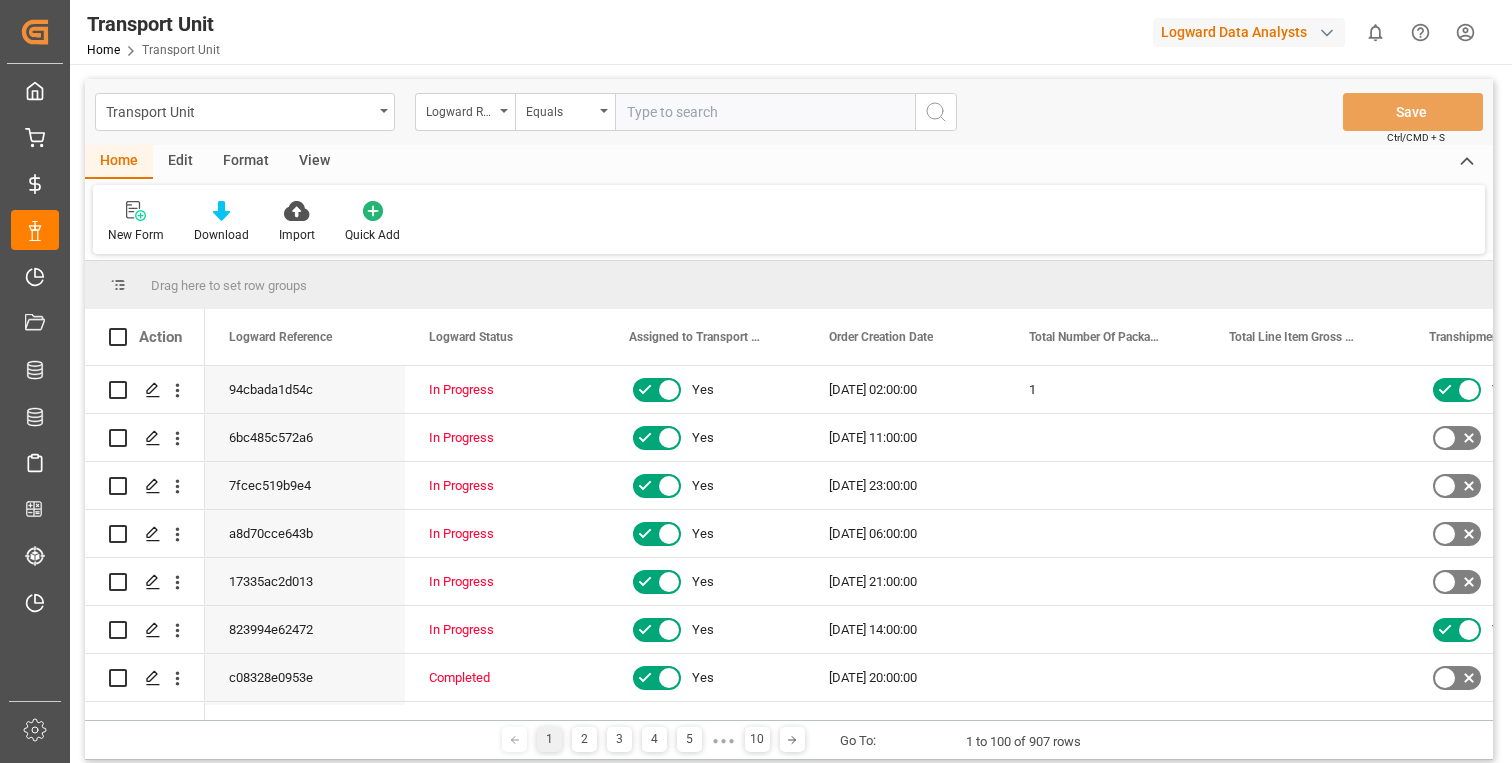 click on "Edit" at bounding box center (180, 162) 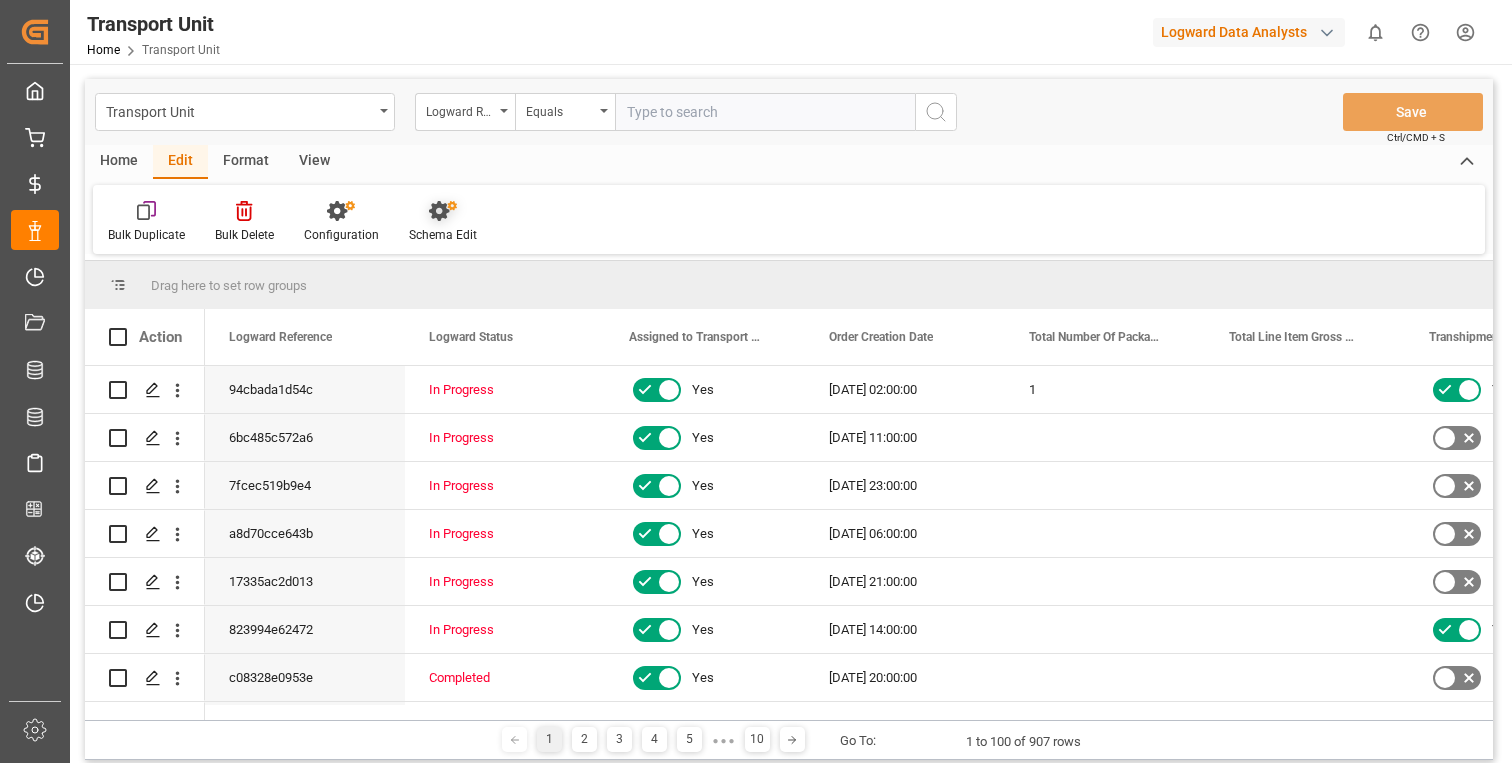 click 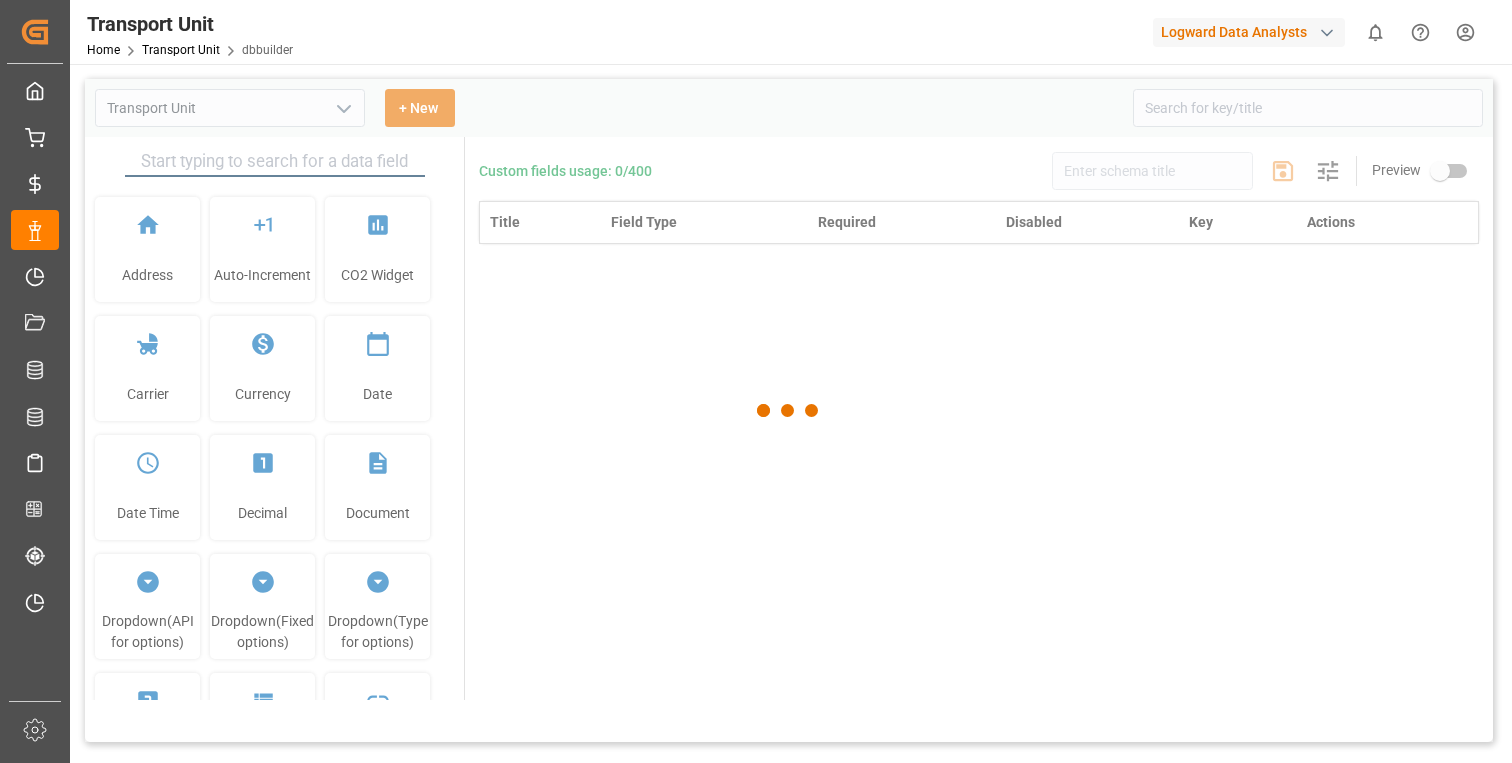 type on "Transport Unit" 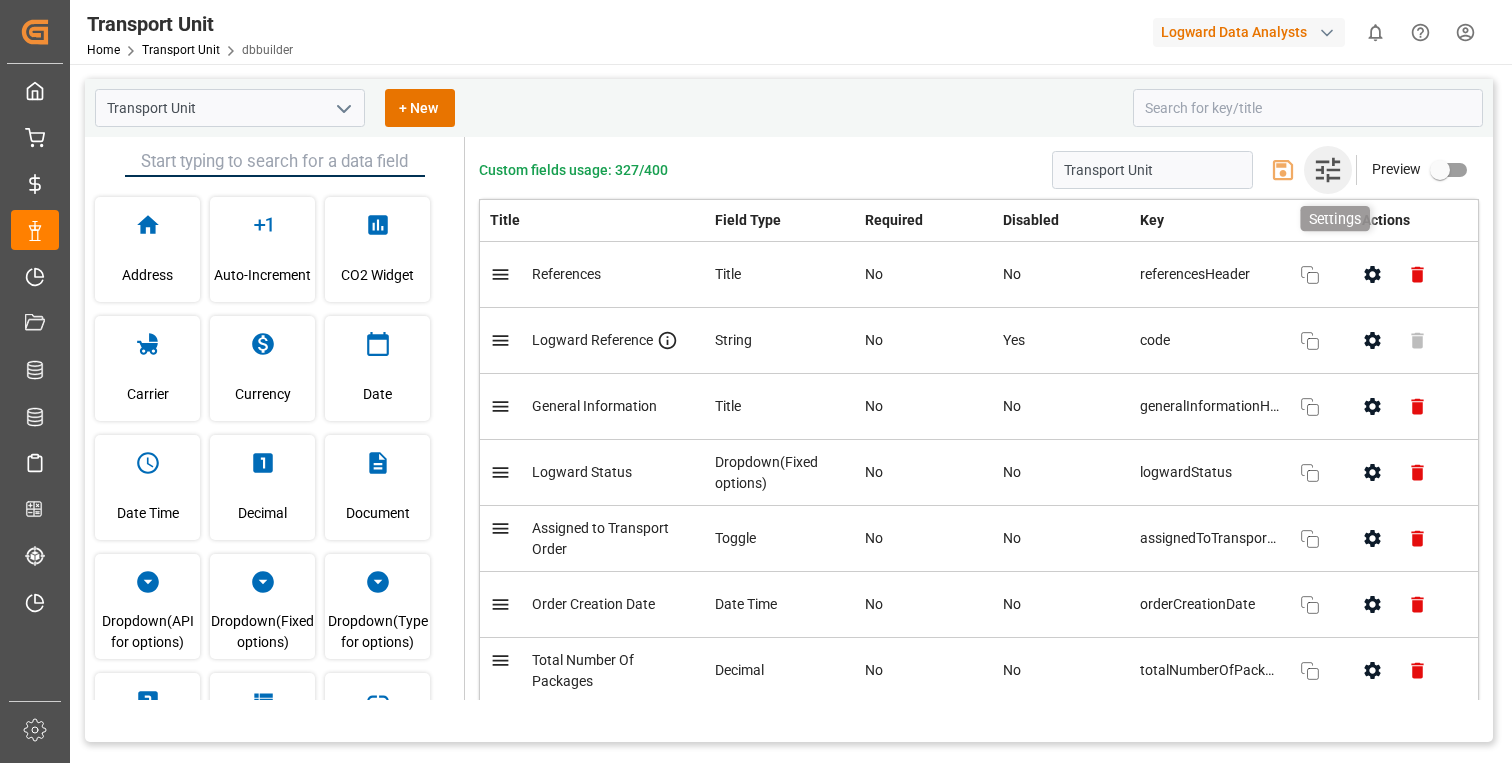 click 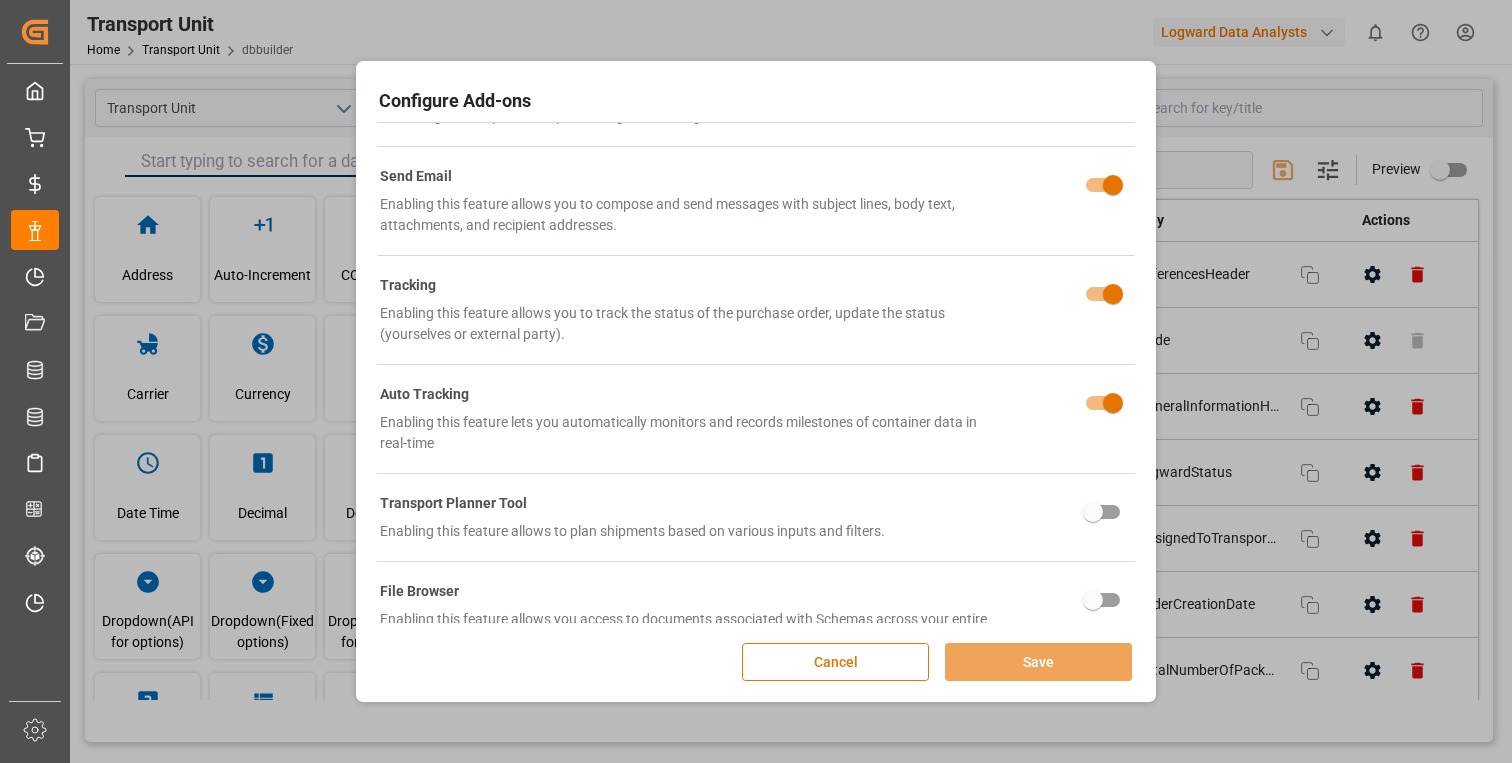 scroll, scrollTop: 176, scrollLeft: 0, axis: vertical 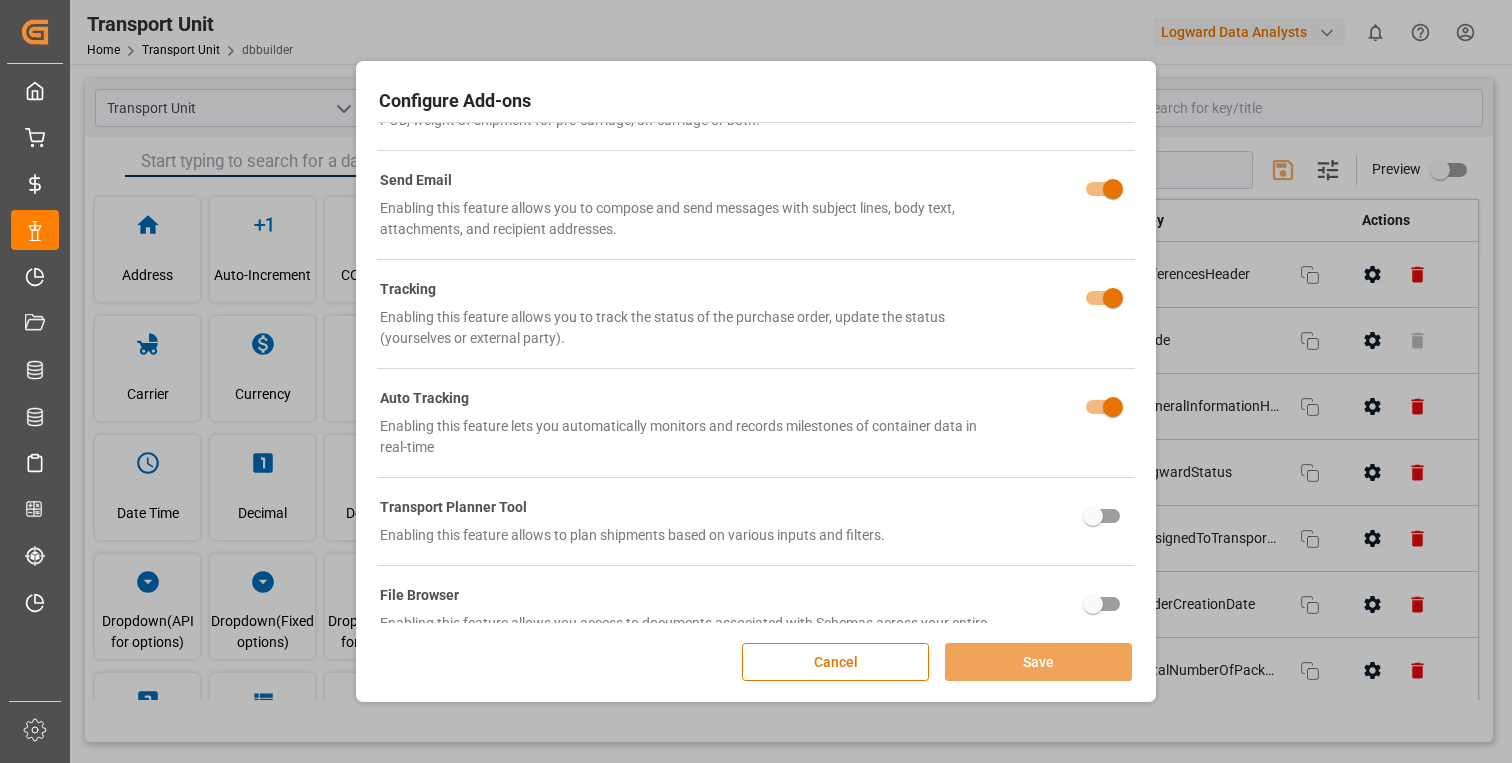 click at bounding box center [1113, 407] 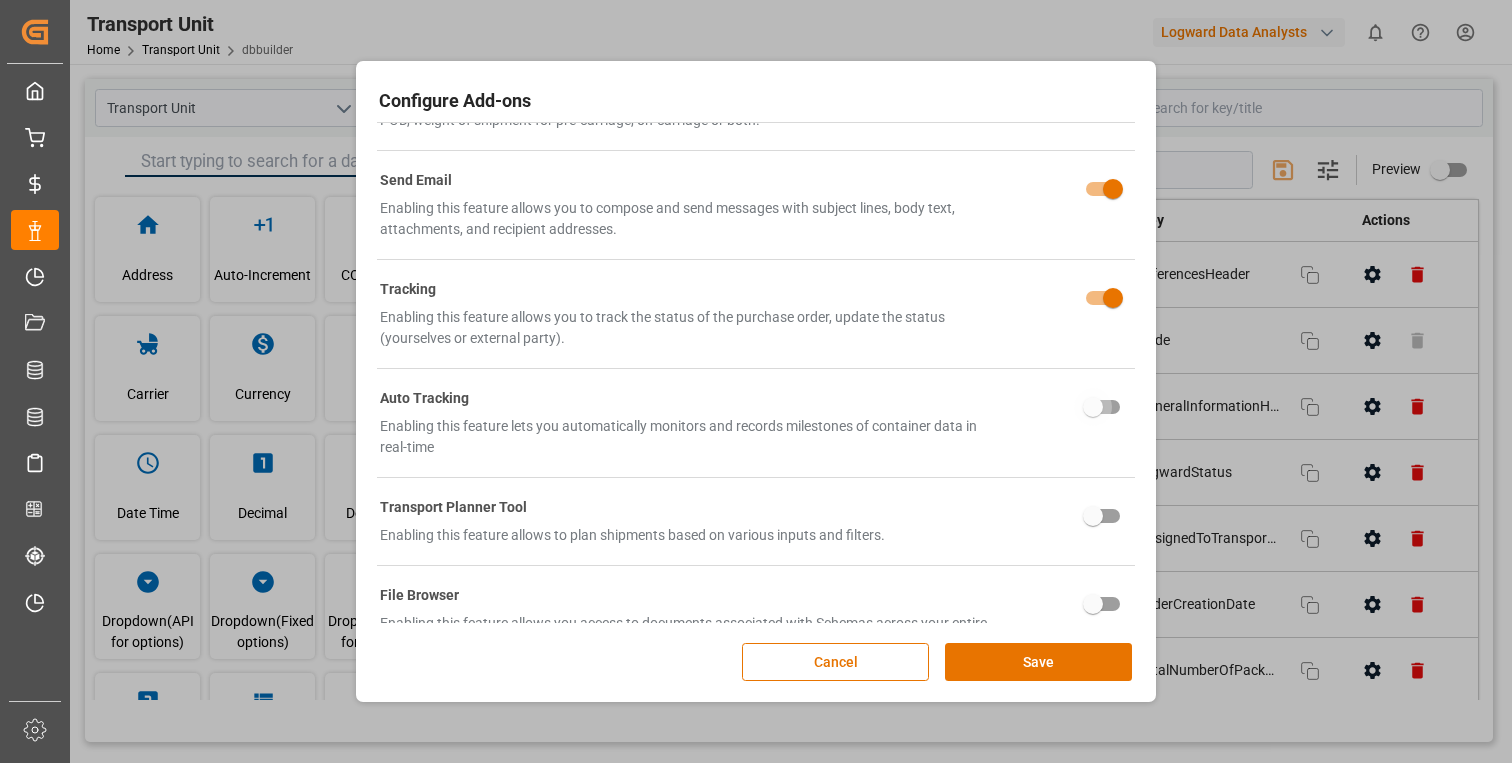 click at bounding box center (1093, 407) 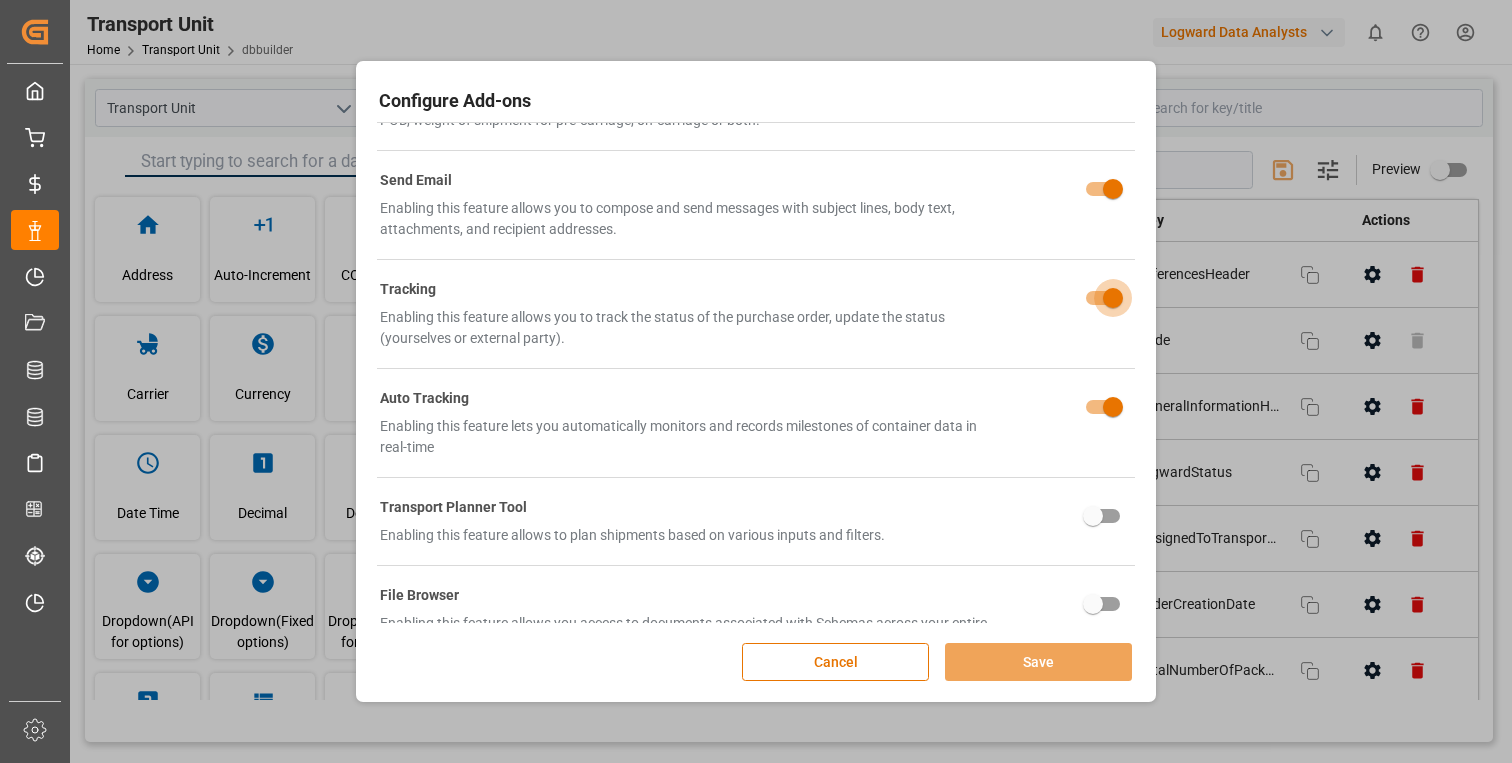 click at bounding box center (1113, 298) 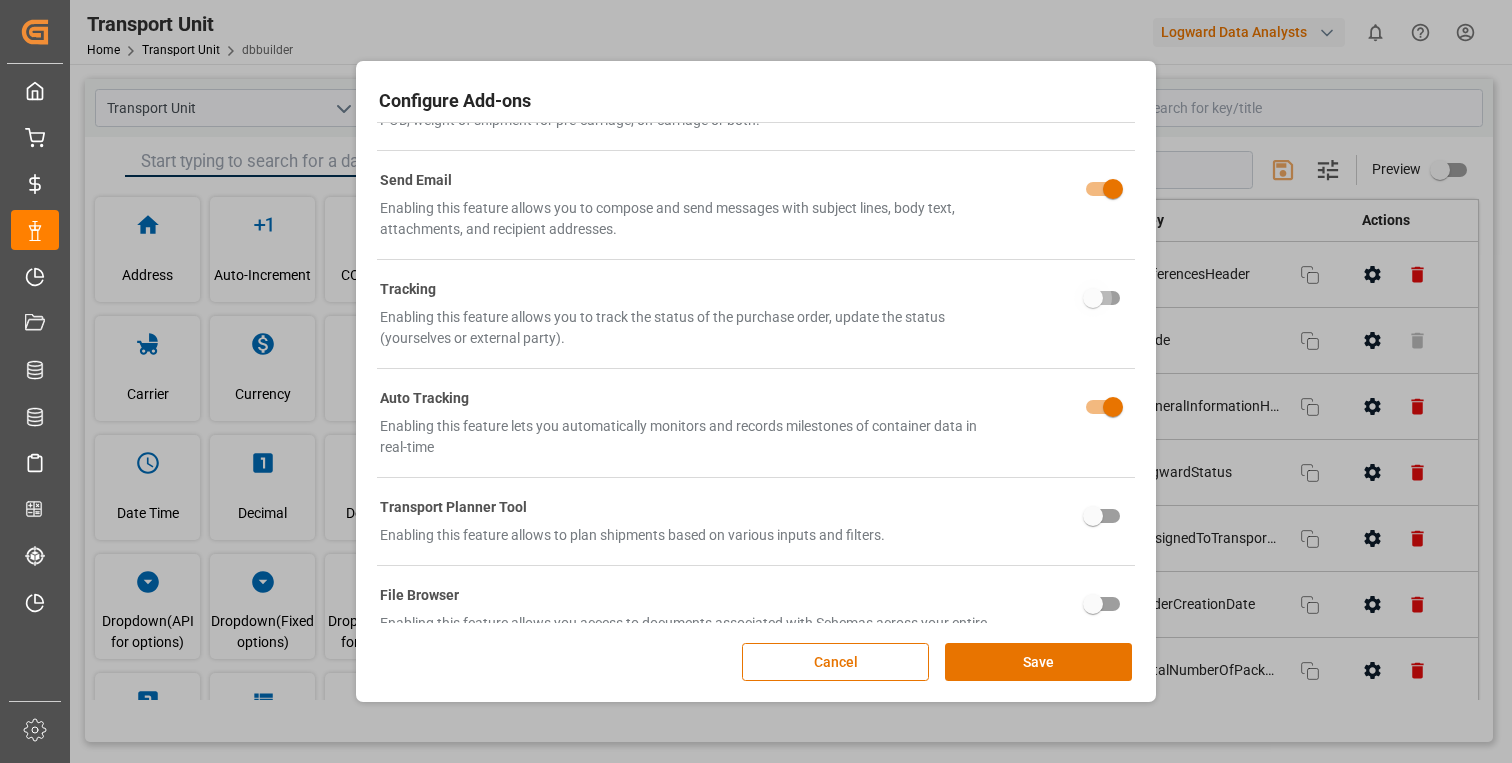 click at bounding box center [1093, 298] 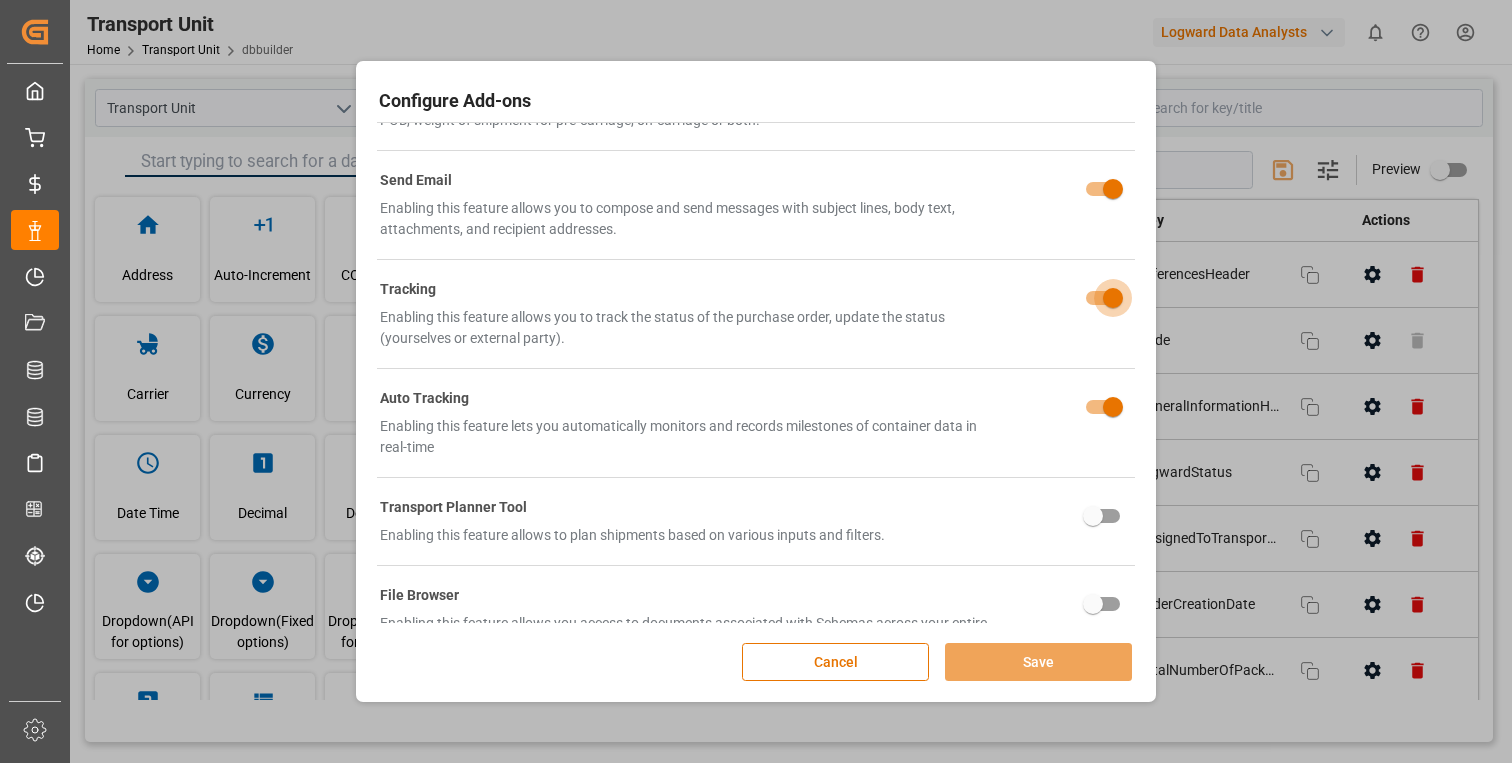 click at bounding box center [1113, 298] 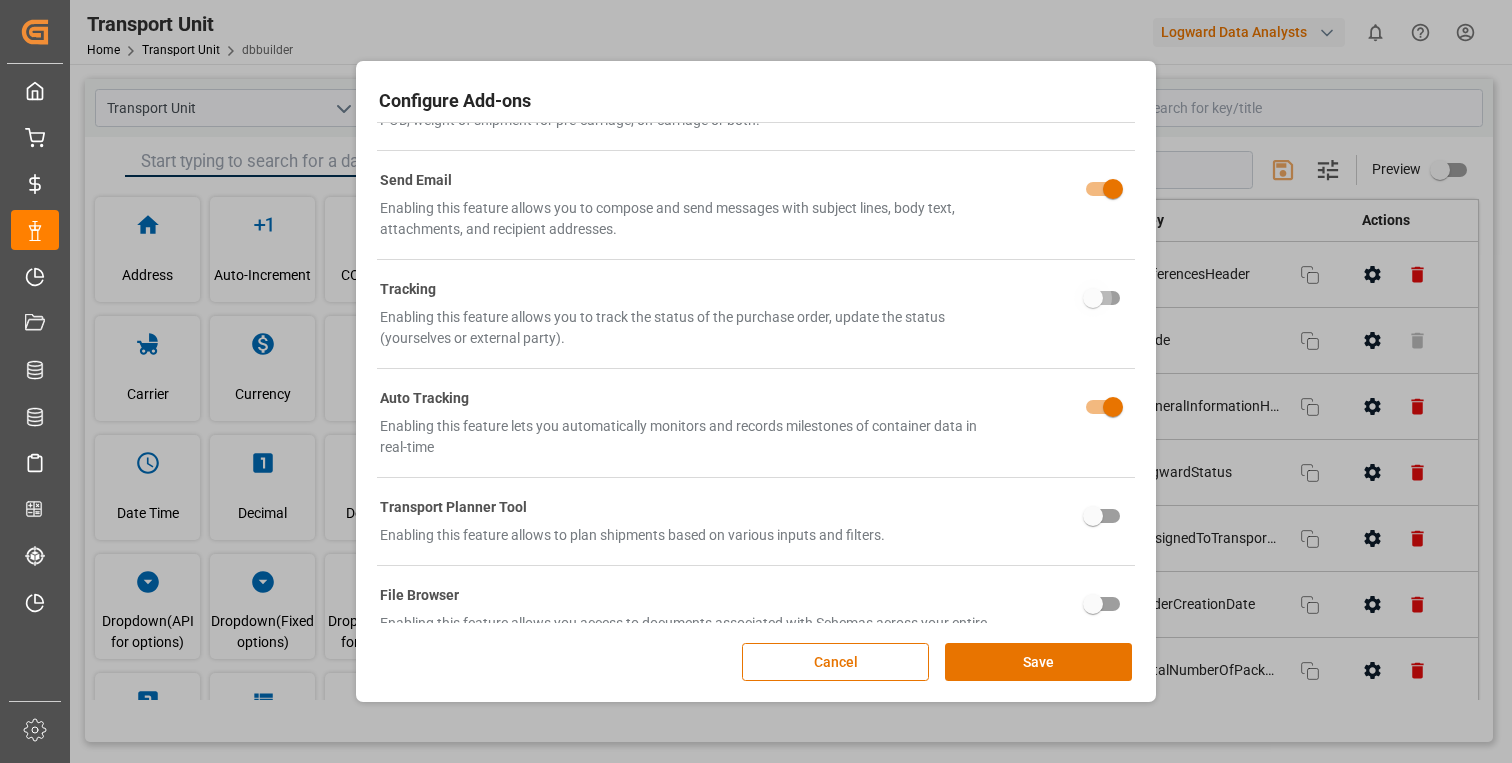 click at bounding box center (1093, 298) 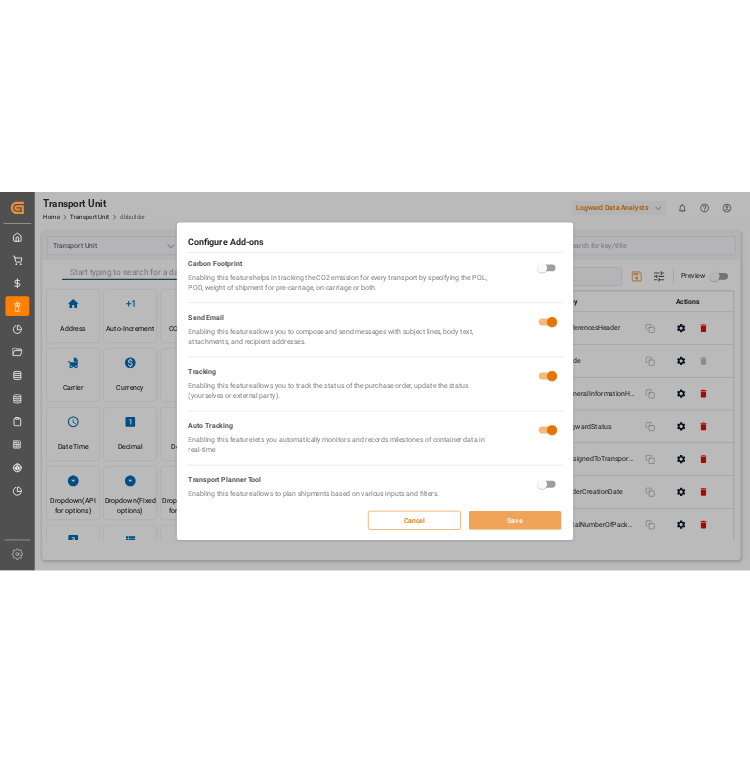 scroll, scrollTop: 0, scrollLeft: 0, axis: both 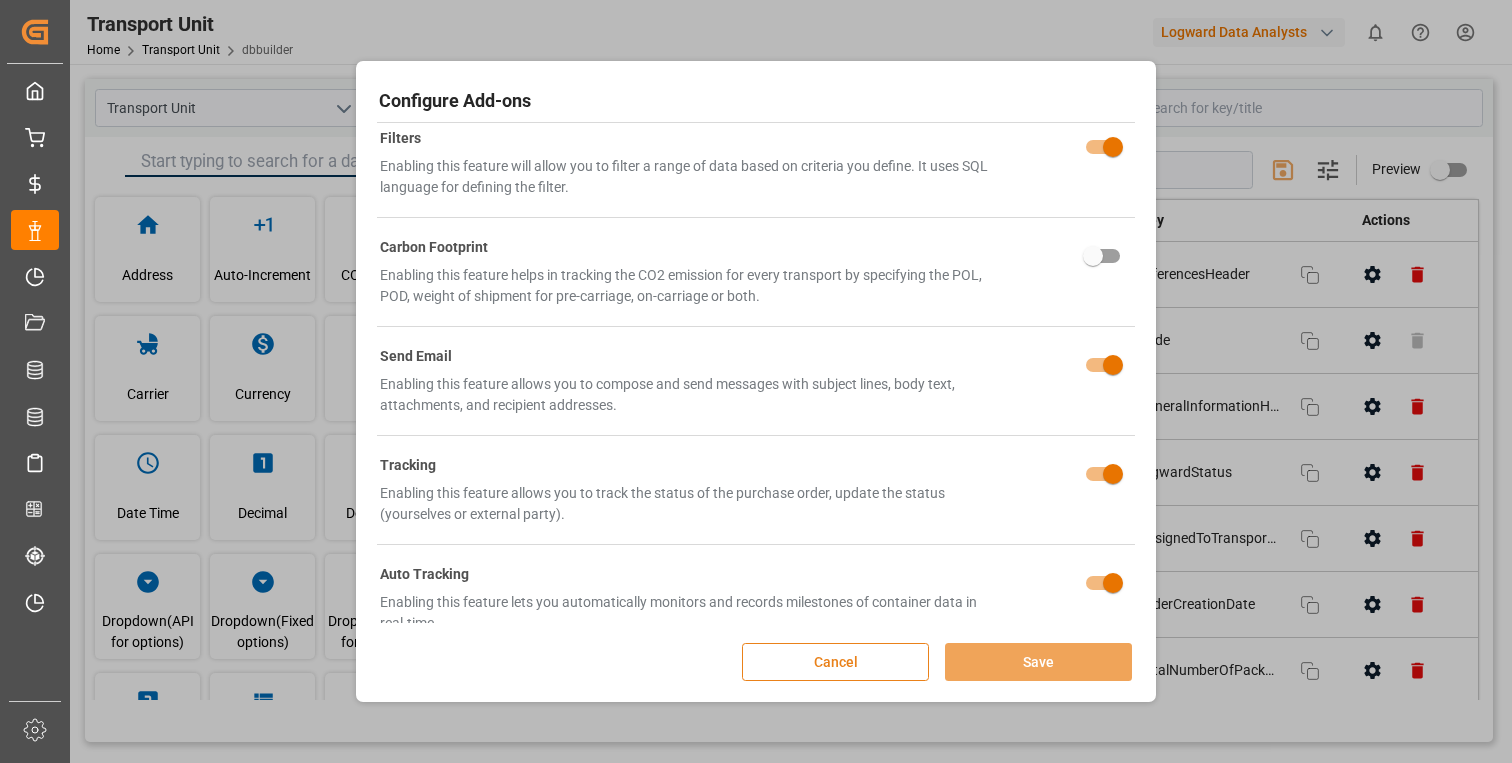 click on "Cancel" at bounding box center [835, 662] 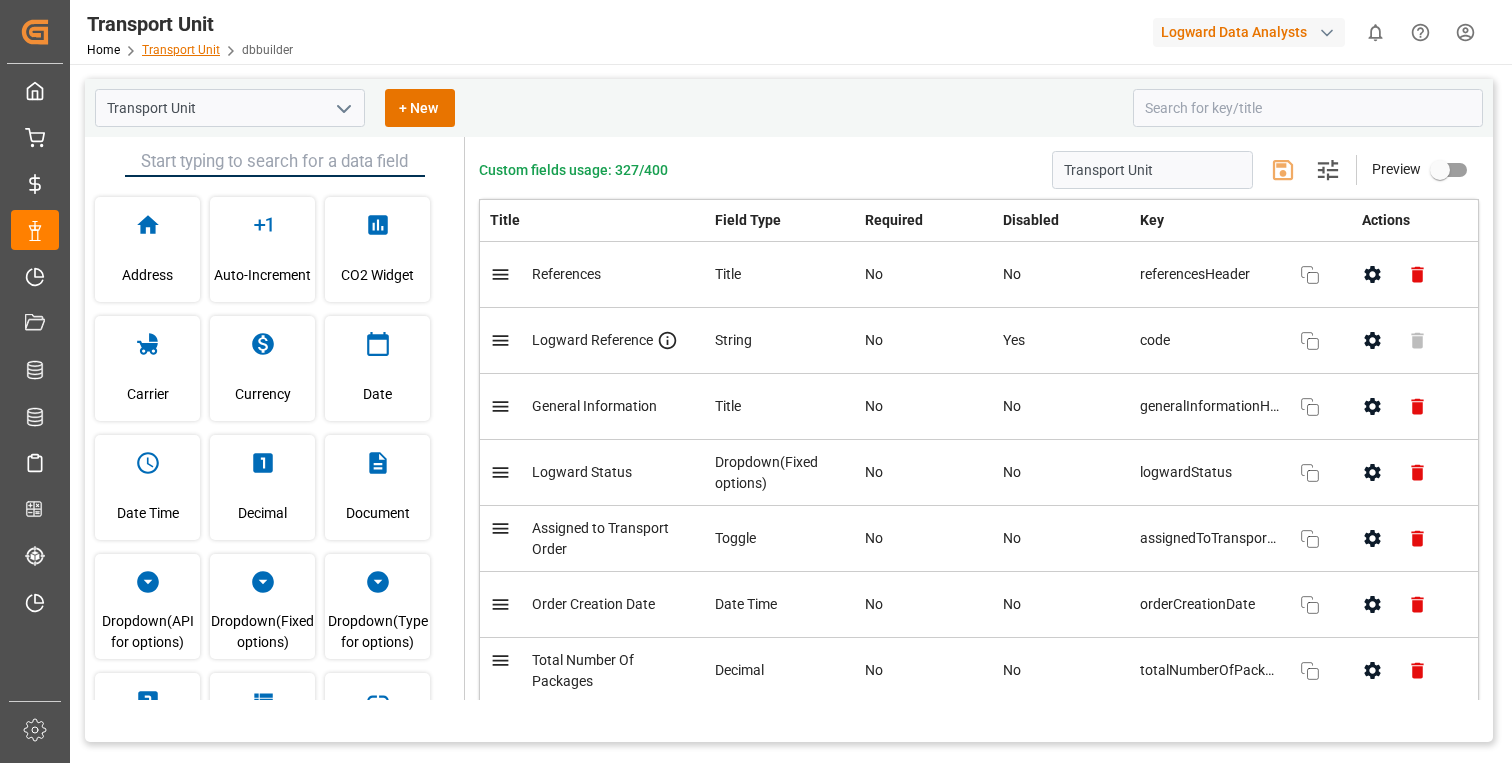click on "Transport Unit" at bounding box center [181, 50] 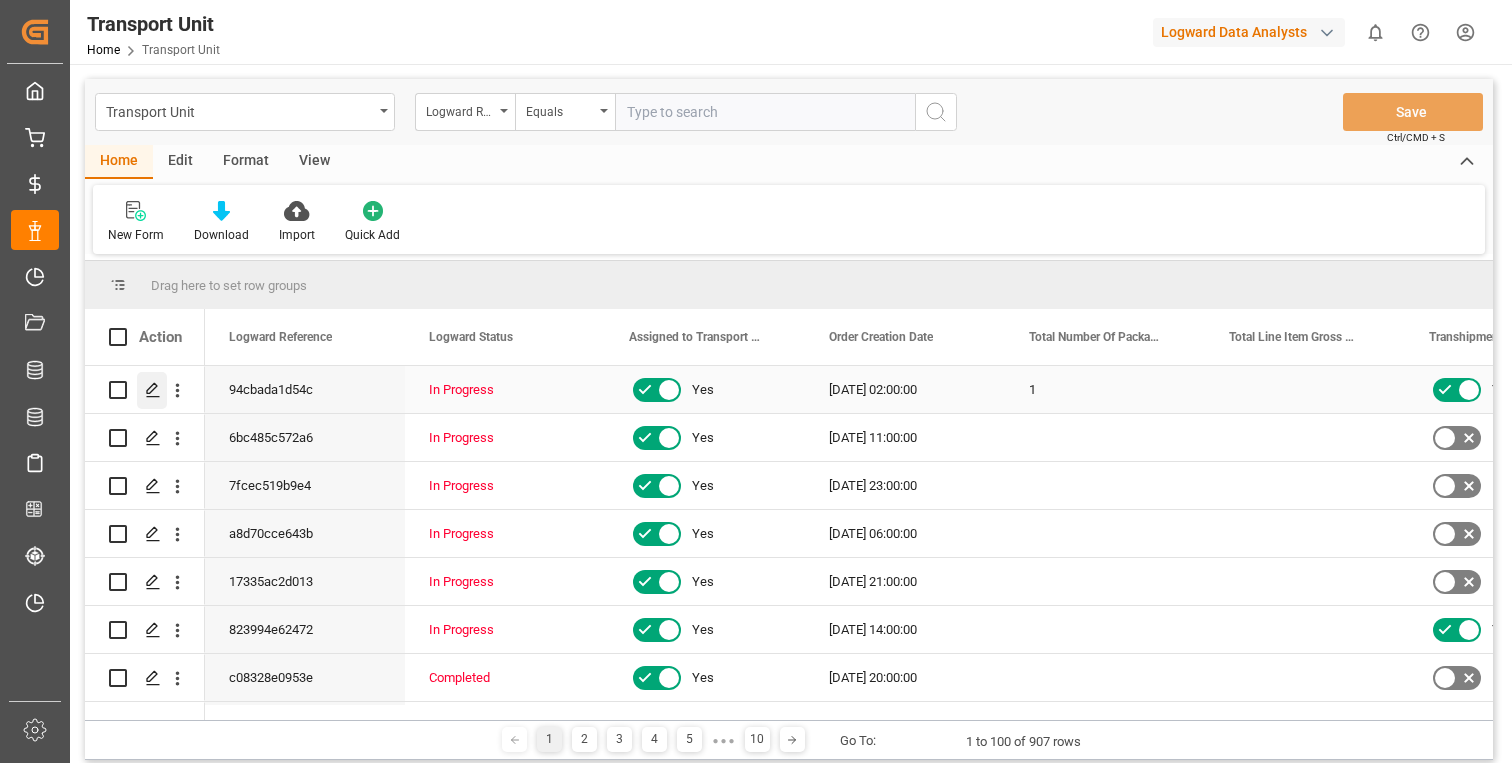 click 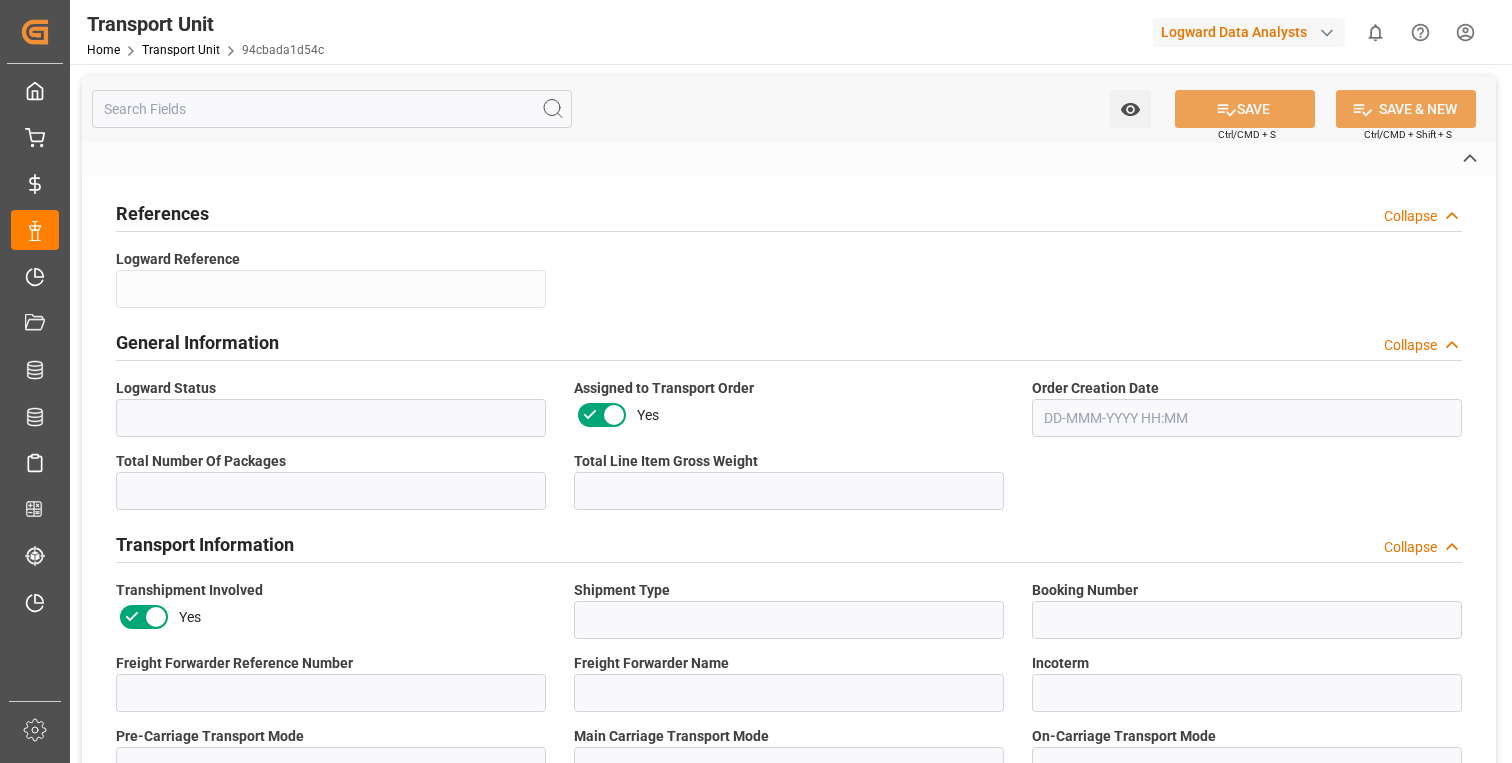type on "94cbada1d54c" 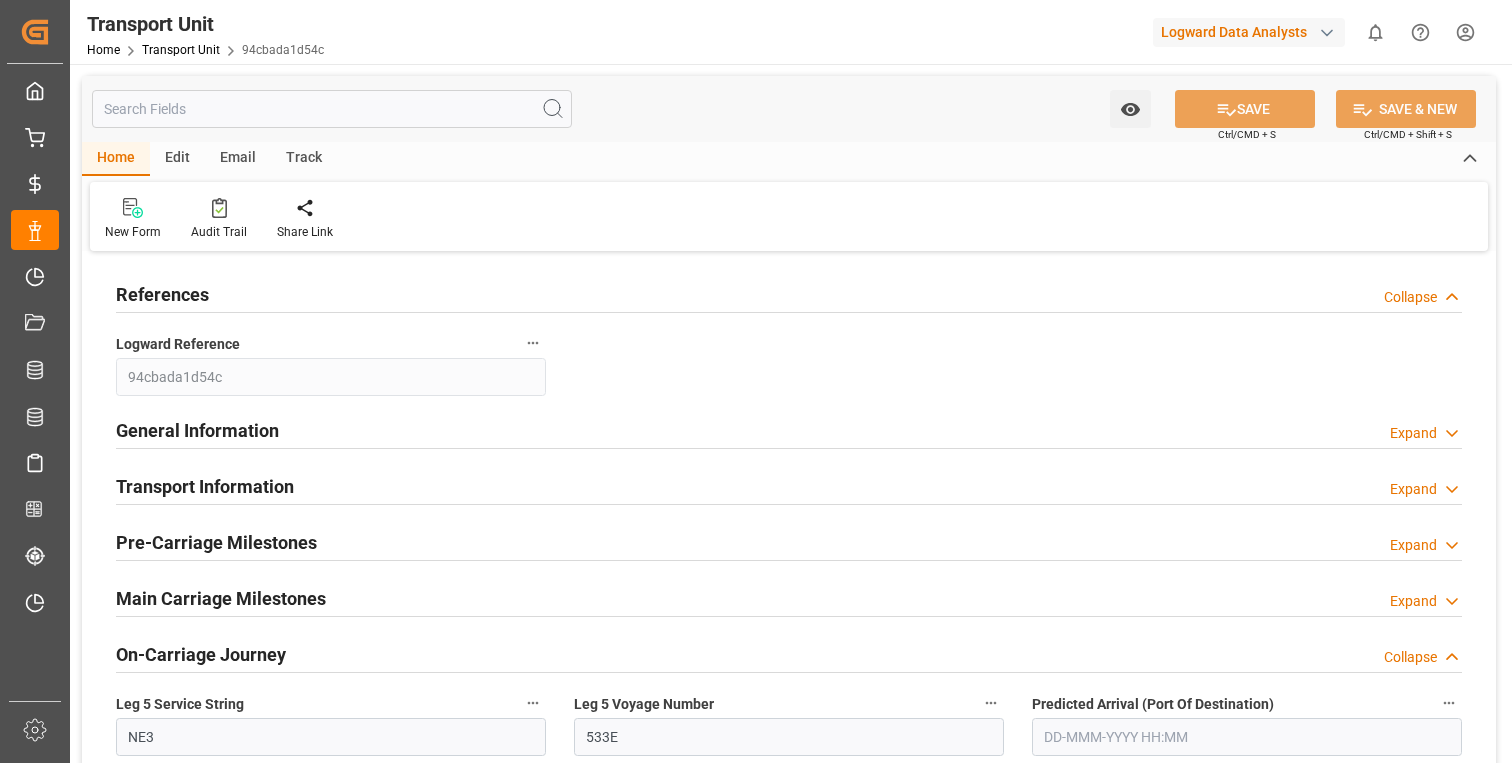 type on "02-Nov-2025 14:00" 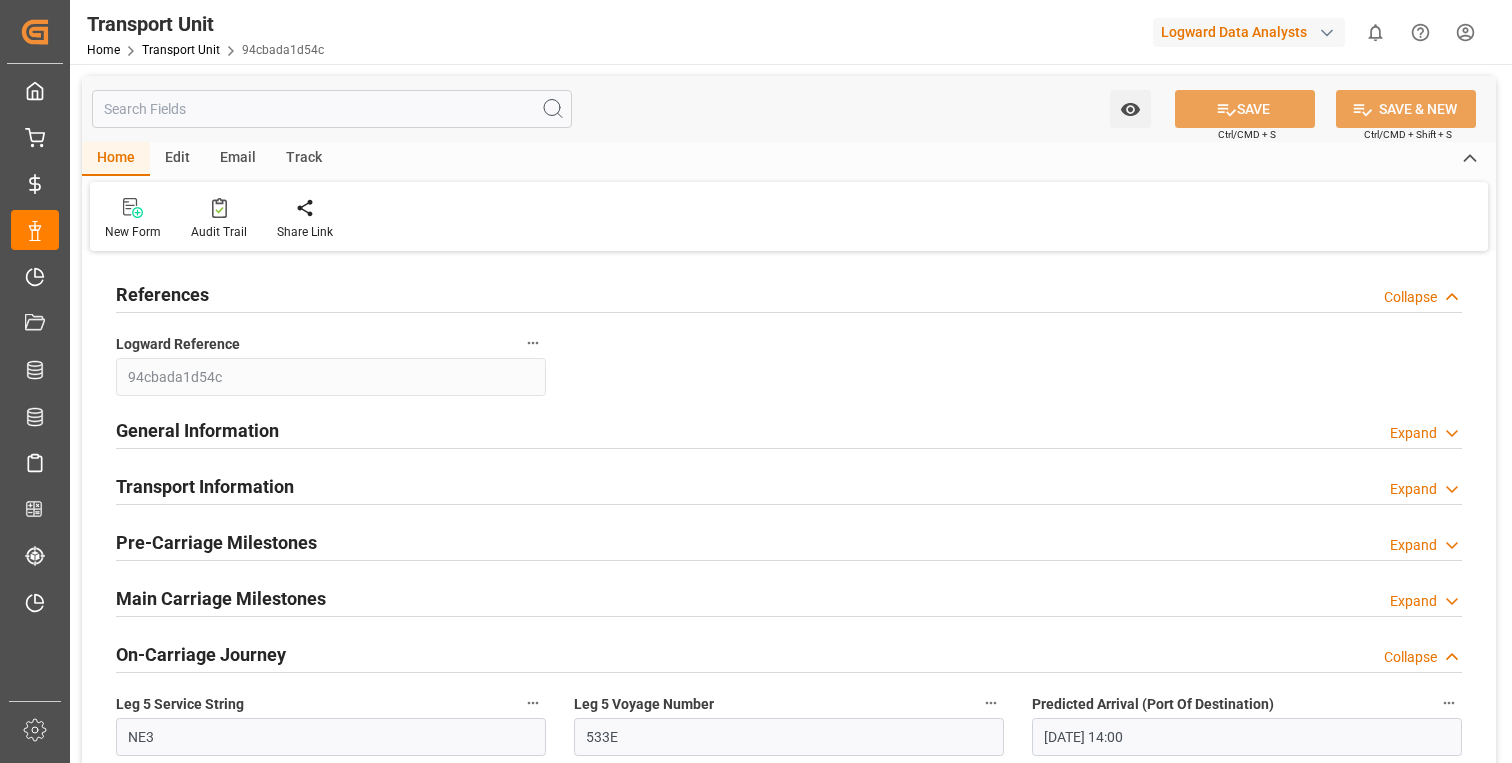 click on "Track" at bounding box center (304, 159) 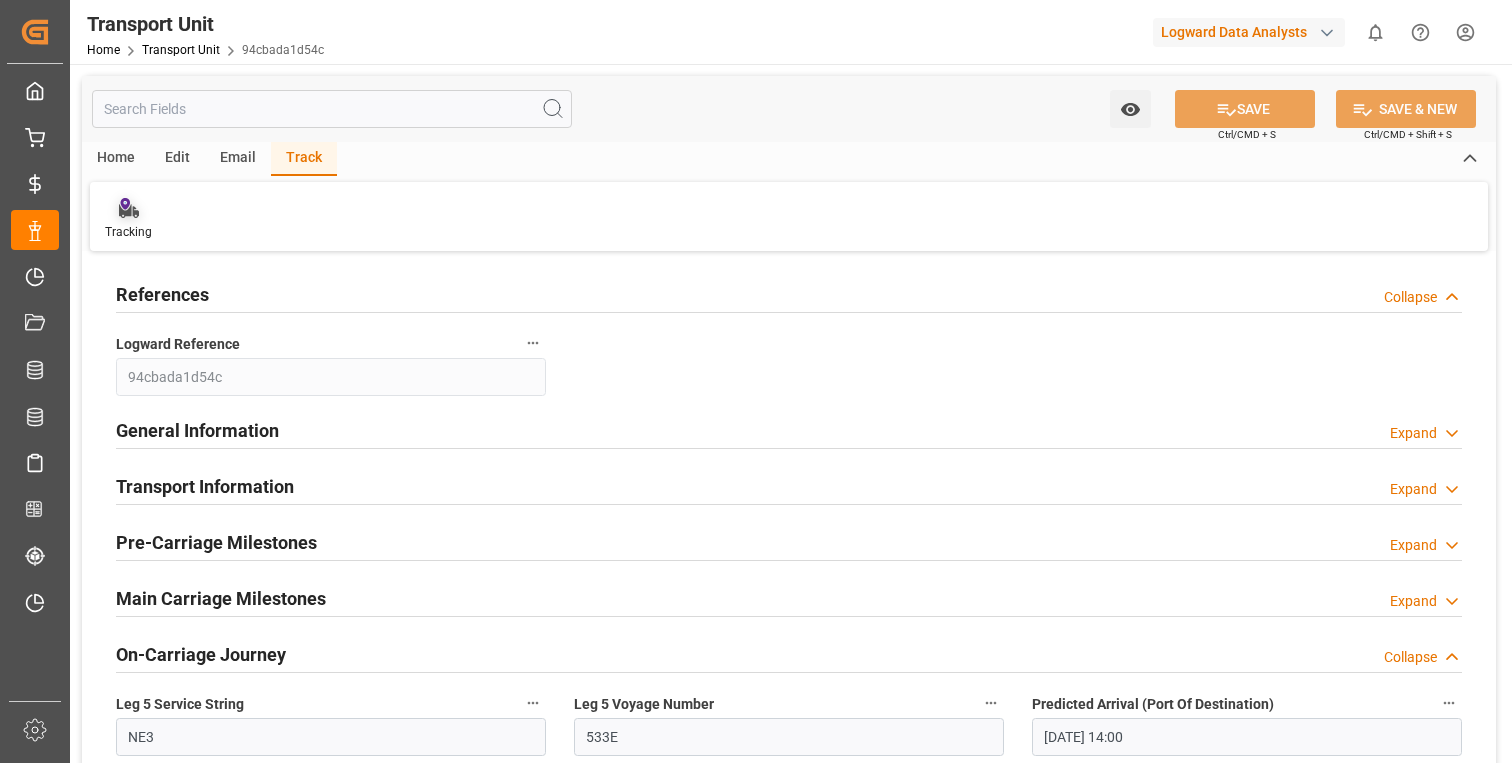 click at bounding box center (128, 207) 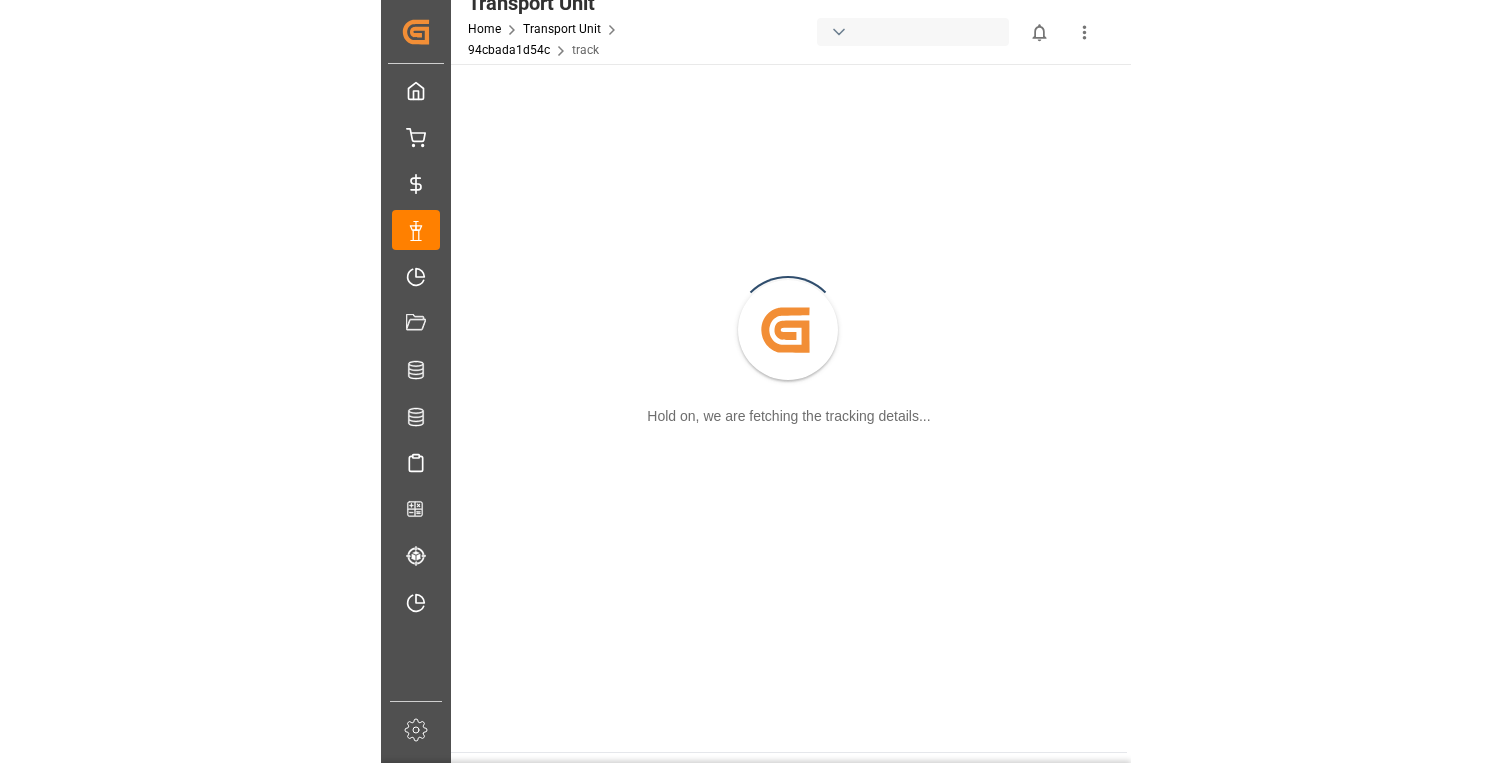 scroll, scrollTop: 0, scrollLeft: 0, axis: both 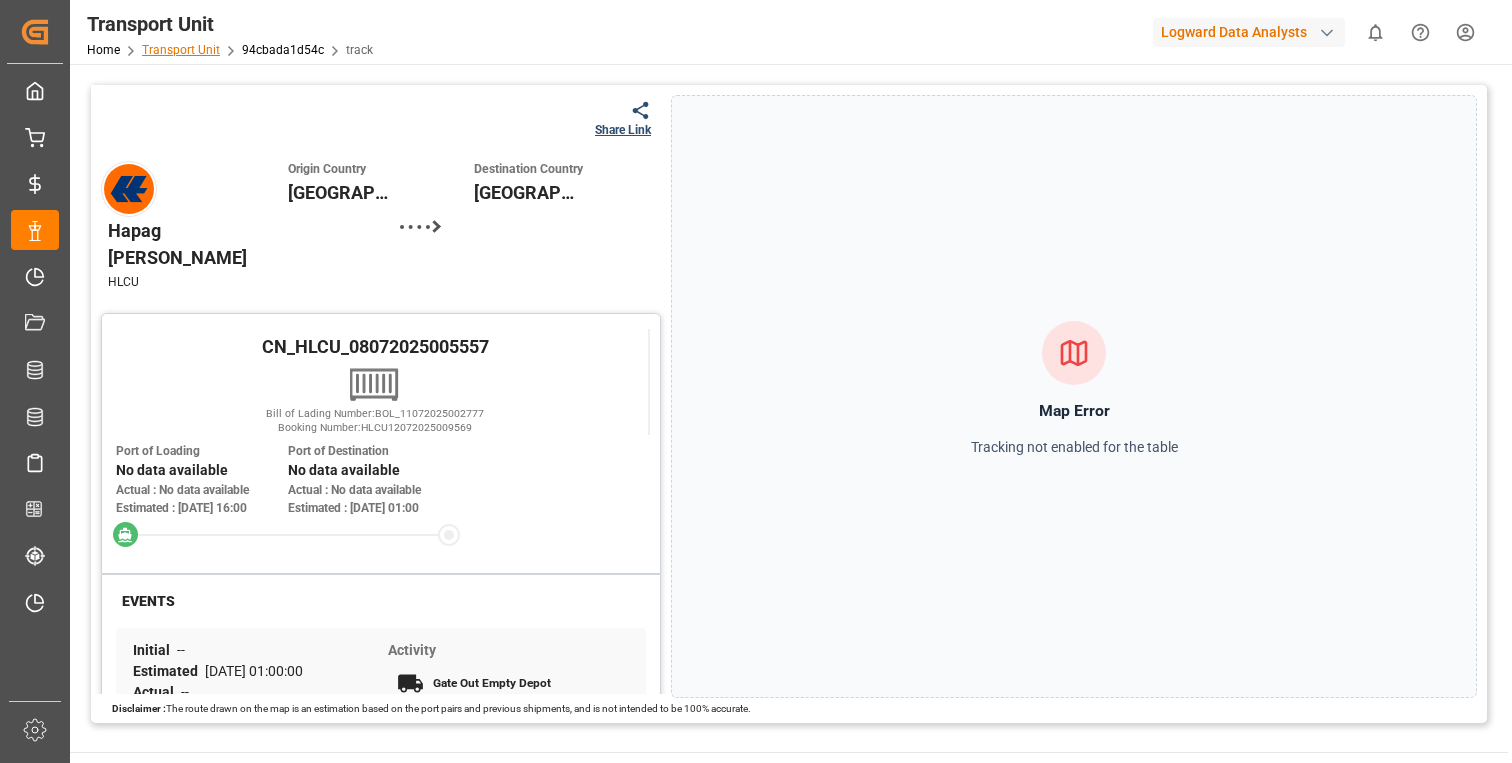 click on "Transport Unit" at bounding box center (181, 50) 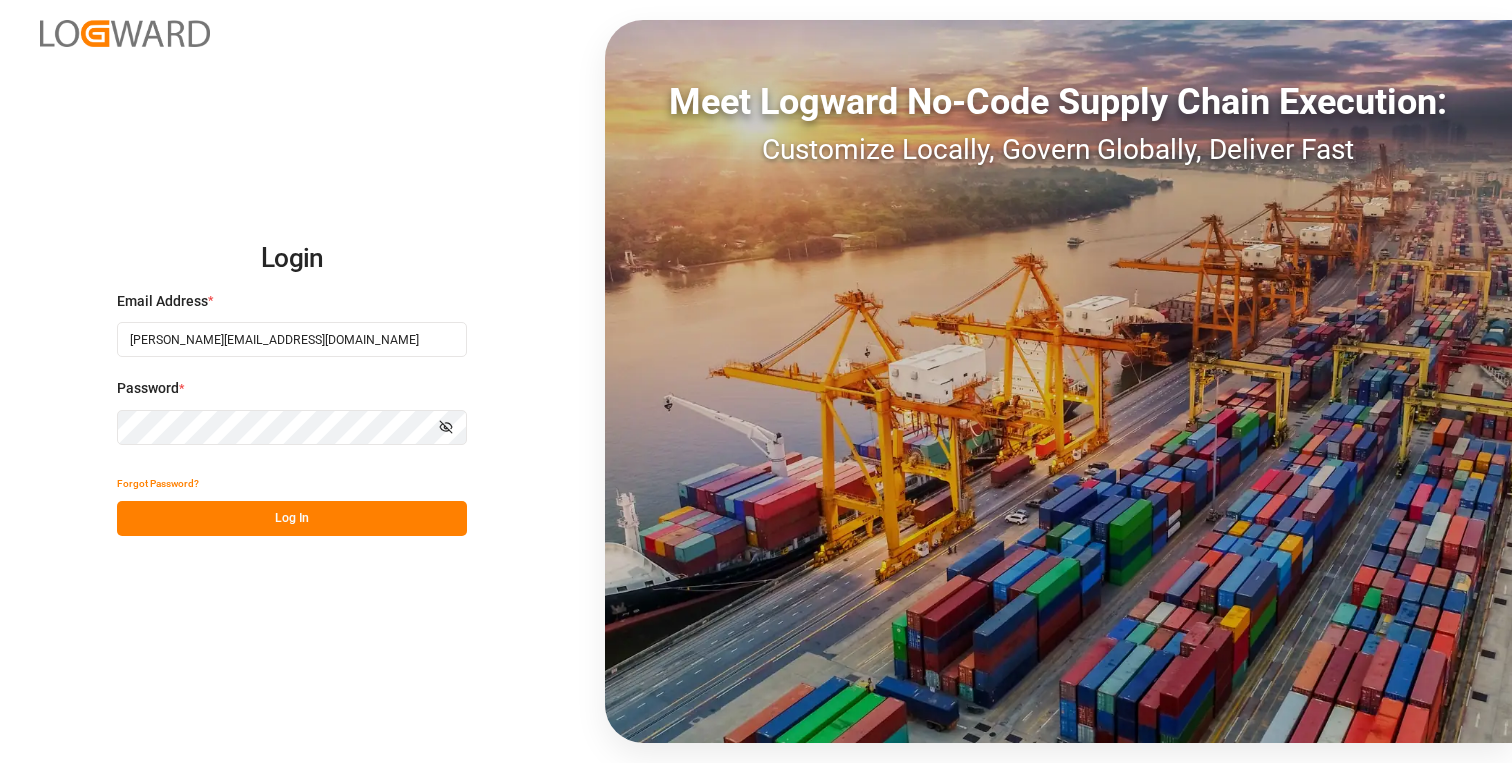 scroll, scrollTop: 0, scrollLeft: 0, axis: both 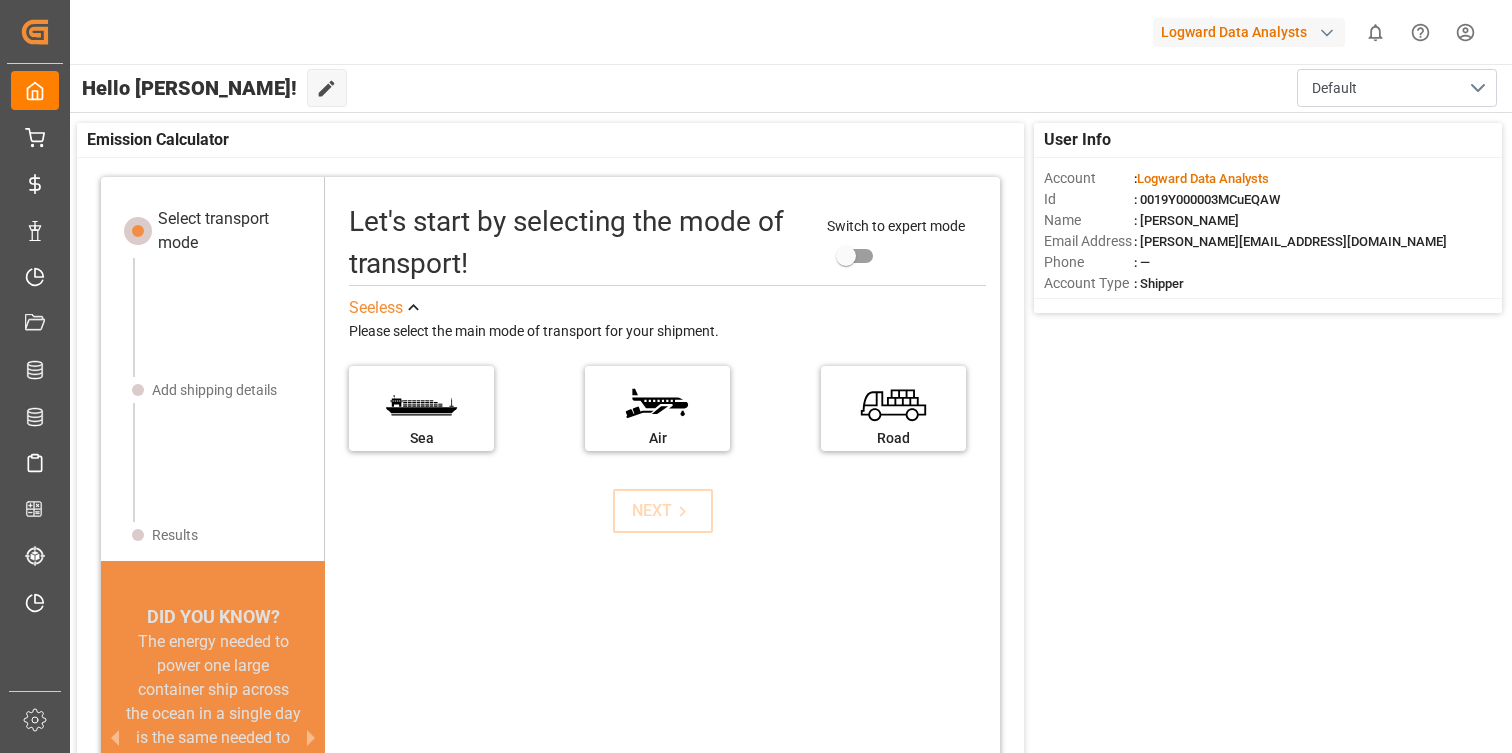 click on "Logward Data Analysts" at bounding box center (1249, 32) 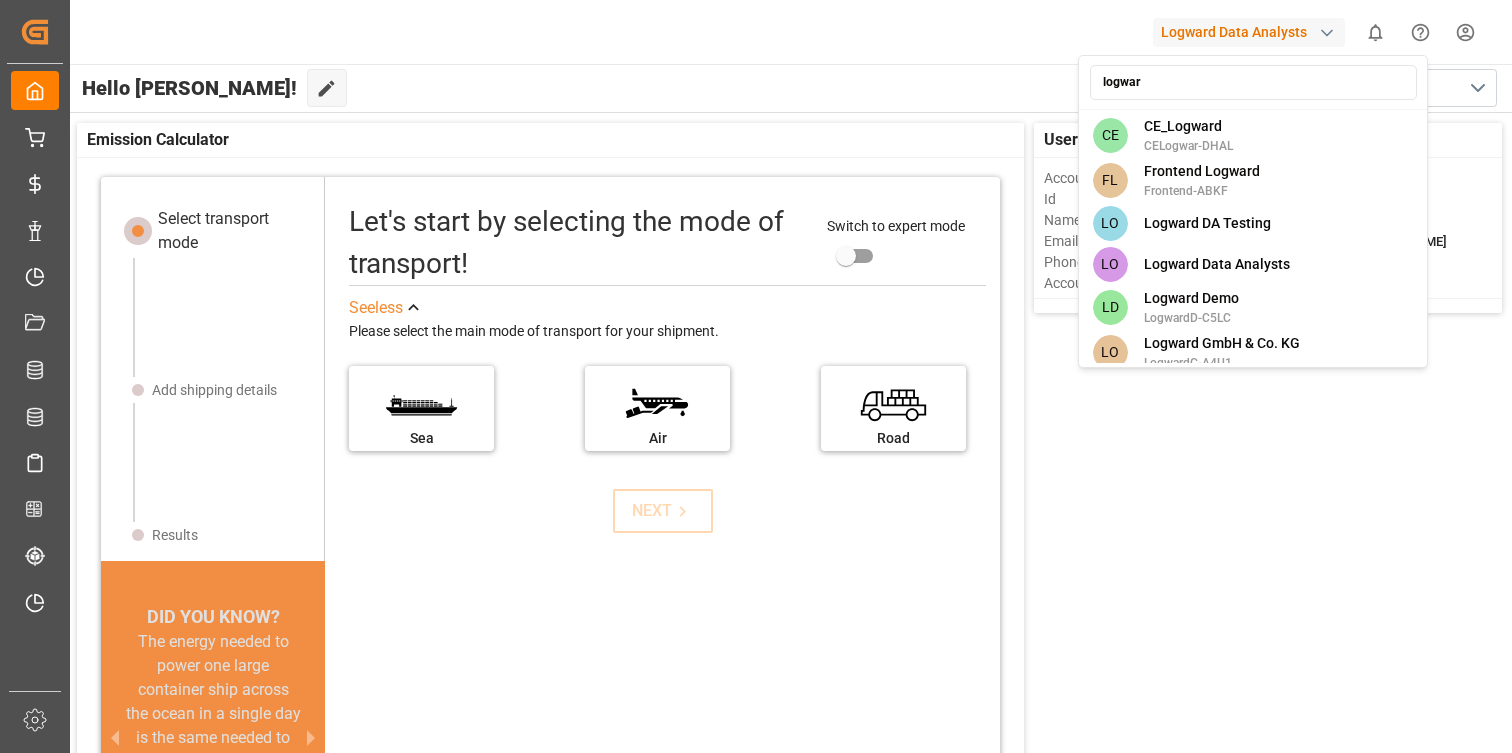 type on "logward" 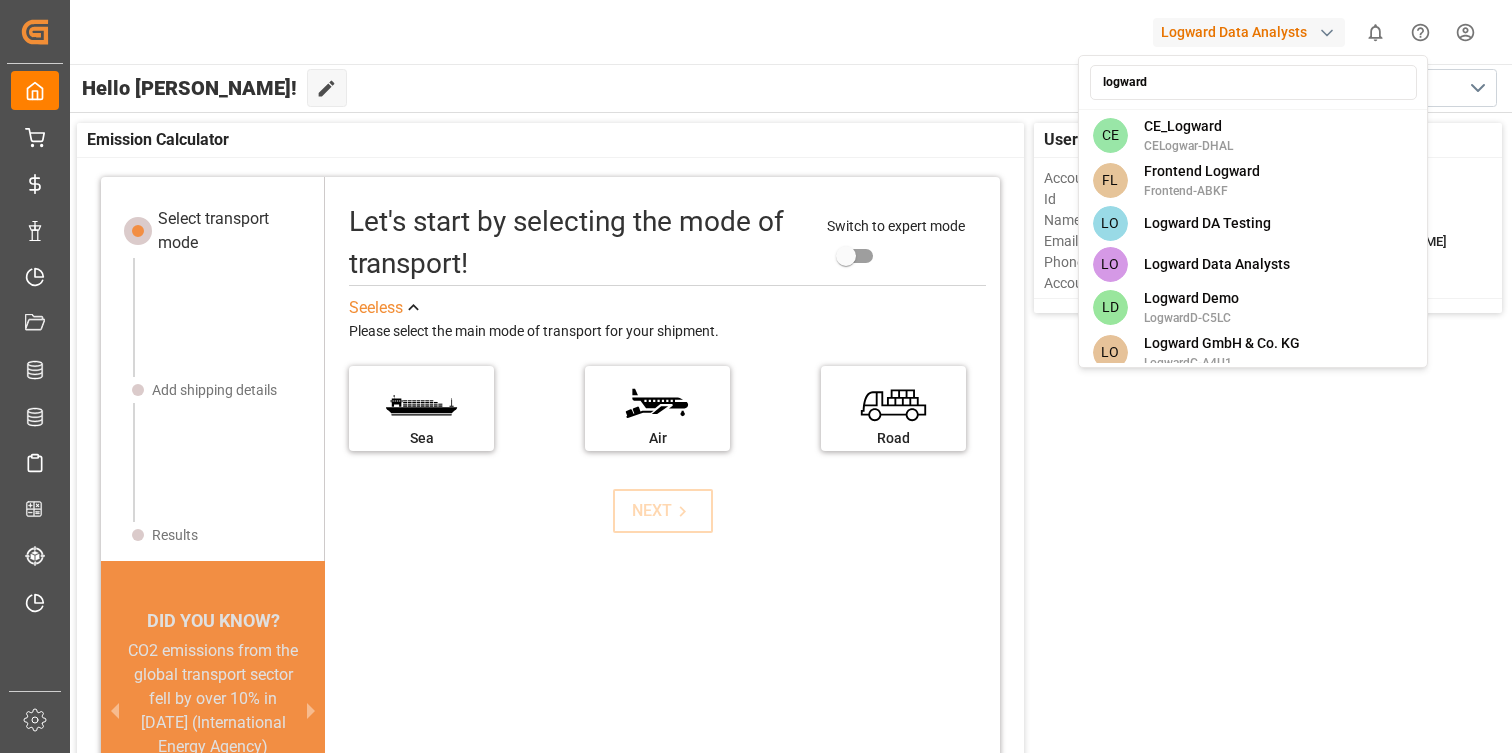 click on "Created by potrace 1.15, written by [PERSON_NAME] [DATE]-[DATE] Created by potrace 1.15, written by [PERSON_NAME] [DATE]-[DATE] My Cockpit My Cockpit My Quotes My Quotes My Rates My Rates Data Management Data Management My Allocations My Allocations Document Management Document Management All Carriers All Carriers Freight Forwarder Freight Forwarder Schedules Schedules CO2e Calculator CO2e Calculator Tracking Tracking Timeslot Management V2 Timeslot Management V2 Sidebar Settings Back to main menu Logward Data Analysts 0 Notifications Only show unread All Mark all categories read No notifications Hello [PERSON_NAME]! Edit Cockpit Default User Info Account  :  Logward Data Analysts Id  : 0019Y000003MCuEQAW Name  : [PERSON_NAME]  Email Address  : [PERSON_NAME][EMAIL_ADDRESS][DOMAIN_NAME] Phone  : — Account Type  : Shipper Emission Calculator Select transport mode Add shipping details Results DID YOU KNOW? A 10% reduction in ship speed can cut emissions by an estimated 19% (Bloomberg) Let's start by selecting the mode of transport! See" at bounding box center (756, 376) 